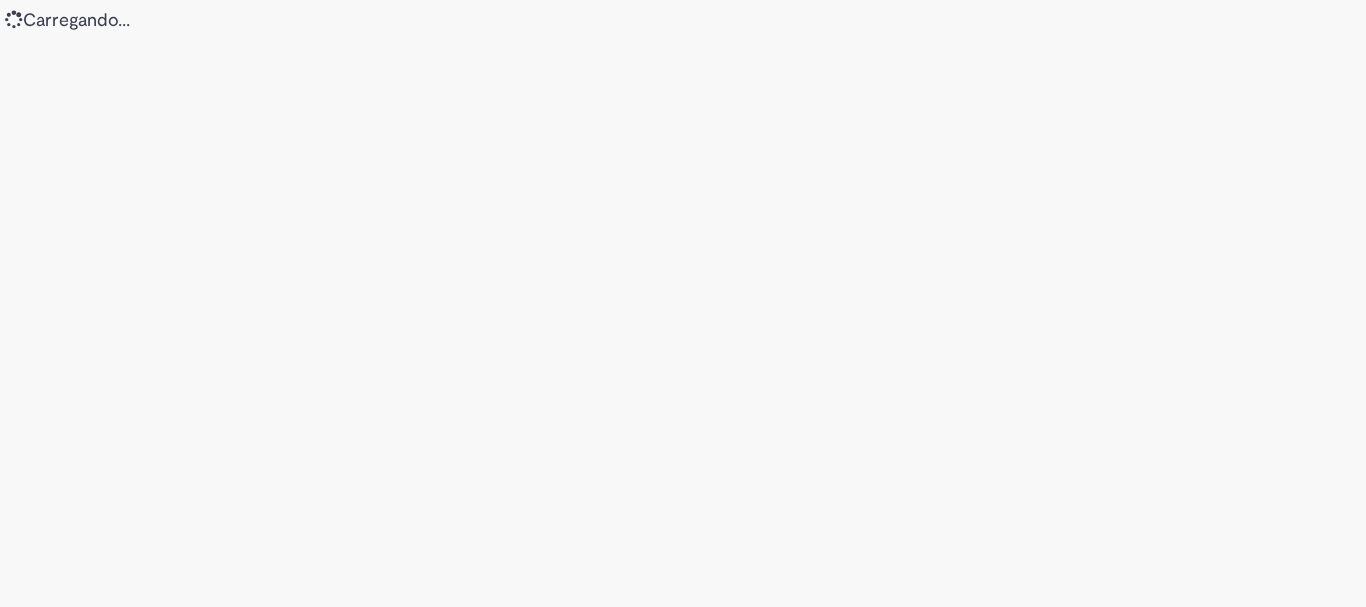 scroll, scrollTop: 0, scrollLeft: 0, axis: both 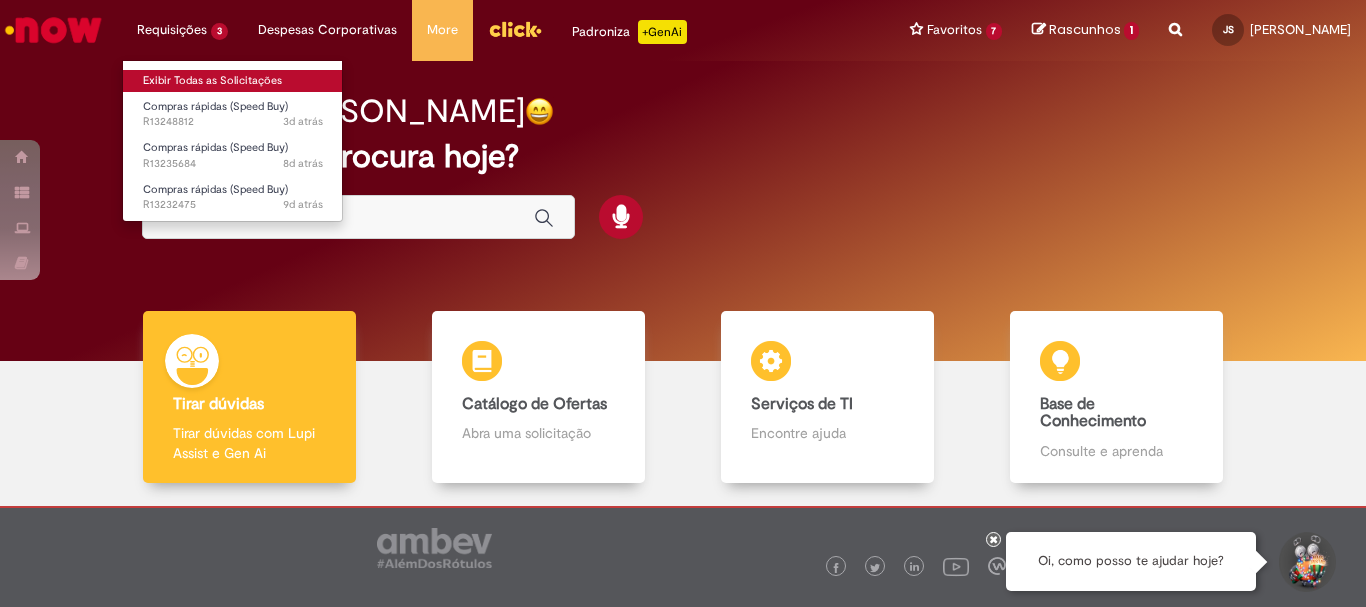 click on "Exibir Todas as Solicitações" at bounding box center [233, 81] 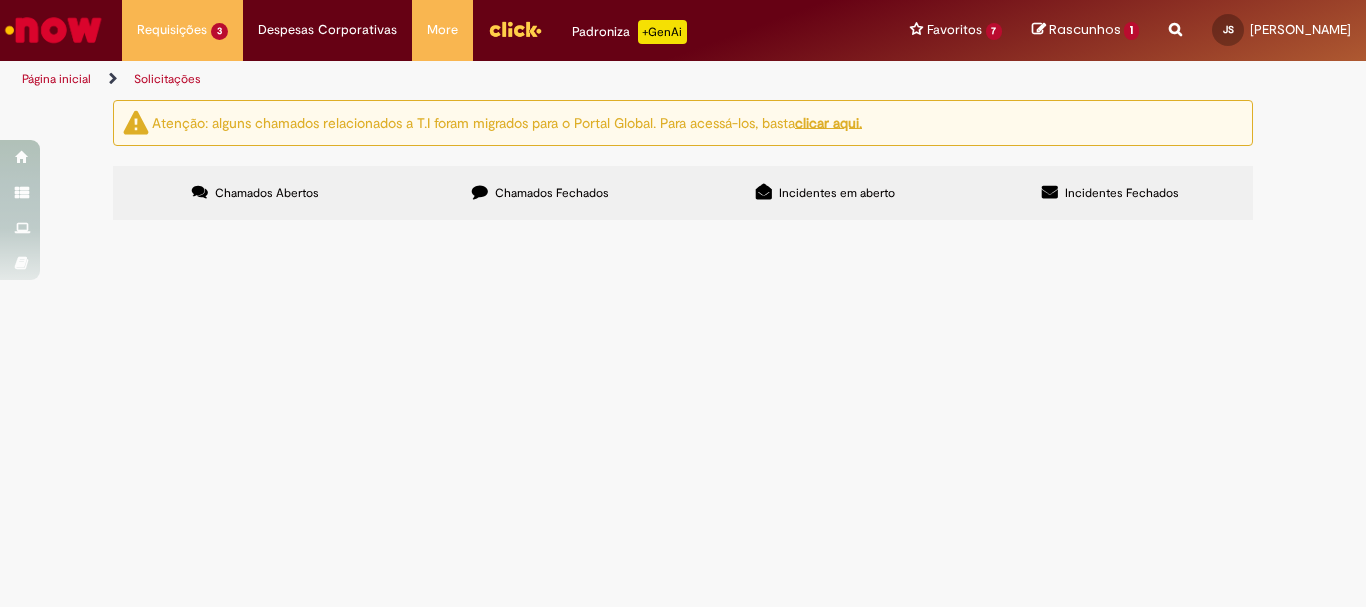 click on "Chamados Fechados" at bounding box center [540, 193] 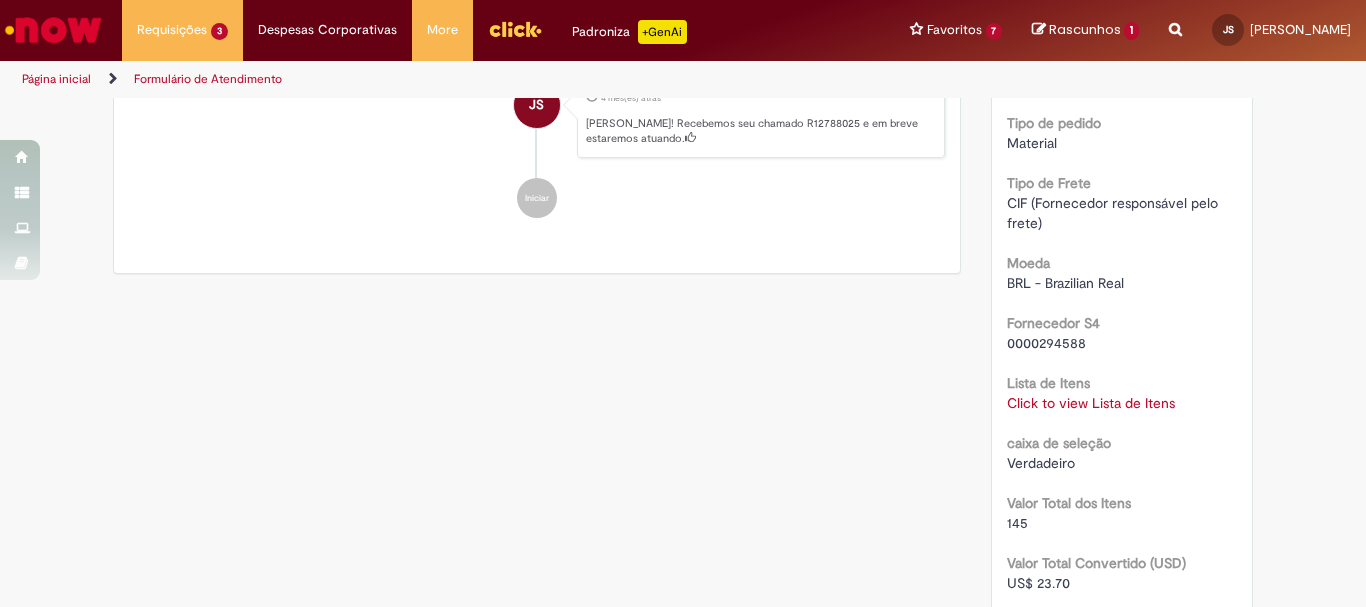 scroll, scrollTop: 1815, scrollLeft: 0, axis: vertical 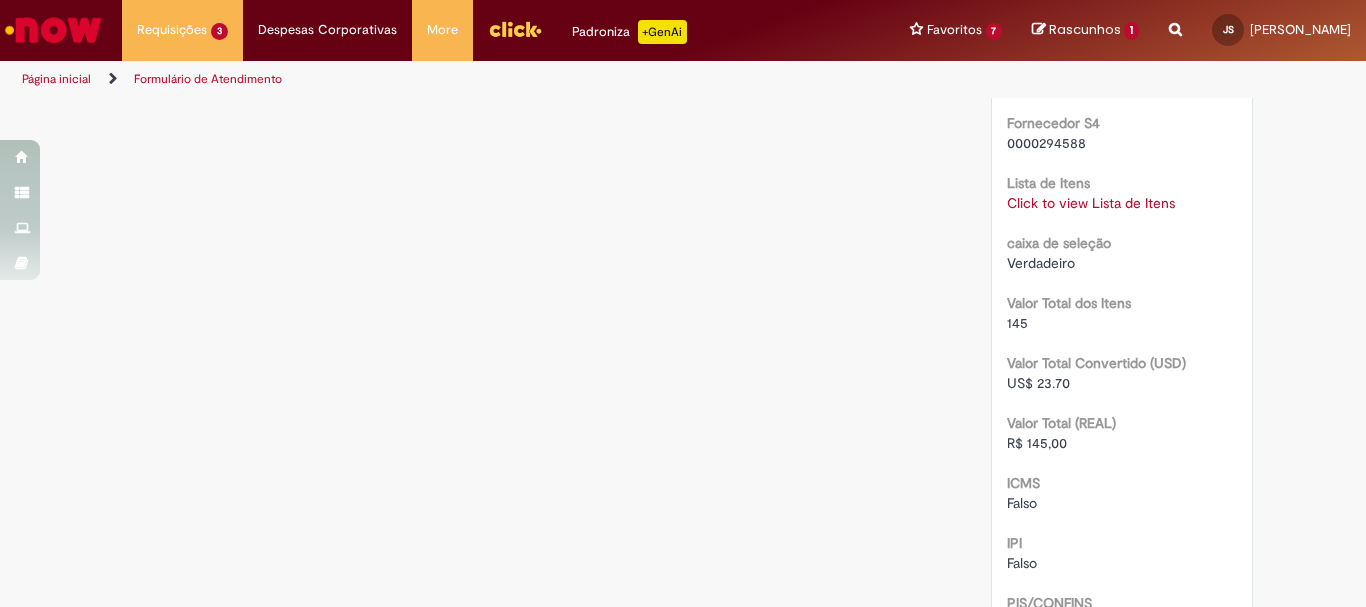 click on "Click to view Lista de Itens" at bounding box center [1091, 203] 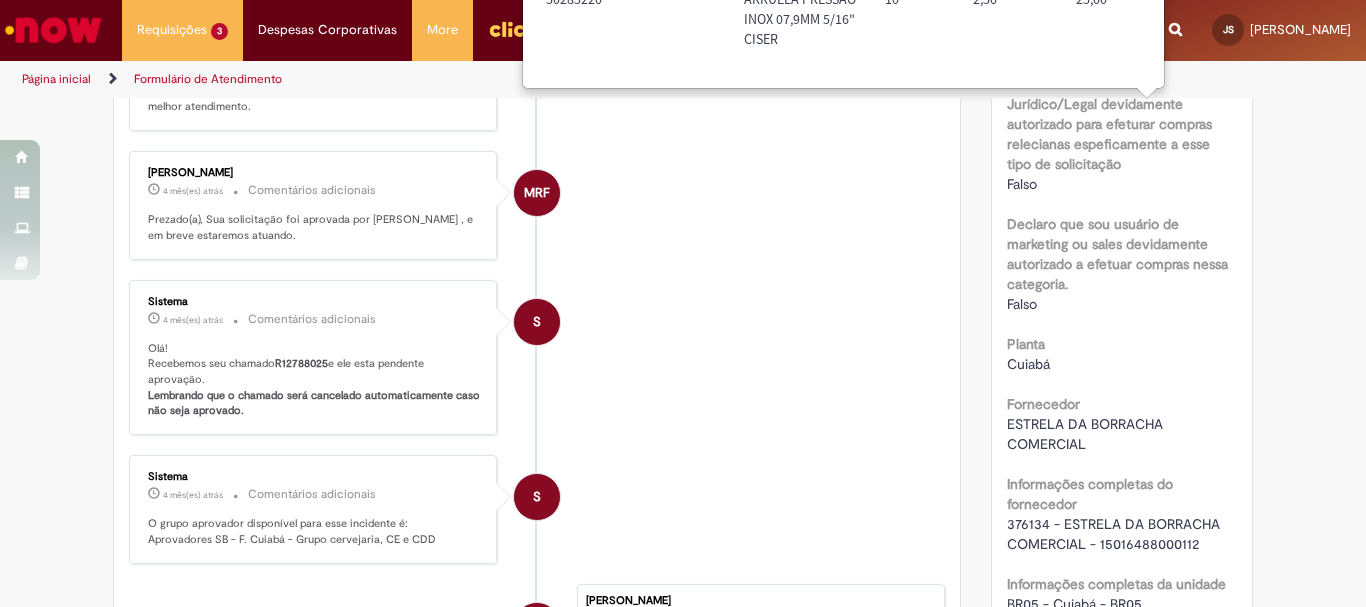 scroll, scrollTop: 1033, scrollLeft: 0, axis: vertical 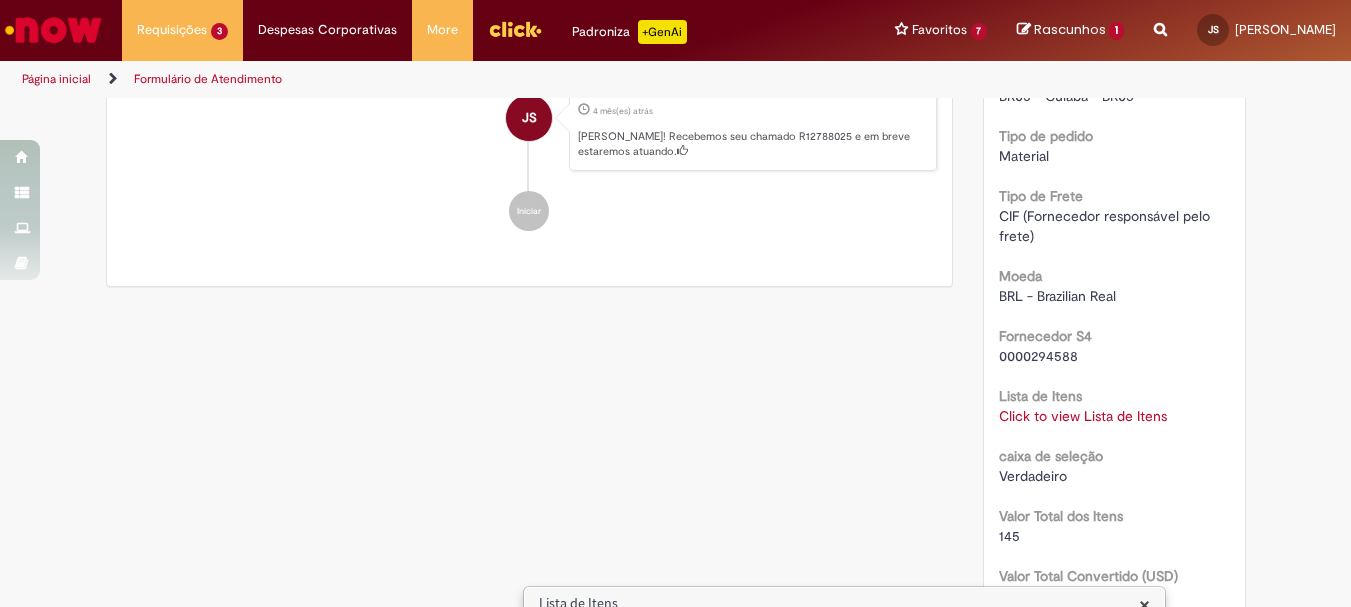 click on "Click to view Lista de Itens" at bounding box center (1083, 416) 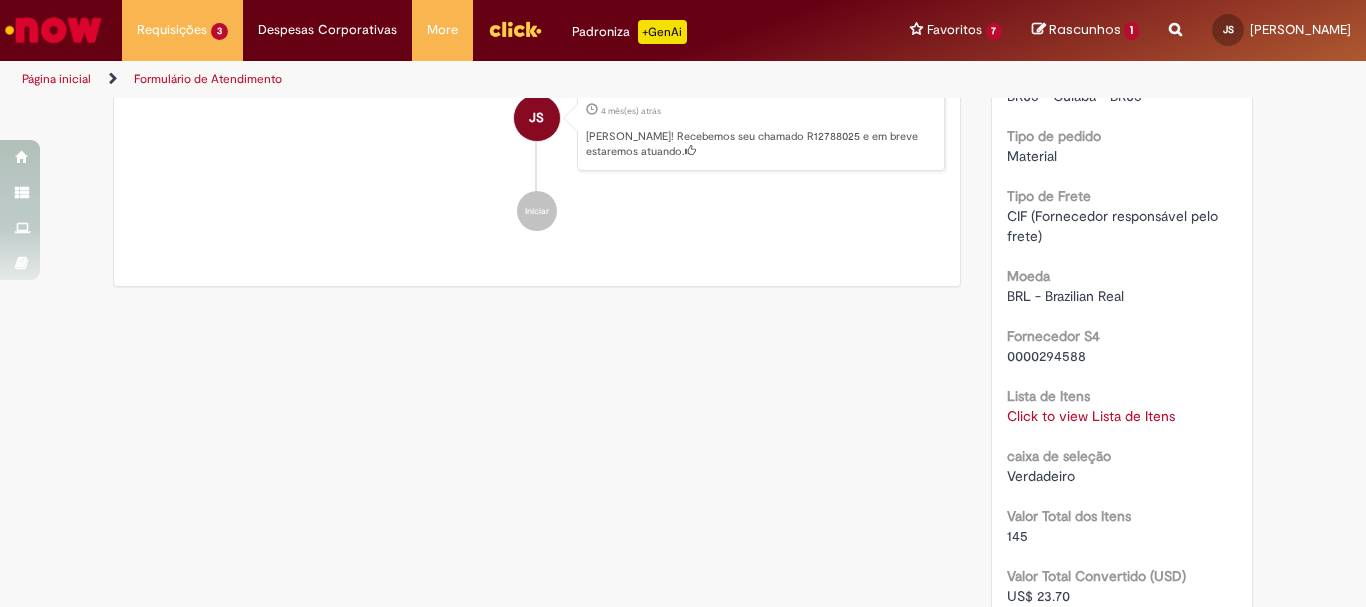 click on "Click to view Lista de Itens" at bounding box center [1091, 416] 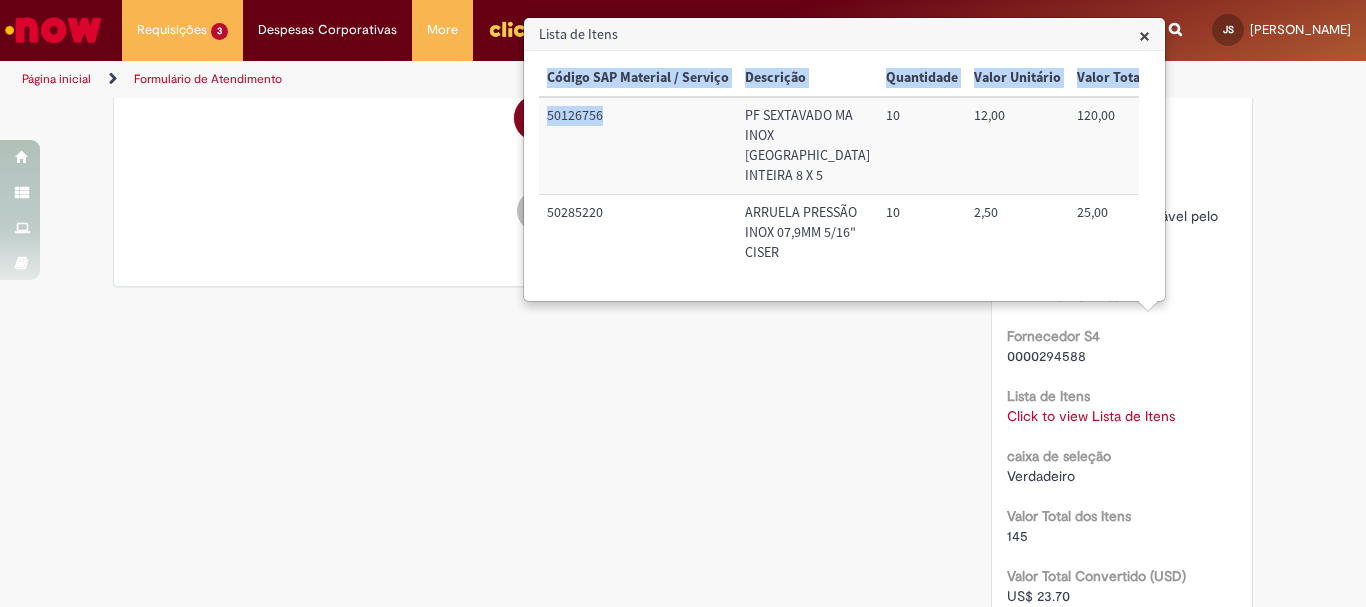 drag, startPoint x: 613, startPoint y: 112, endPoint x: 536, endPoint y: 120, distance: 77.41447 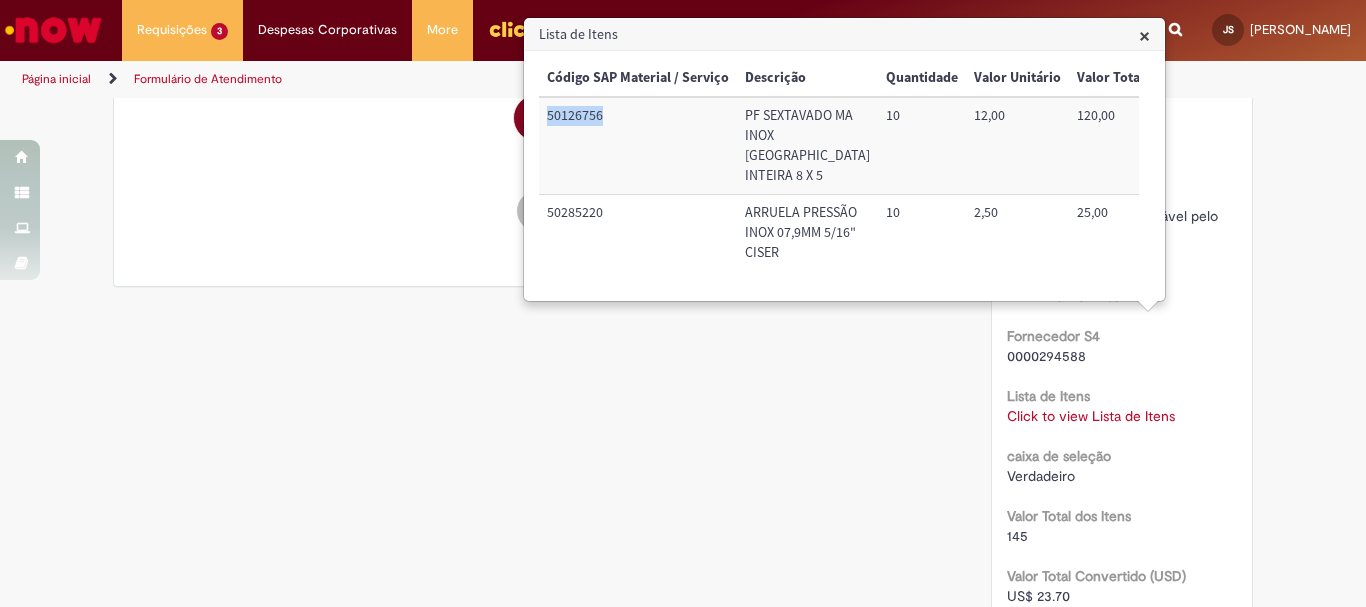 drag, startPoint x: 595, startPoint y: 116, endPoint x: 539, endPoint y: 121, distance: 56.22277 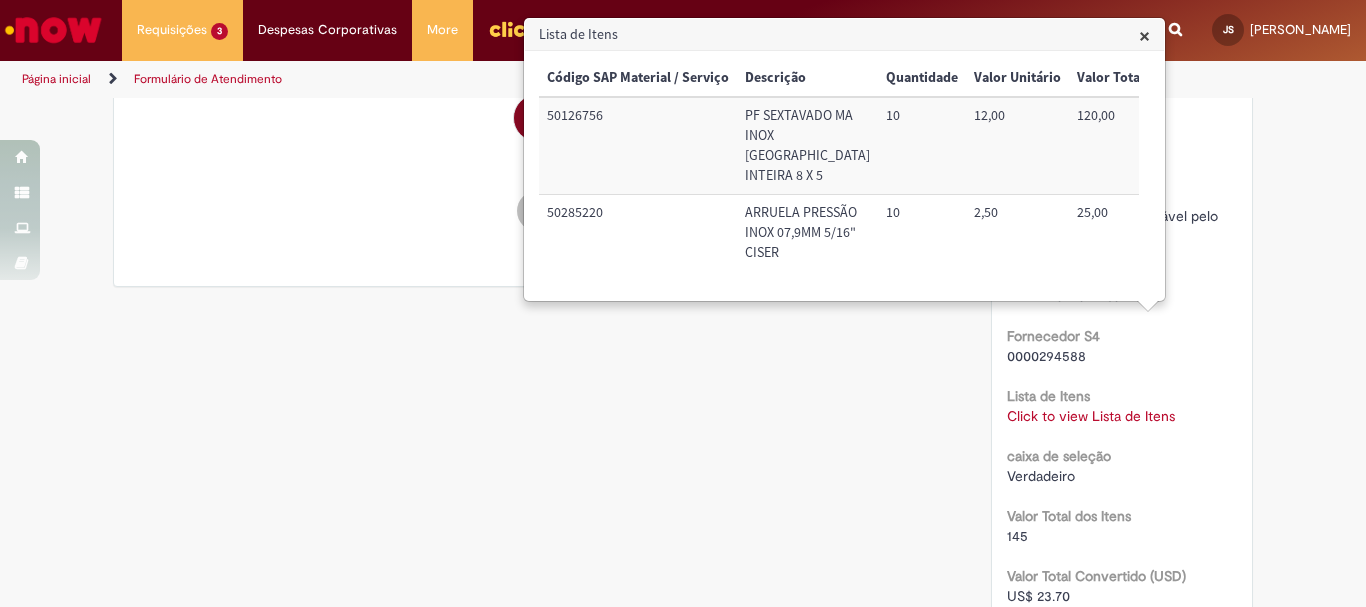 click on "Iniciar" at bounding box center (537, 211) 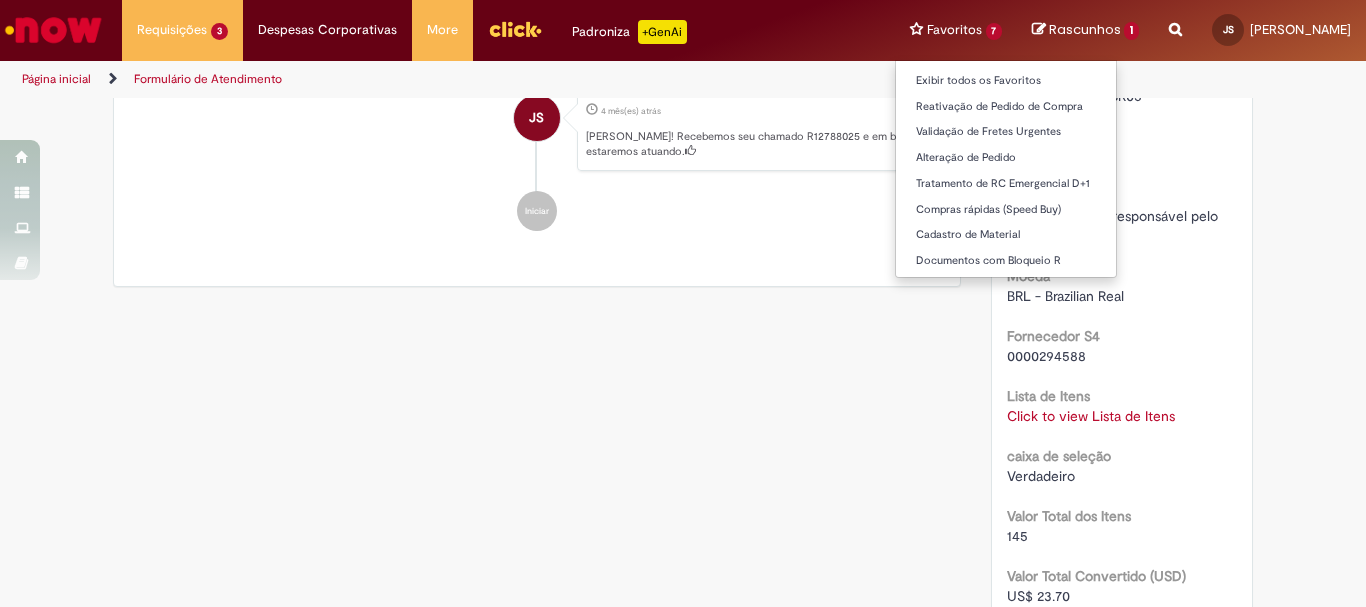 click on "Favoritos   7
Exibir todos os Favoritos
Reativação de Pedido de Compra
Validação de Fretes Urgentes
Alteração de Pedido
Tratamento de RC Emergencial D+1
Compras rápidas (Speed Buy)
Cadastro de Material
Documentos com Bloqueio R" at bounding box center [956, 30] 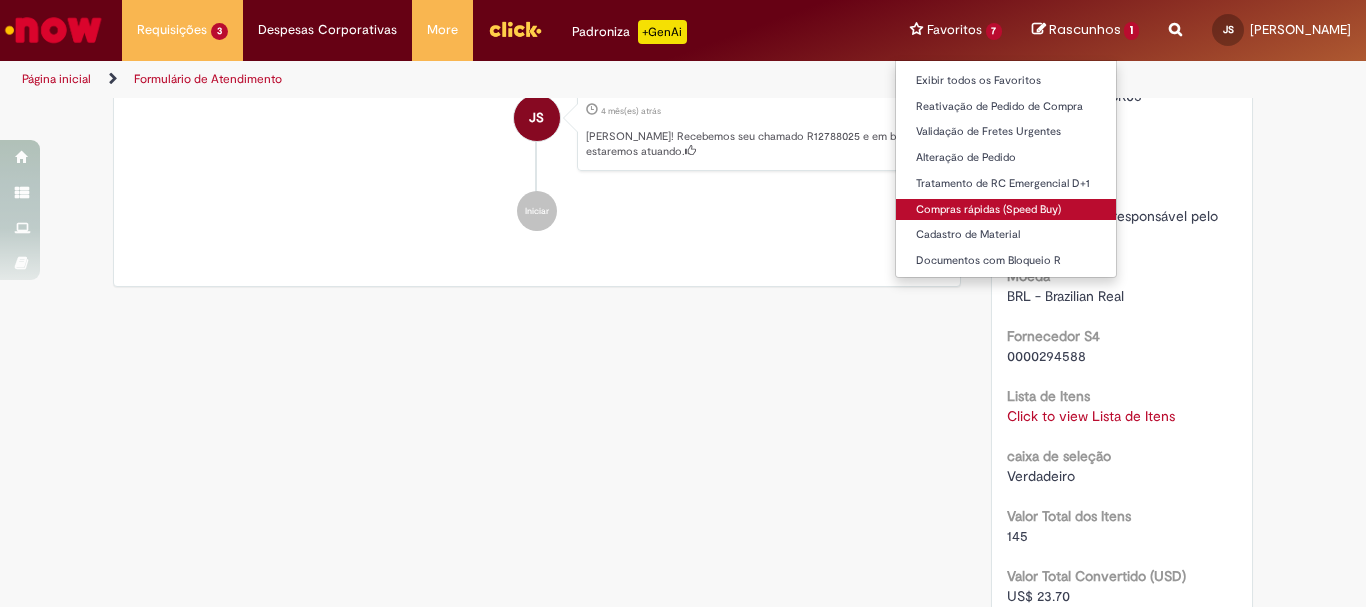 click on "Compras rápidas (Speed Buy)" at bounding box center (1006, 210) 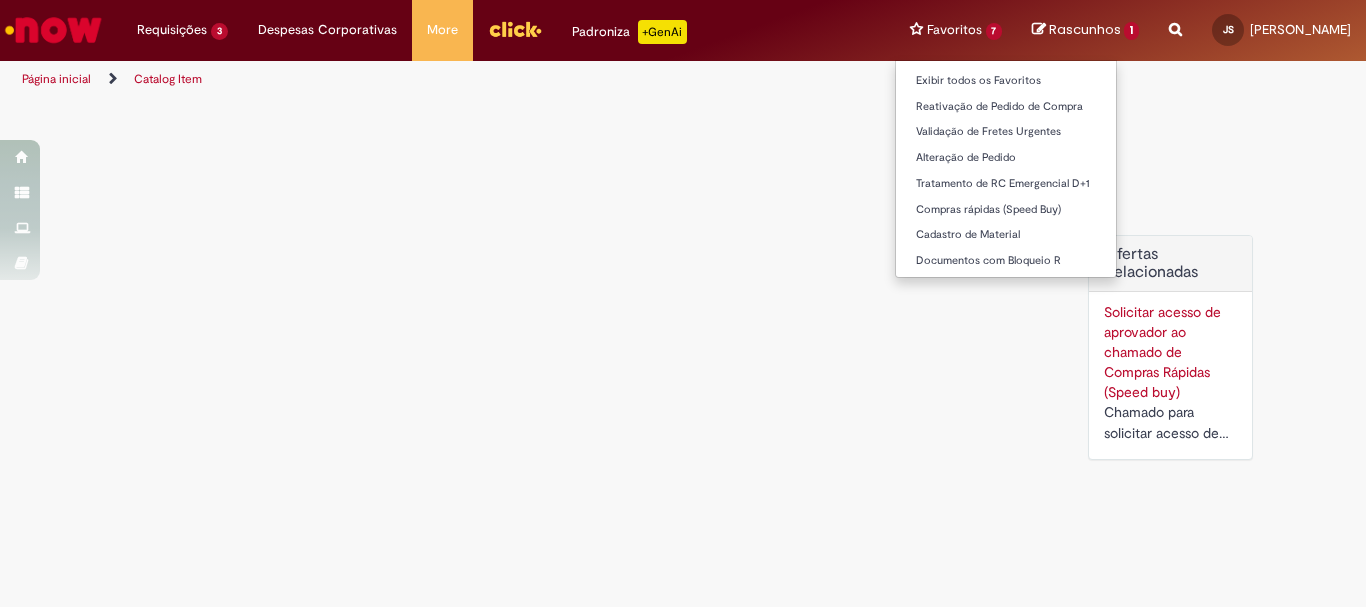 scroll, scrollTop: 0, scrollLeft: 0, axis: both 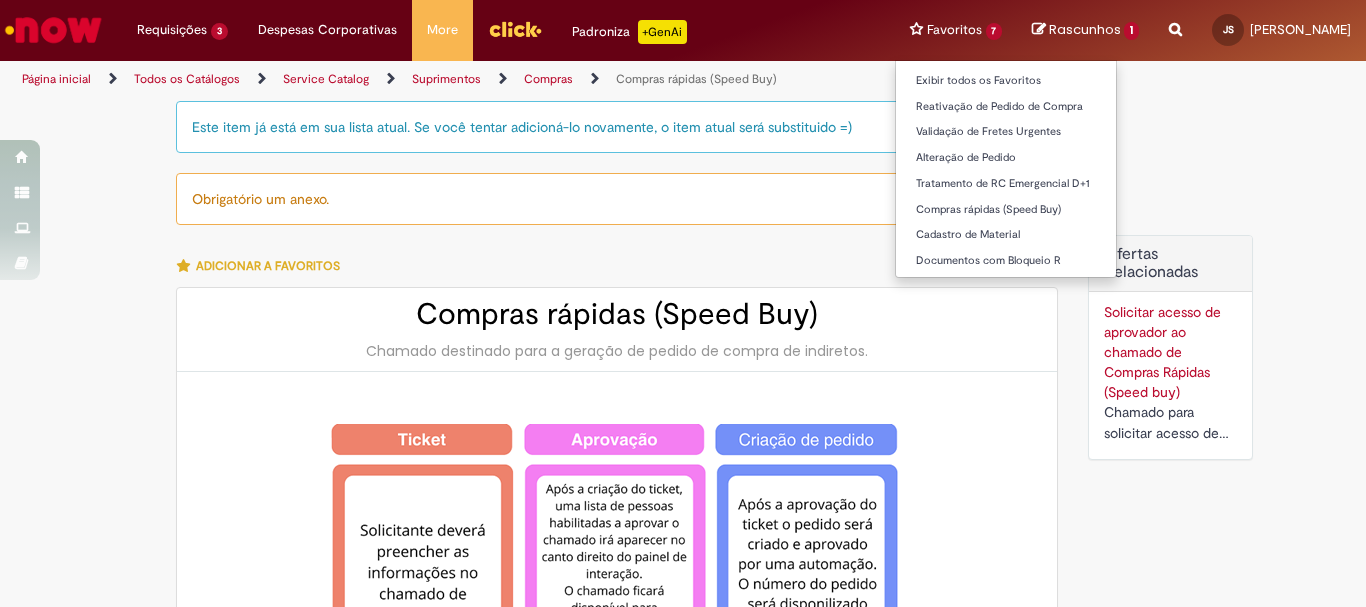type on "********" 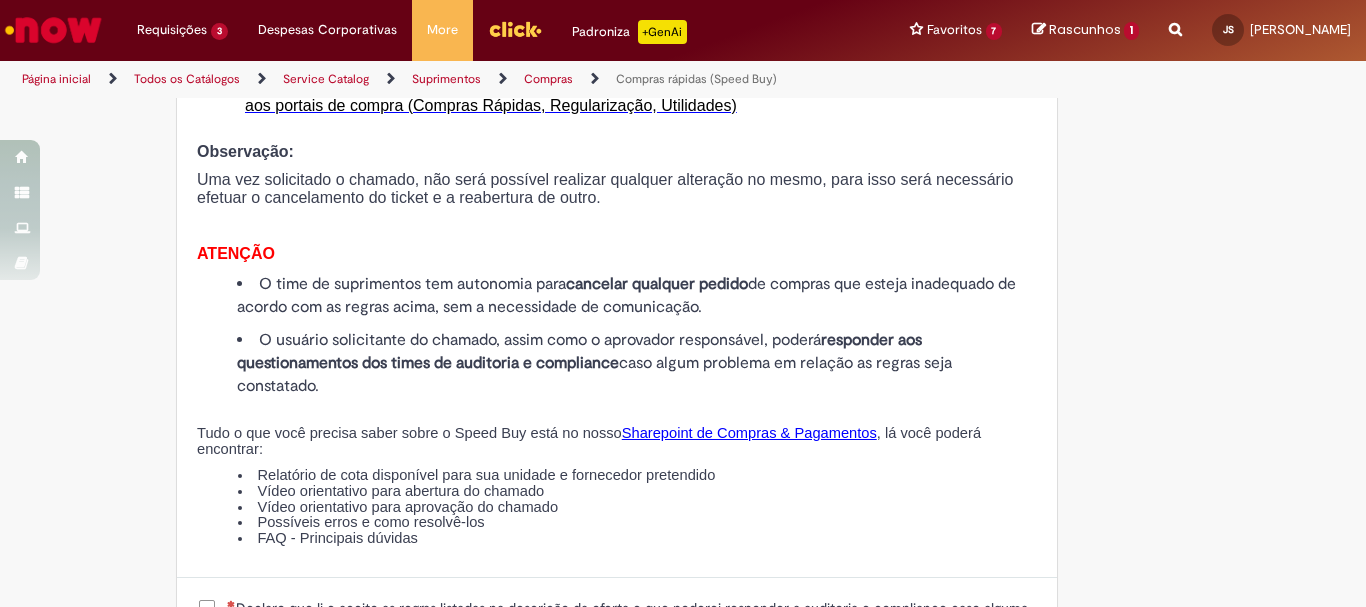 scroll, scrollTop: 2500, scrollLeft: 0, axis: vertical 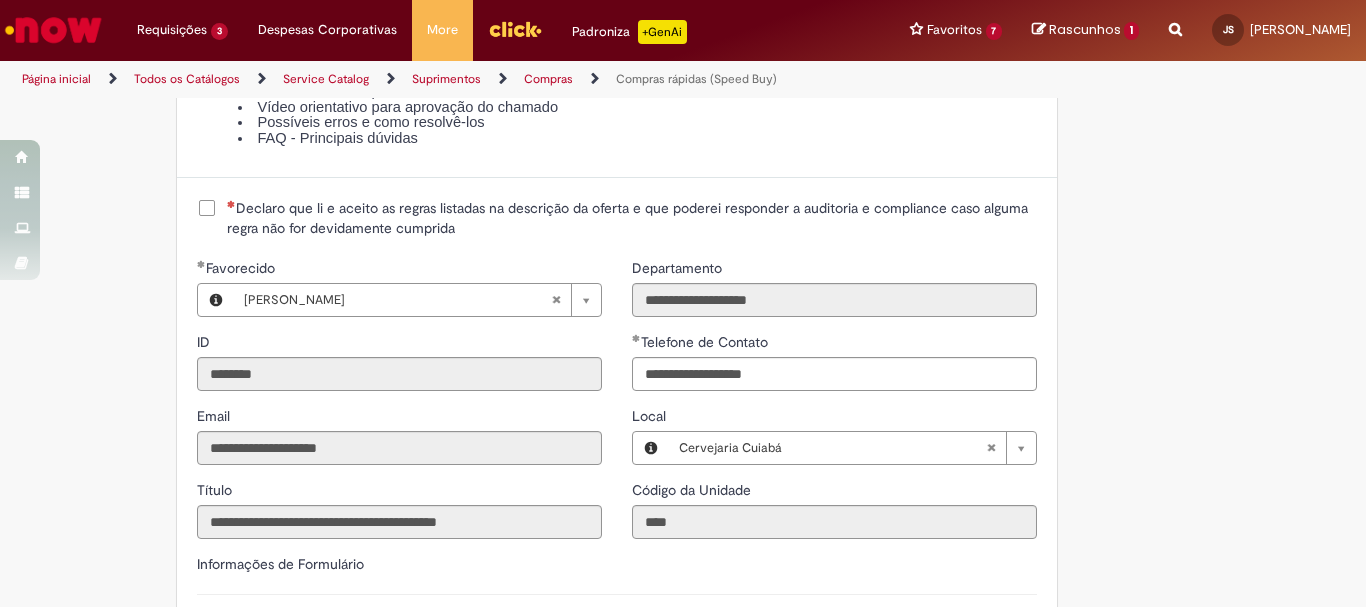 drag, startPoint x: 194, startPoint y: 209, endPoint x: 250, endPoint y: 208, distance: 56.008926 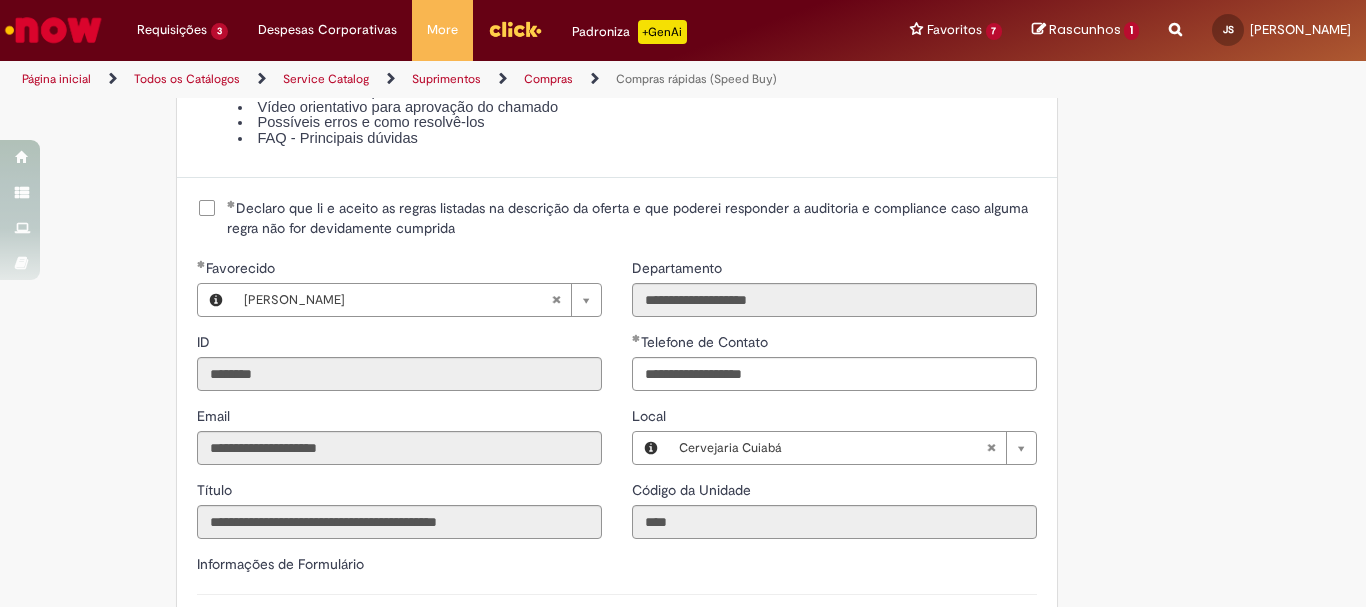 scroll, scrollTop: 2800, scrollLeft: 0, axis: vertical 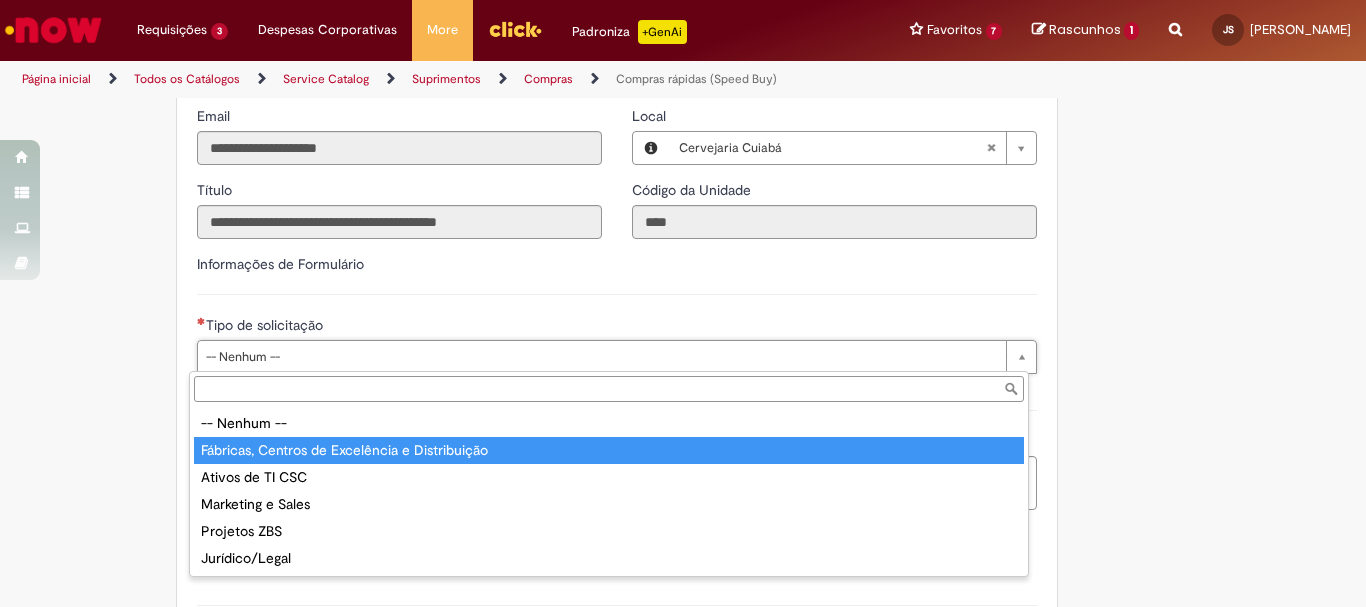 type on "**********" 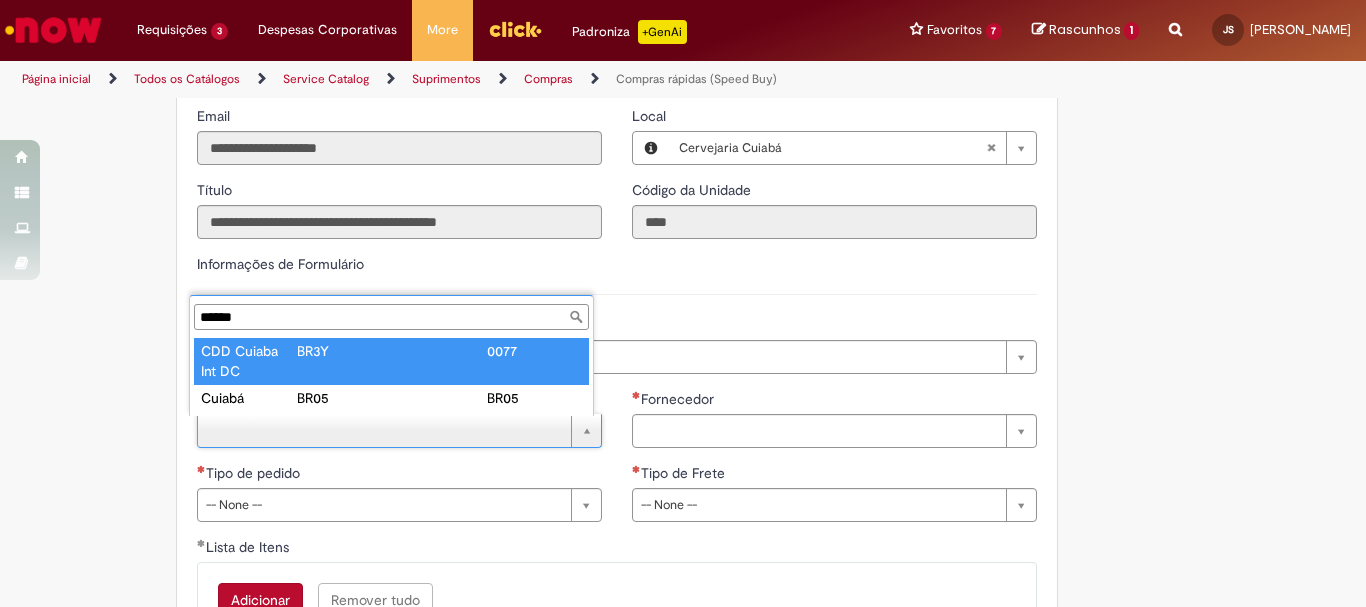 type on "******" 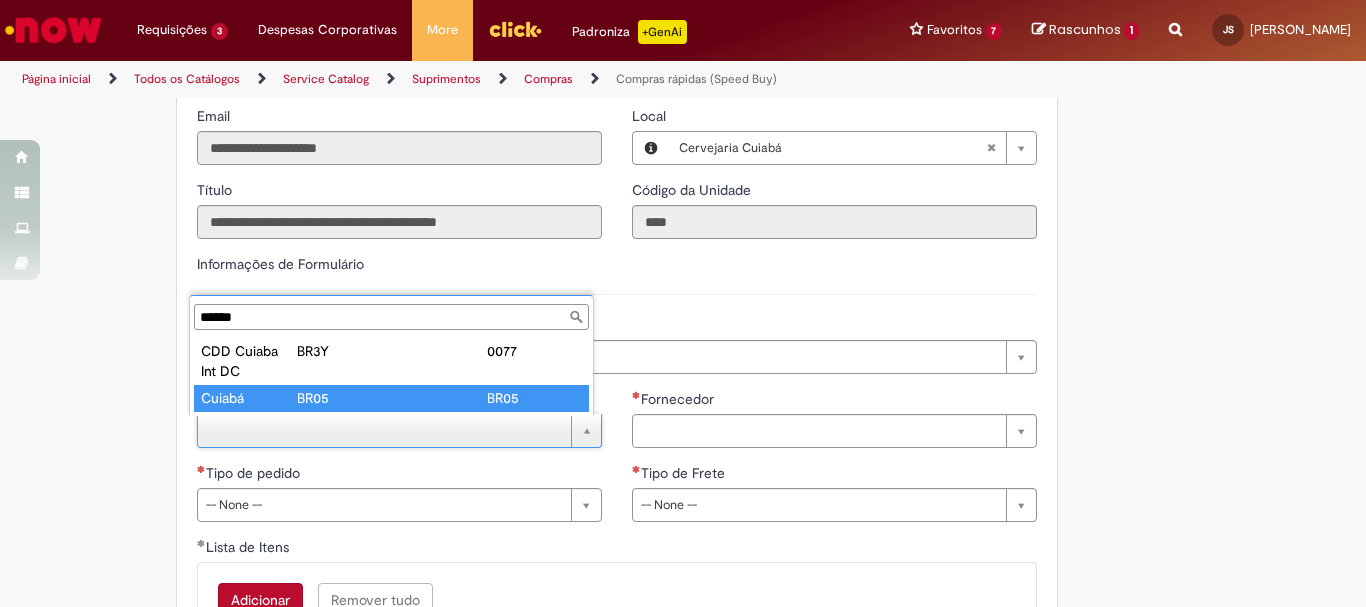 type on "******" 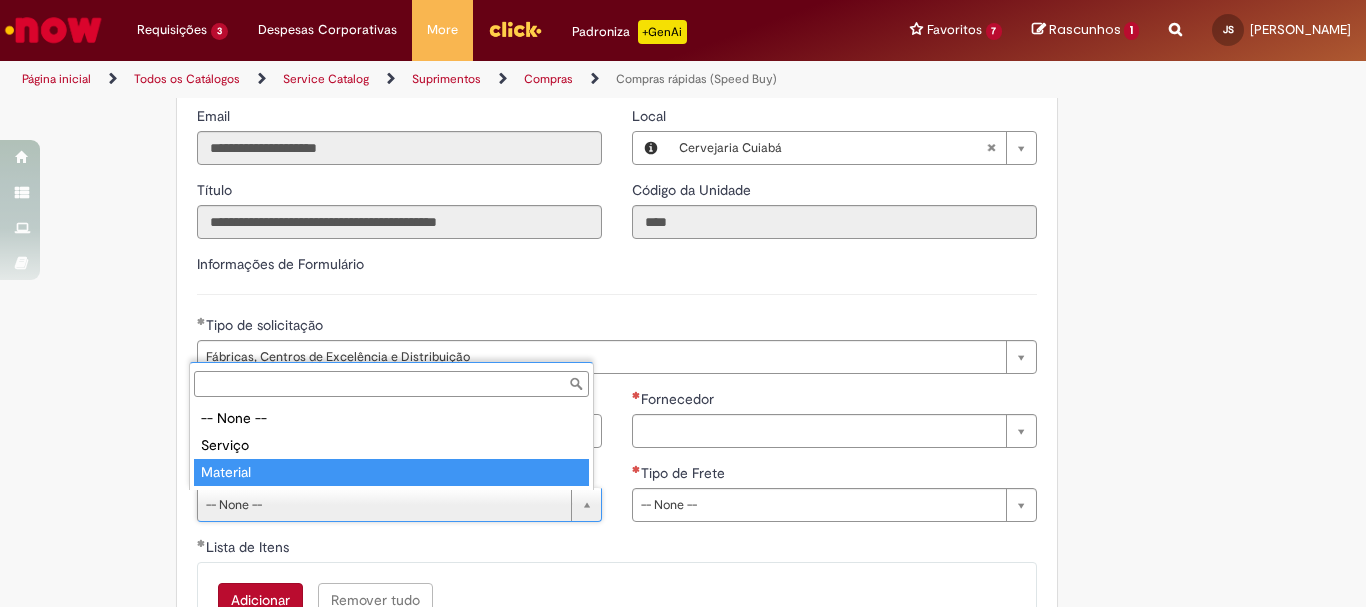 type on "********" 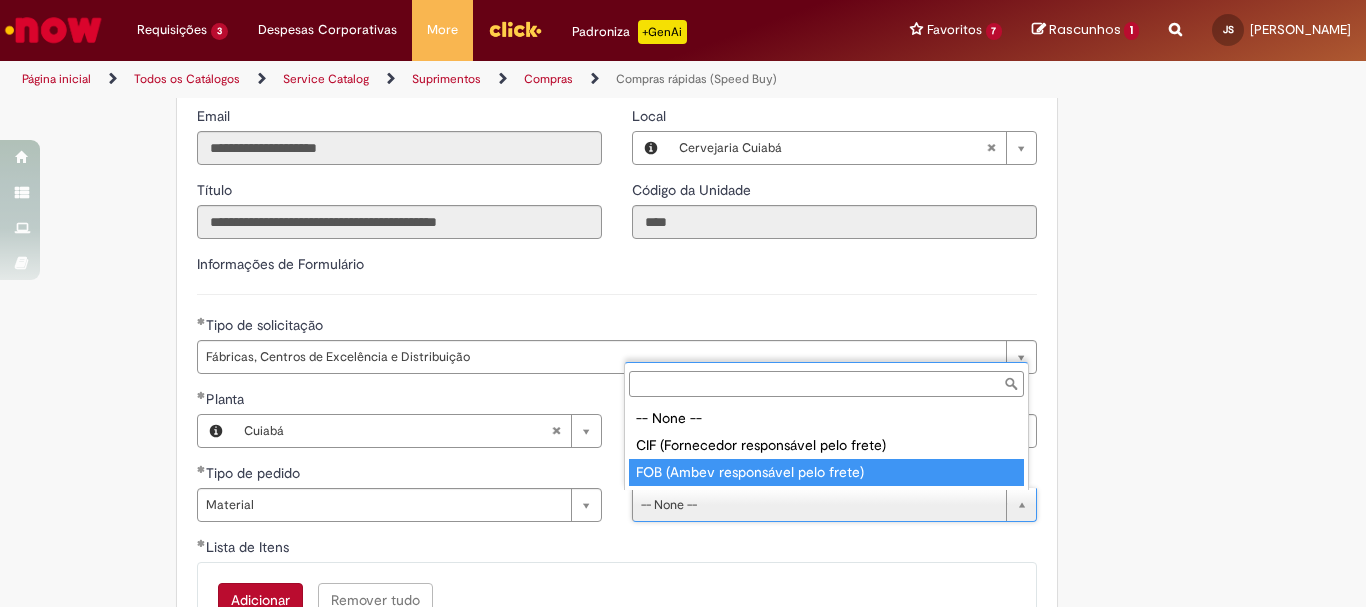 type on "**********" 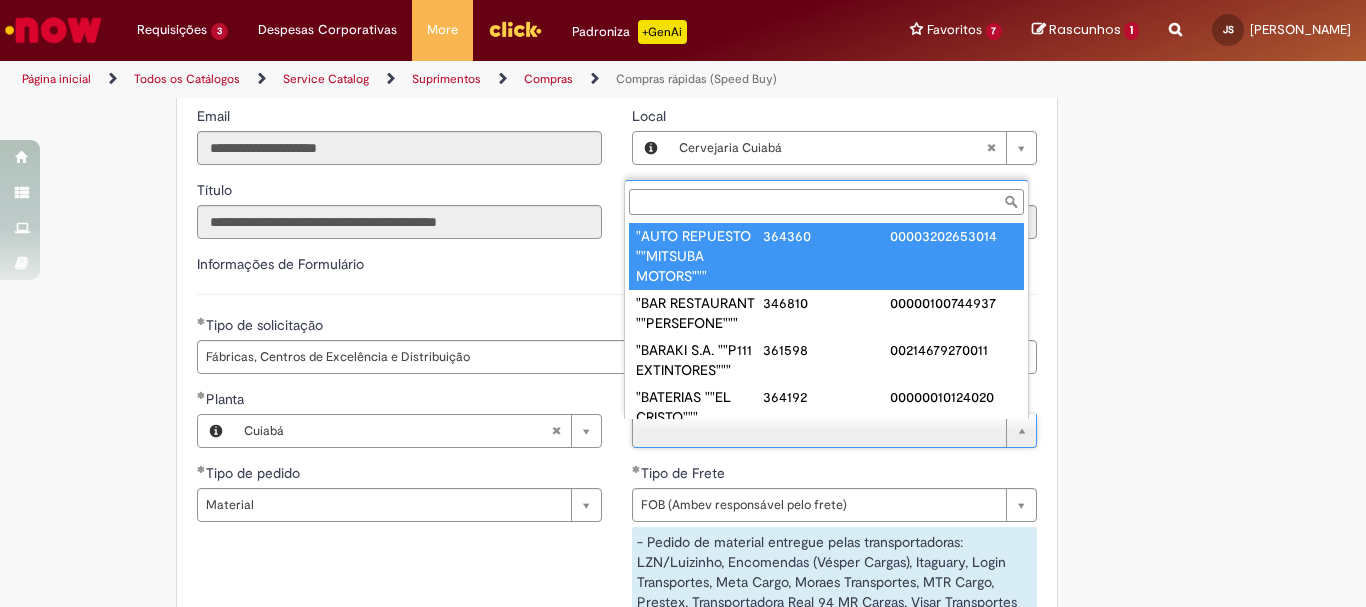 paste on "**********" 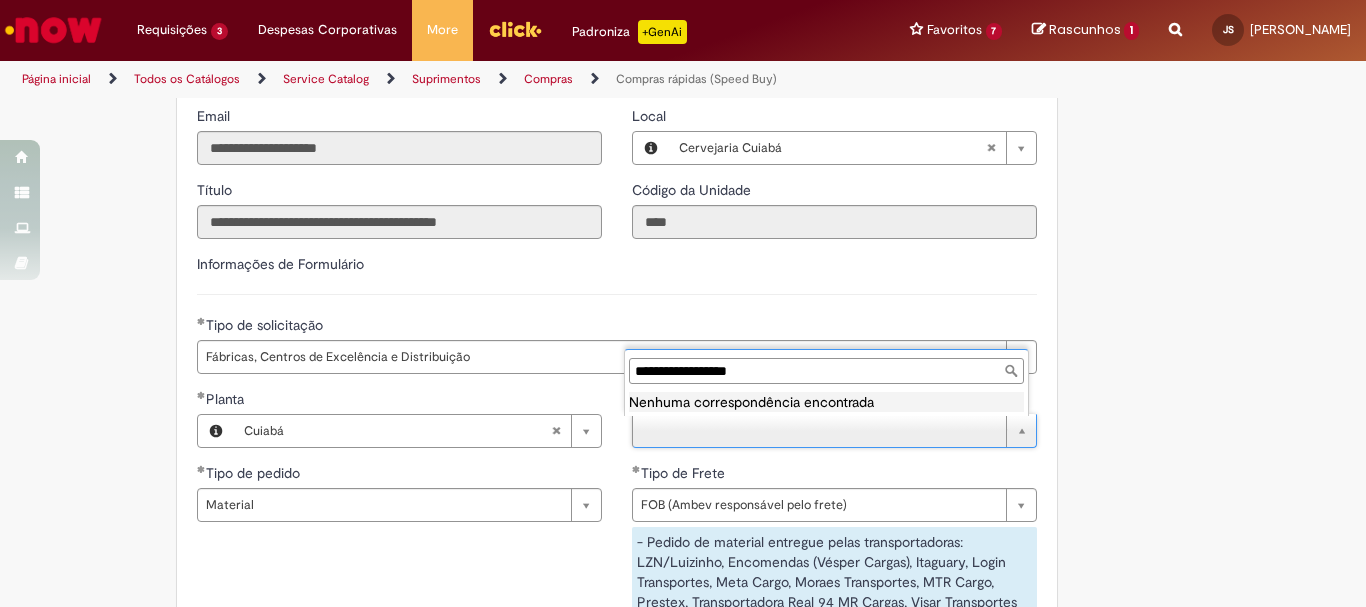 click on "**********" at bounding box center [826, 371] 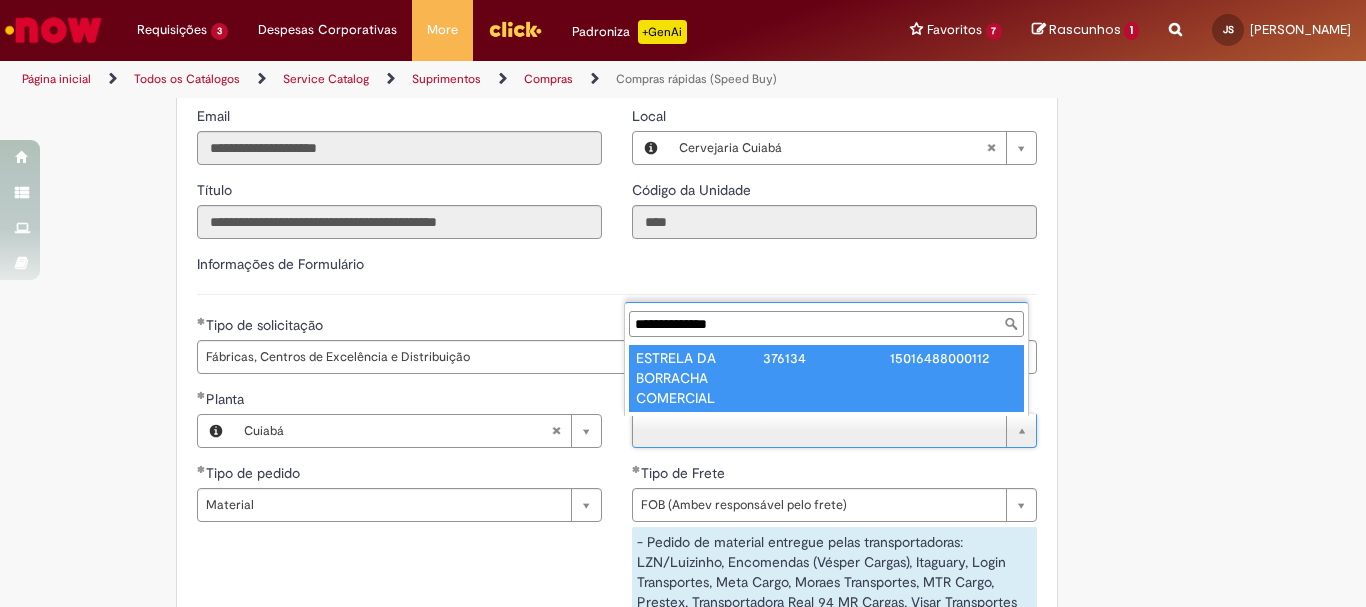 type on "**********" 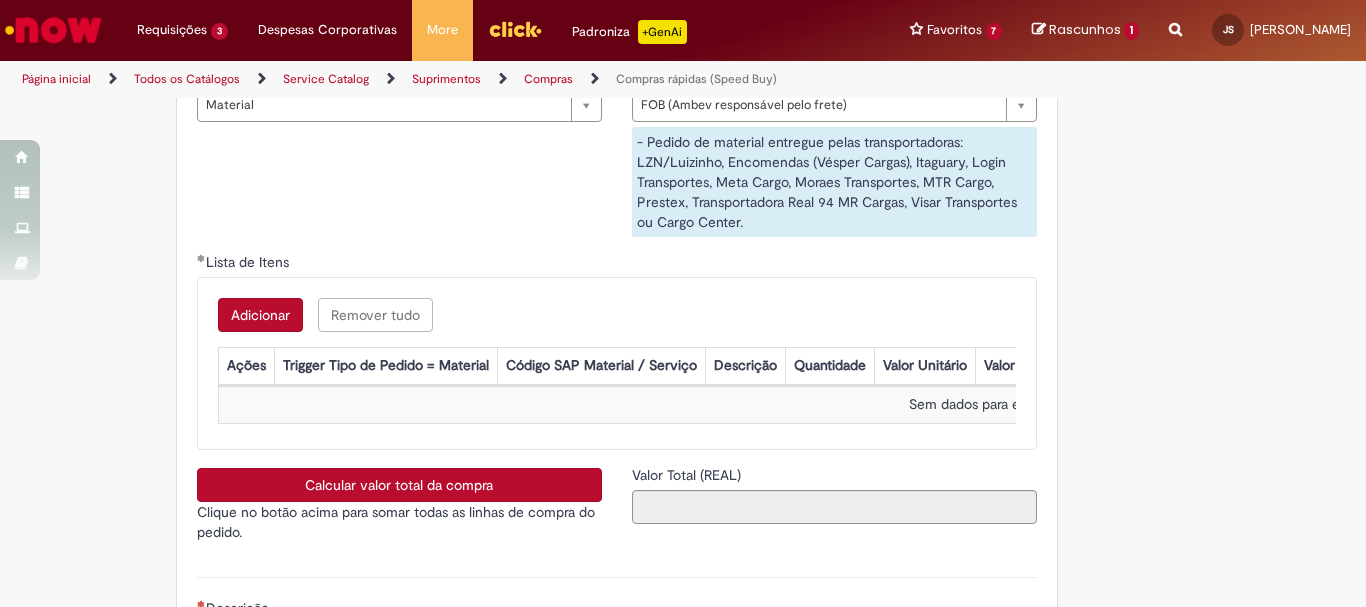 scroll, scrollTop: 3400, scrollLeft: 0, axis: vertical 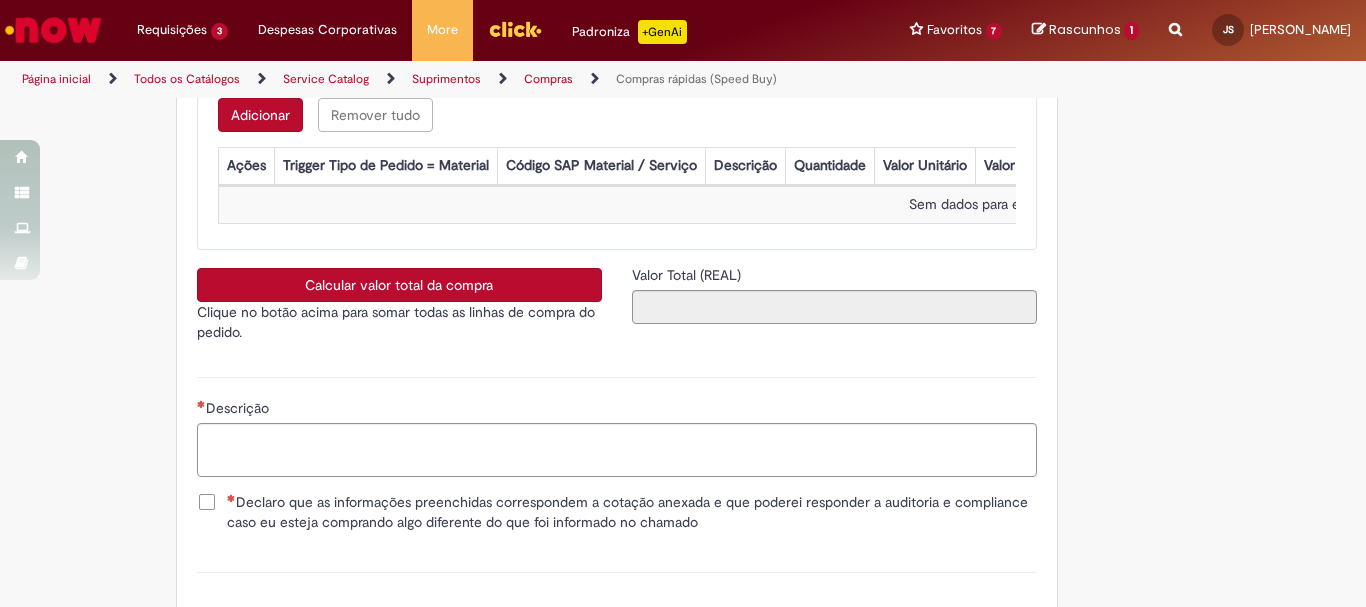 click on "Adicionar" at bounding box center [260, 115] 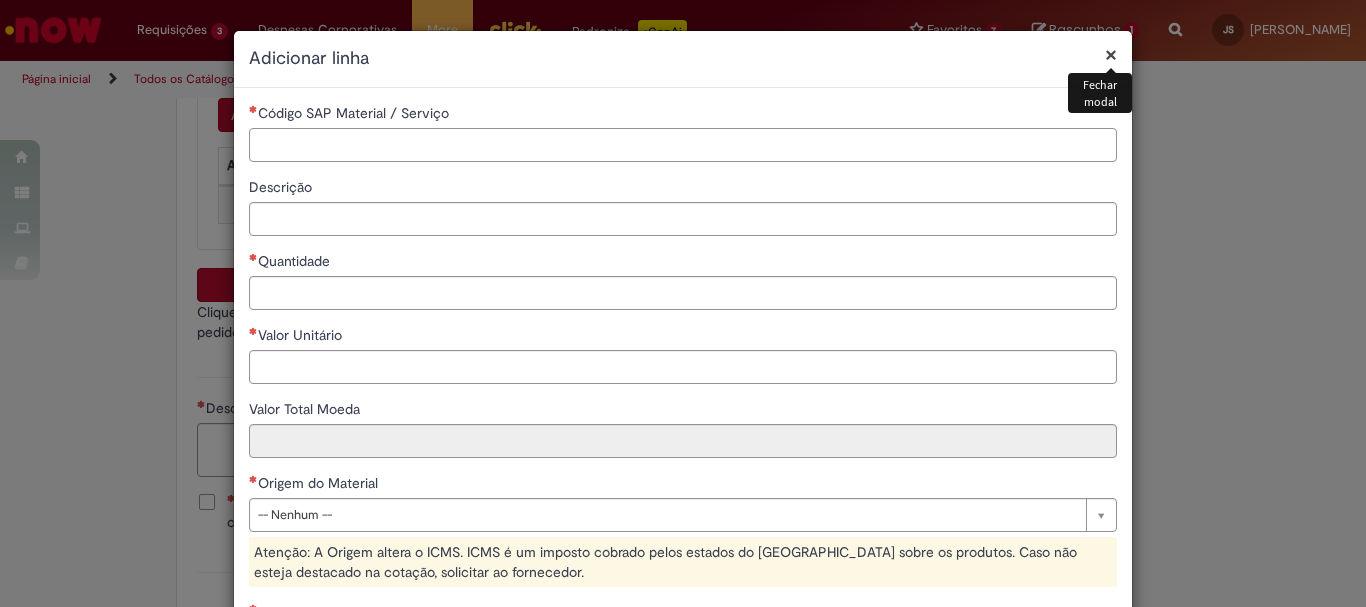click on "Código SAP Material / Serviço" at bounding box center [683, 145] 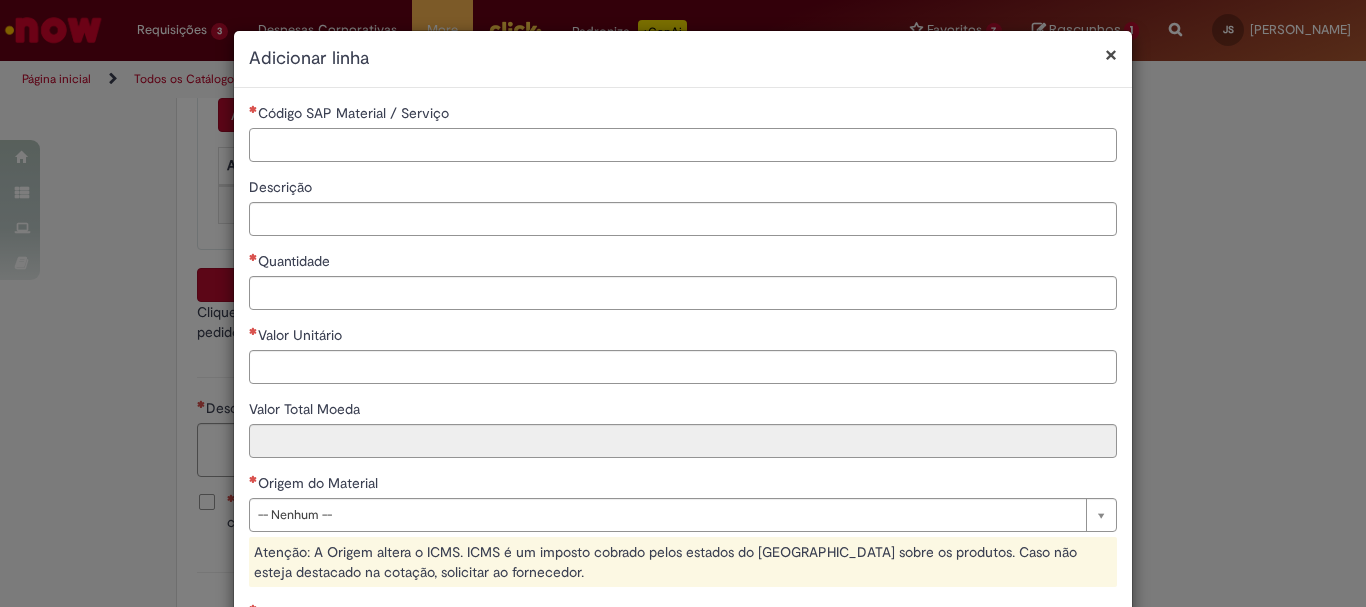 click on "Código SAP Material / Serviço" at bounding box center (683, 145) 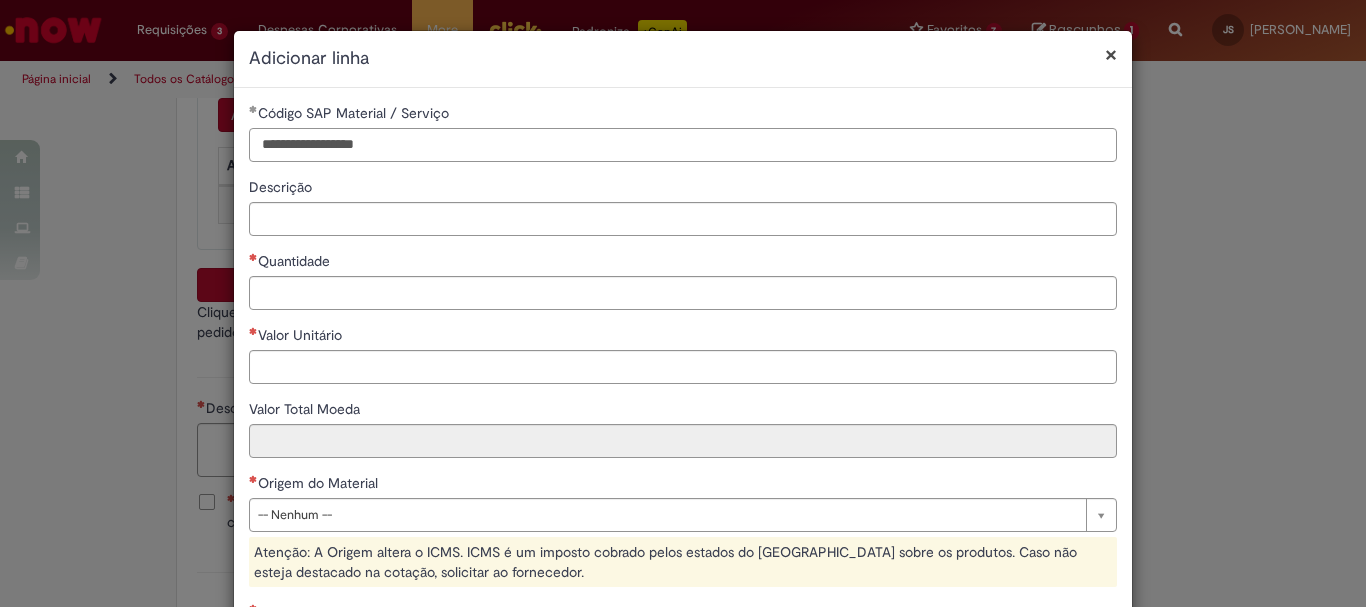 drag, startPoint x: 430, startPoint y: 143, endPoint x: 111, endPoint y: 119, distance: 319.90155 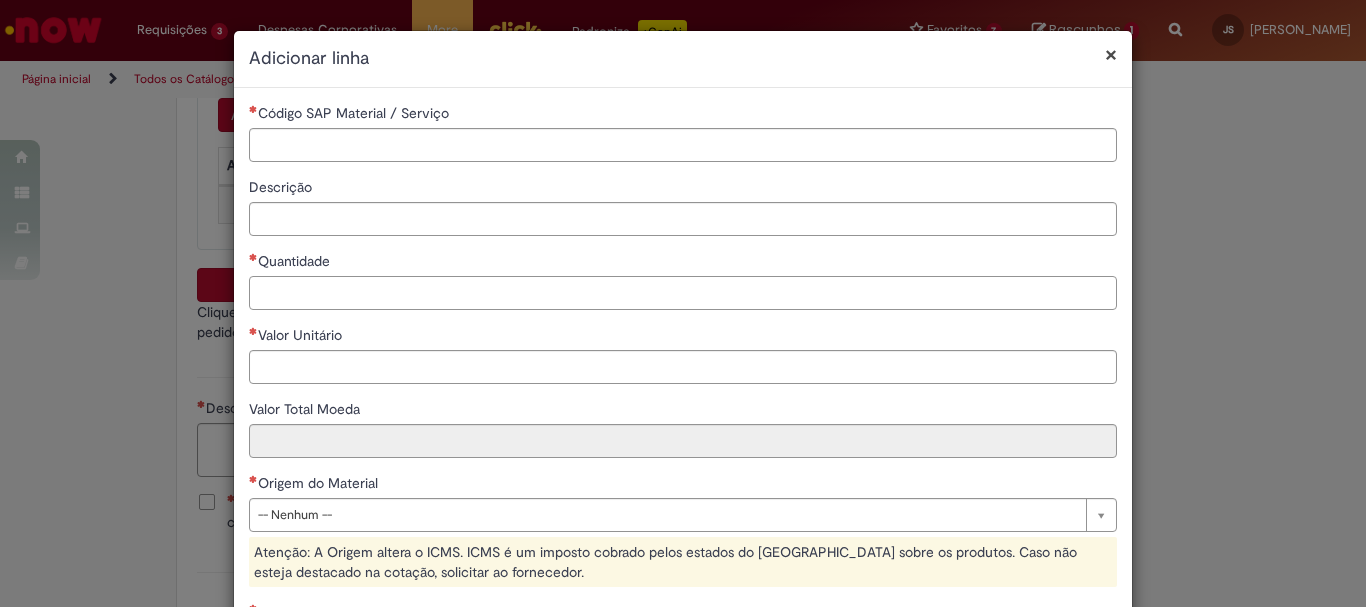 click on "Quantidade" at bounding box center [683, 293] 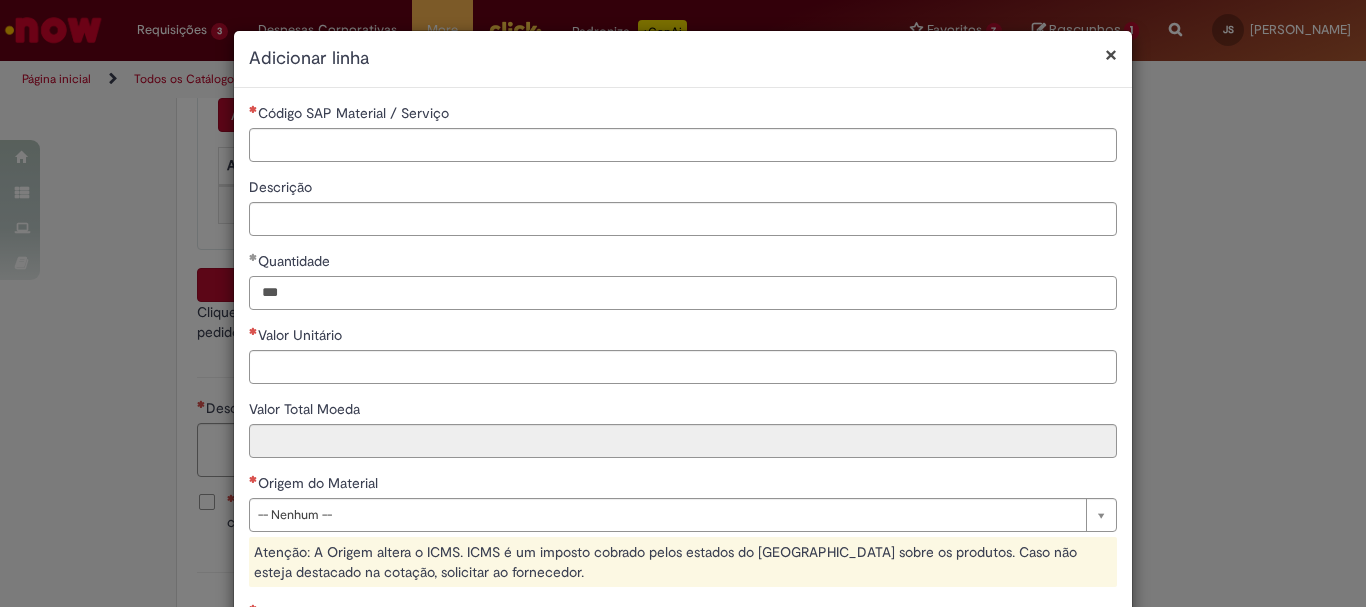 type on "***" 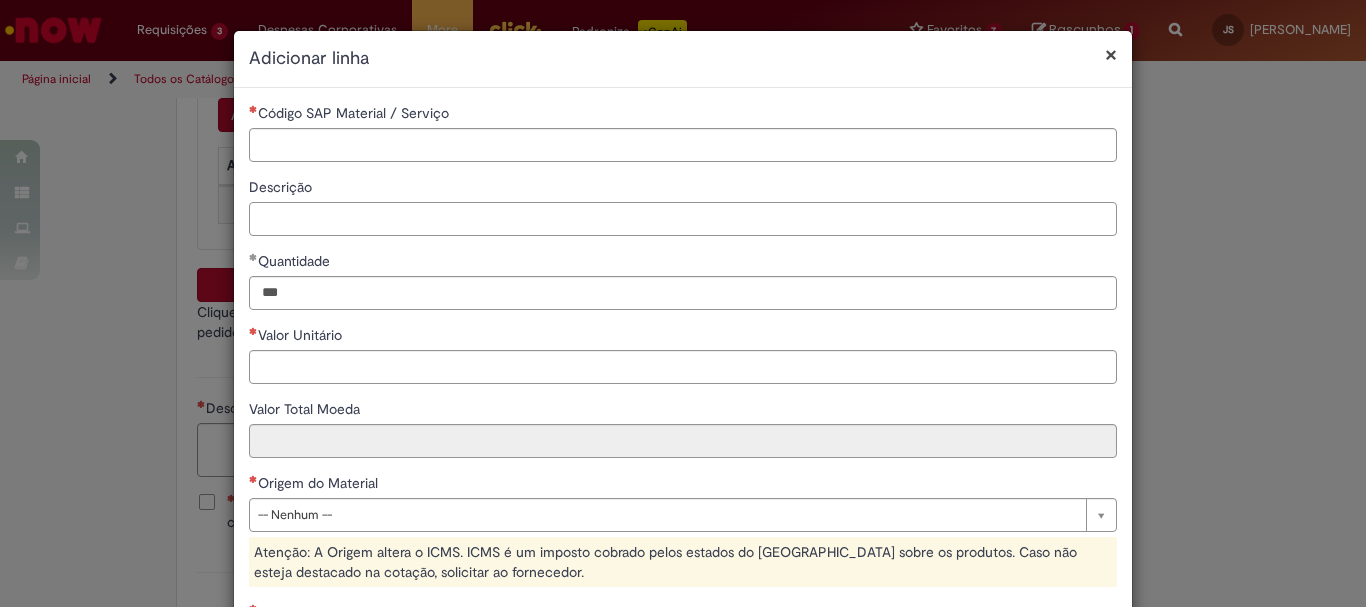 click on "Descrição" at bounding box center [683, 219] 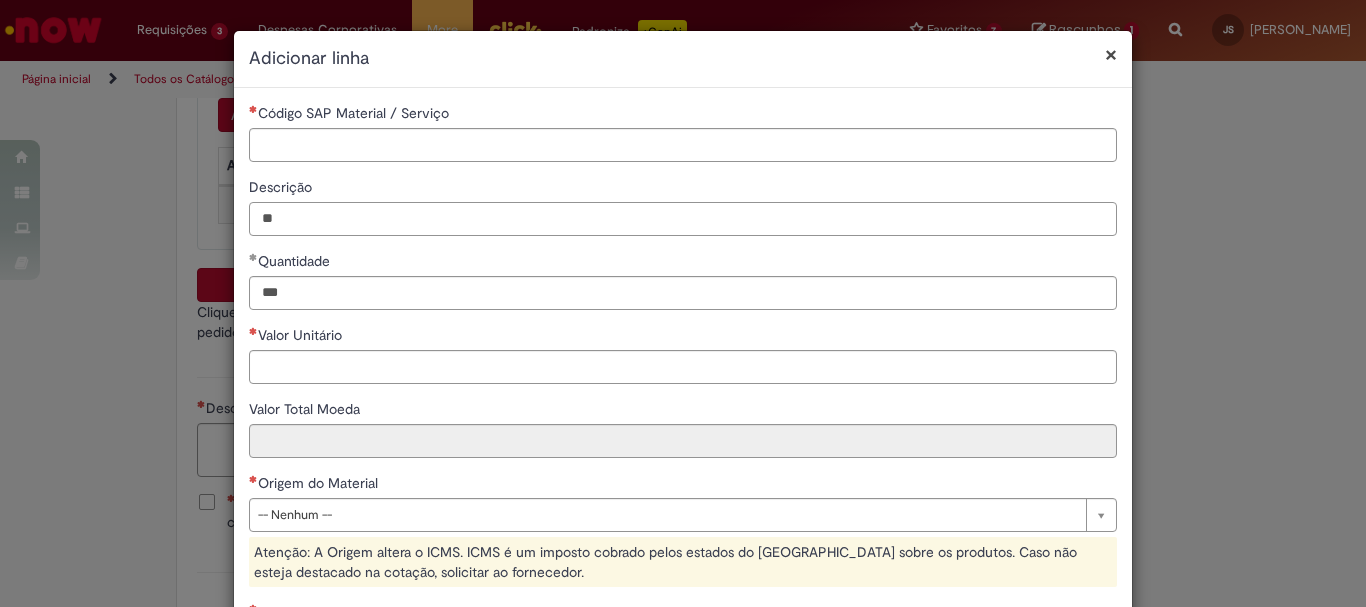 type on "*" 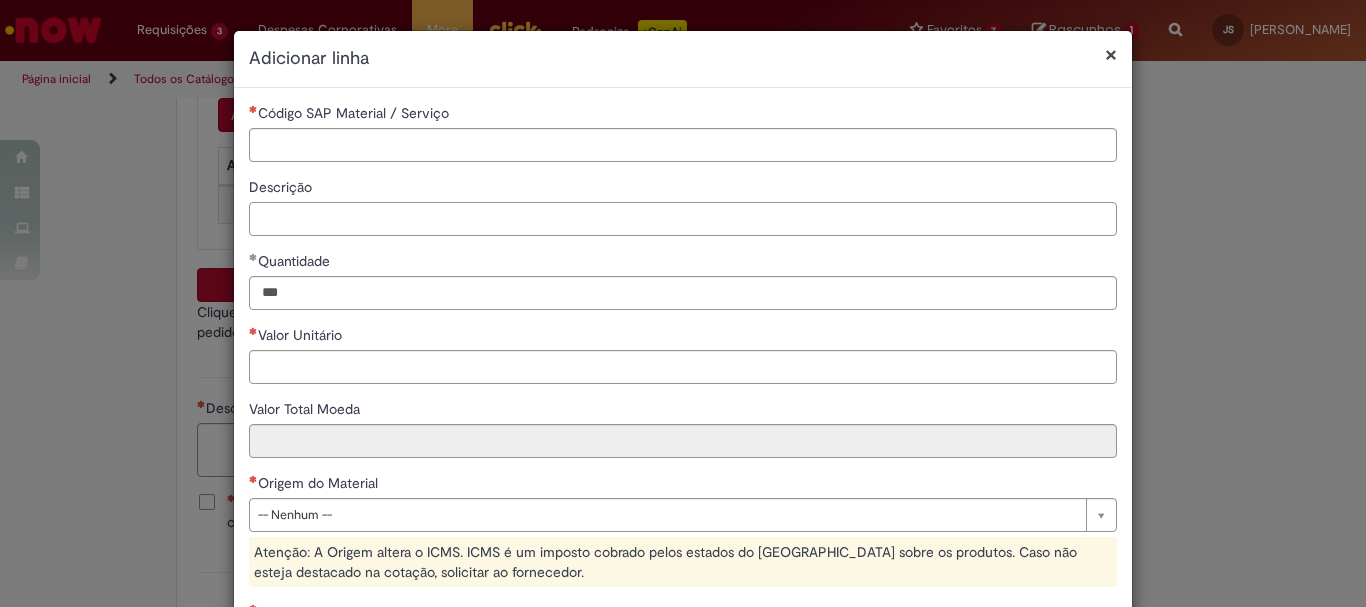 paste on "**********" 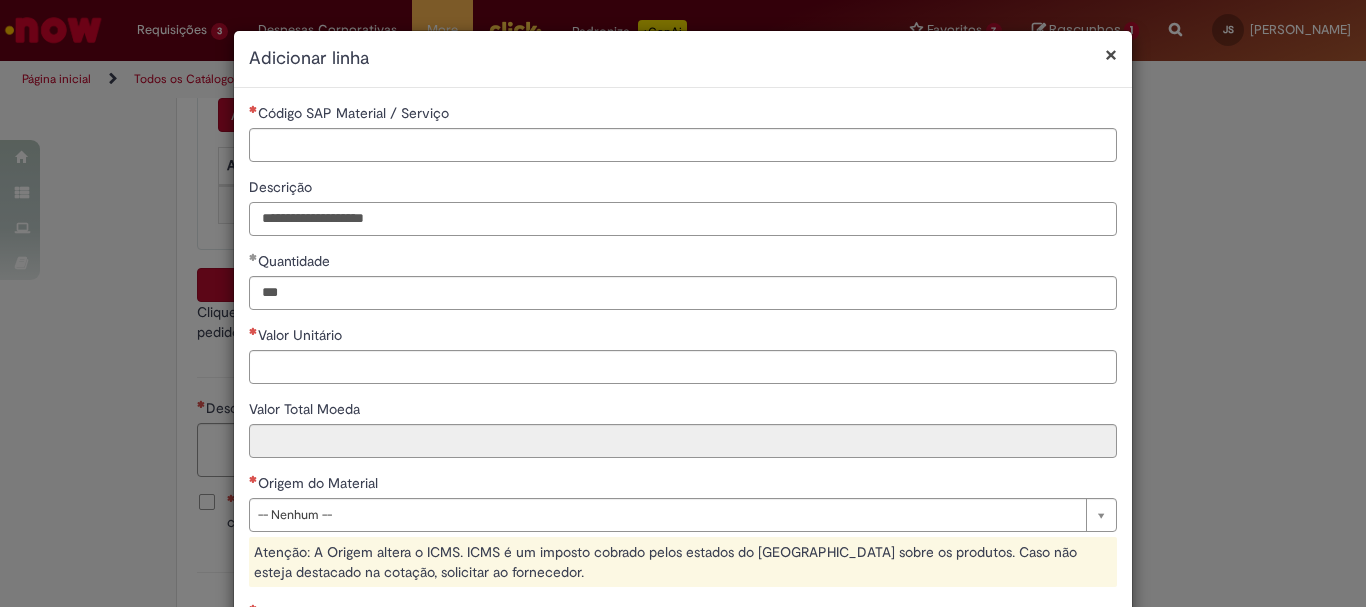 click on "**********" at bounding box center (683, 219) 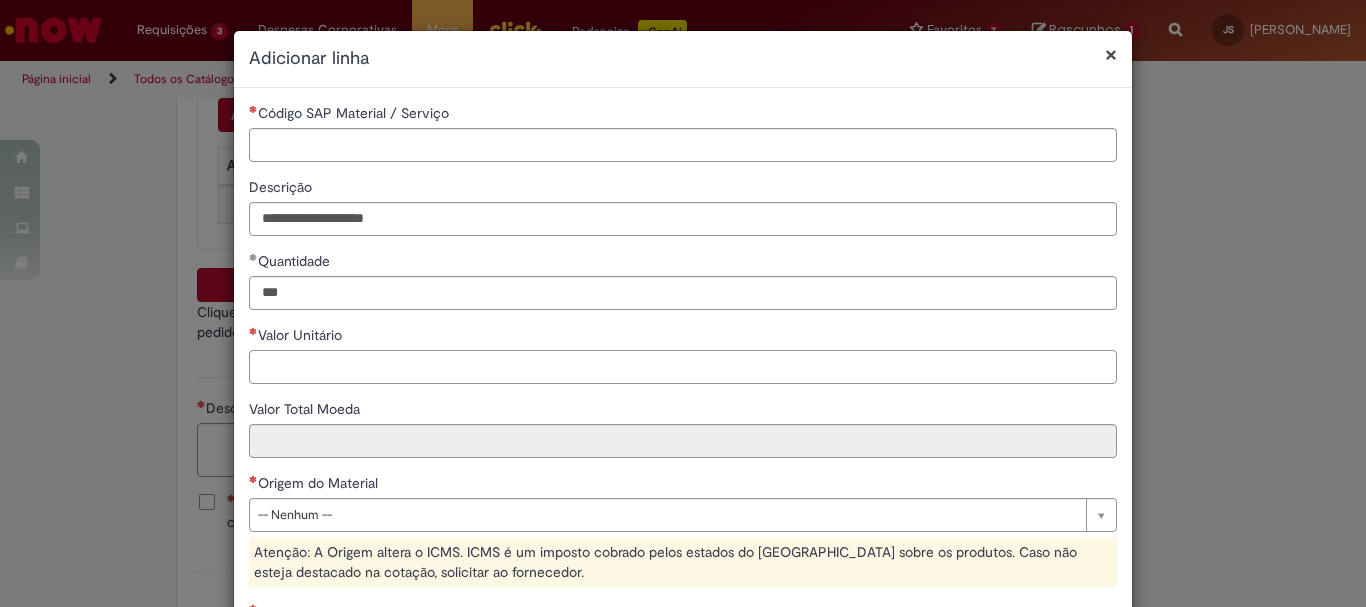 click on "Valor Unitário" at bounding box center (683, 367) 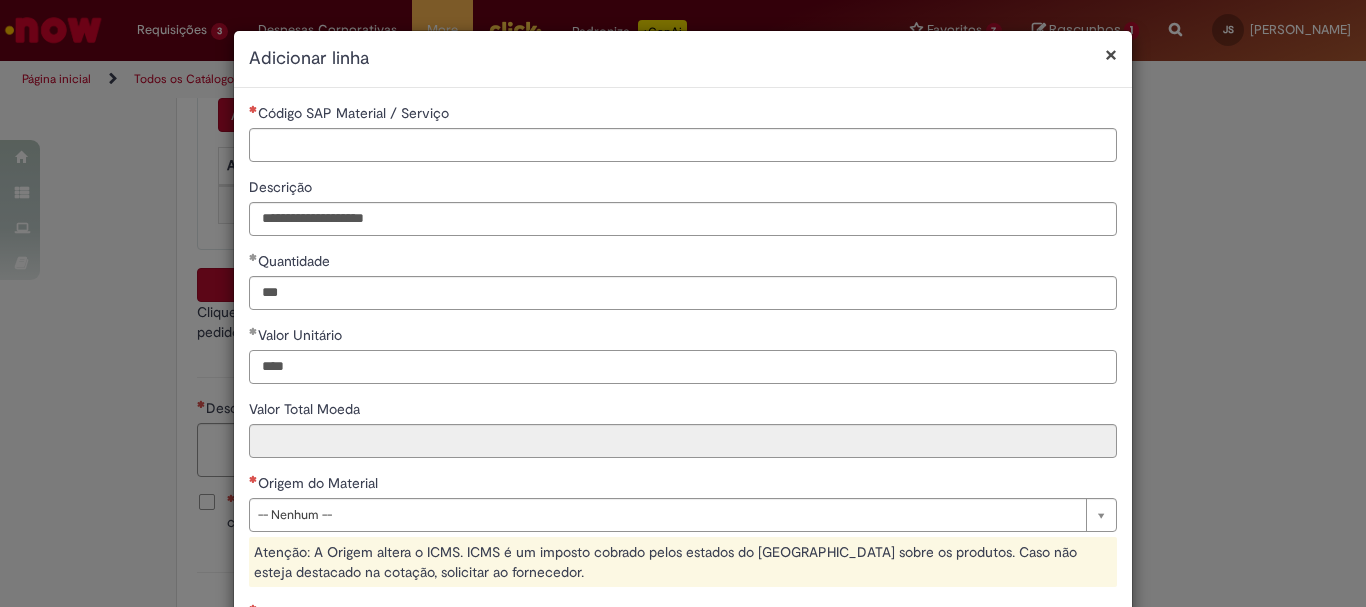 type on "****" 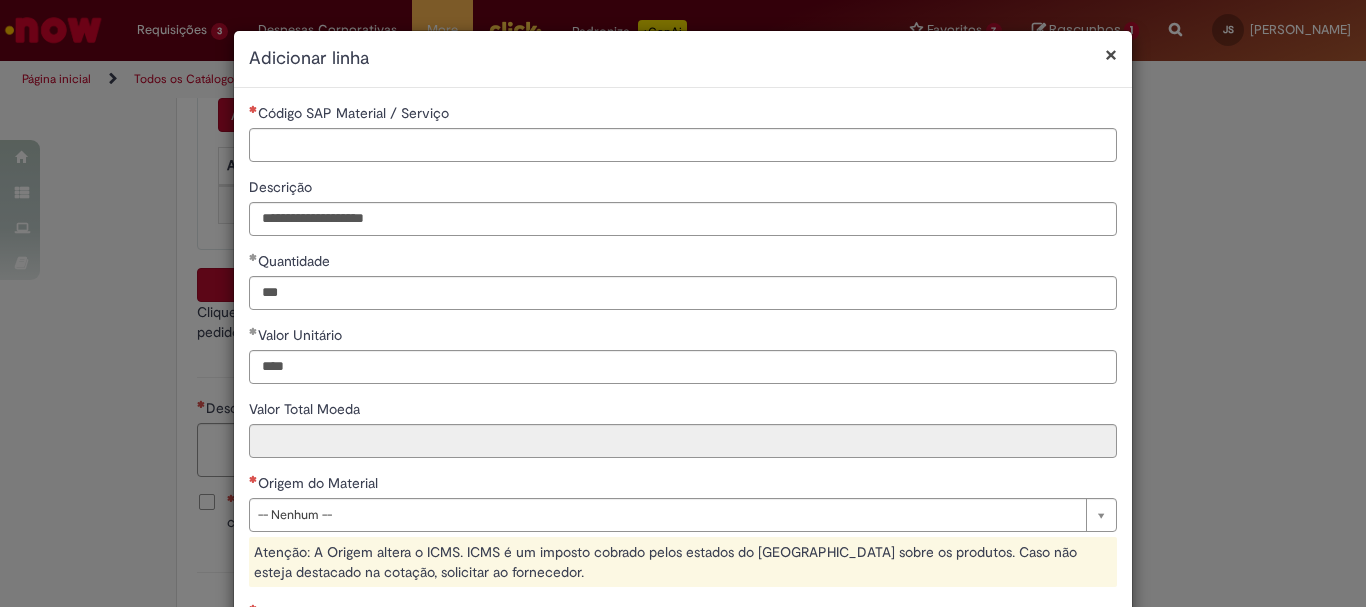 type on "******" 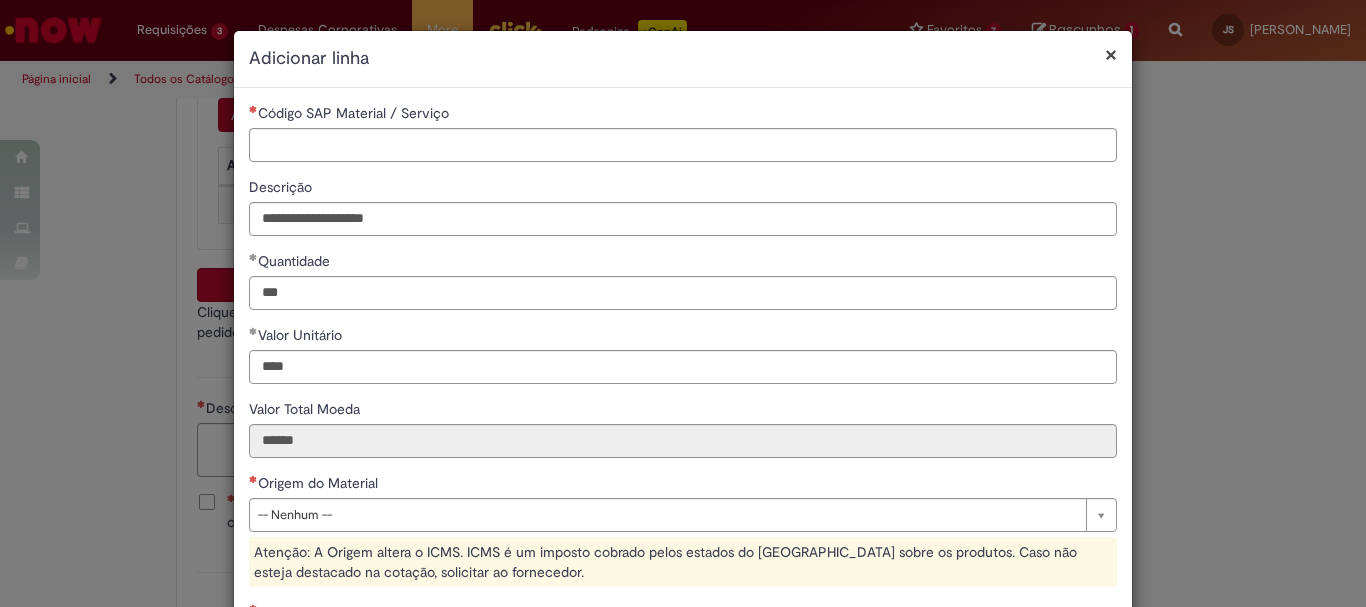 click on "**********" at bounding box center [683, 491] 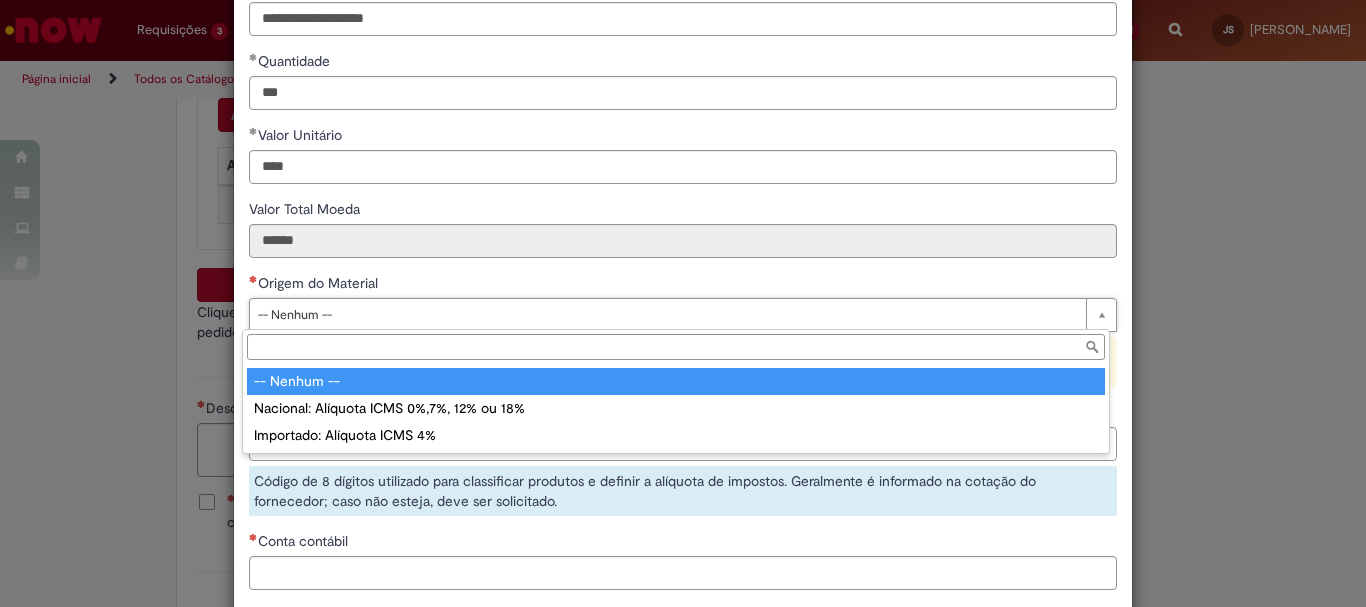 scroll, scrollTop: 199, scrollLeft: 0, axis: vertical 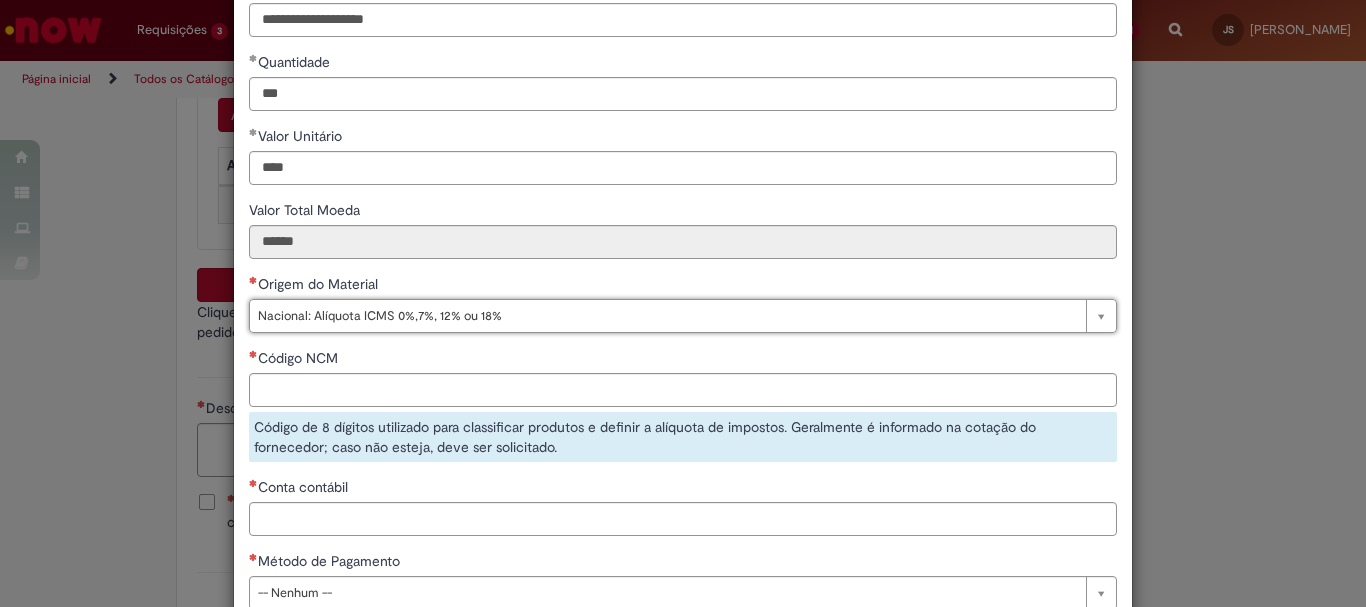 type on "**********" 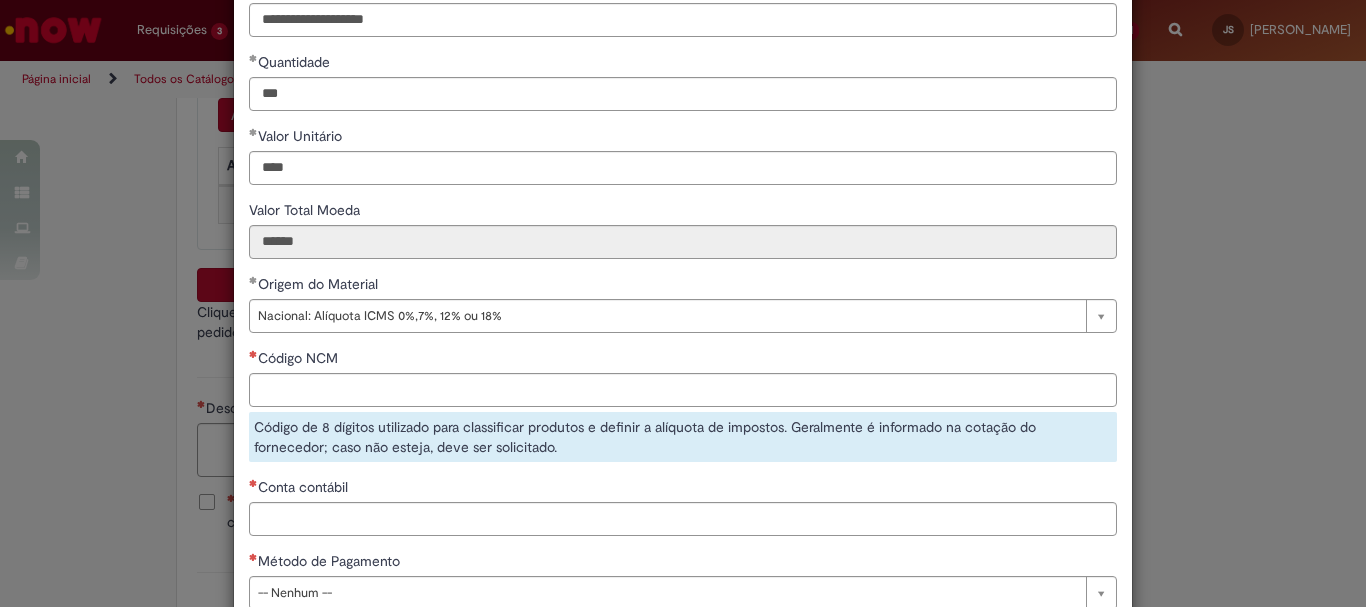 scroll, scrollTop: 200, scrollLeft: 0, axis: vertical 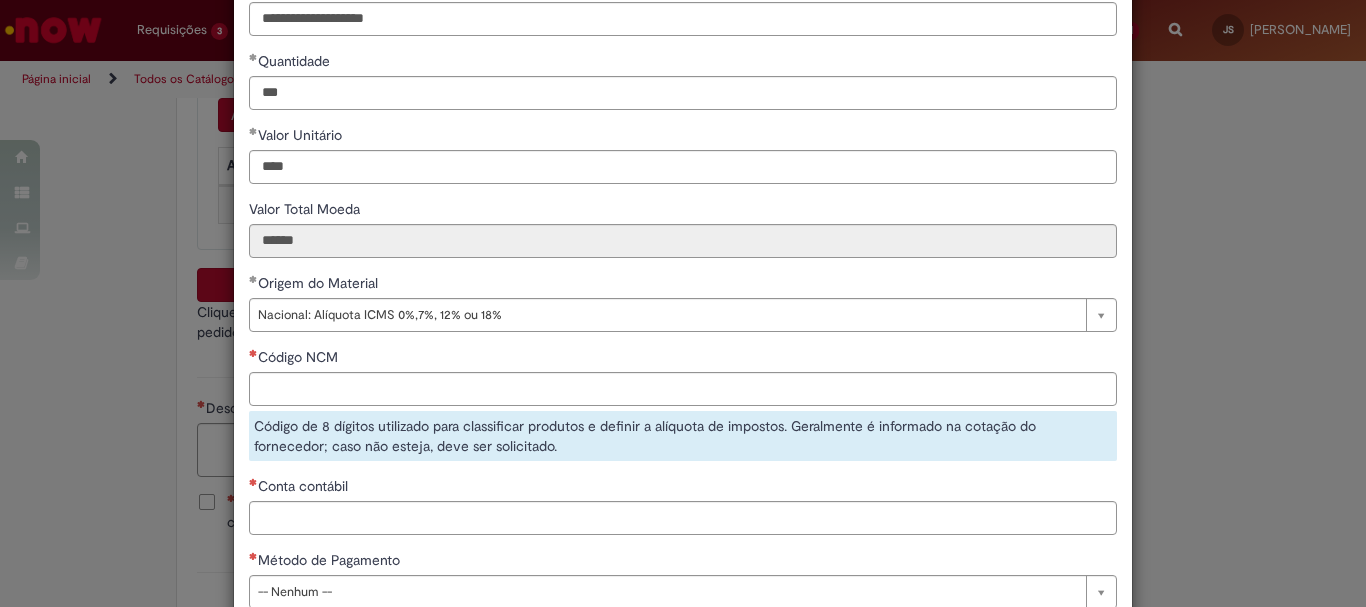 click on "Código NCM" at bounding box center [683, 359] 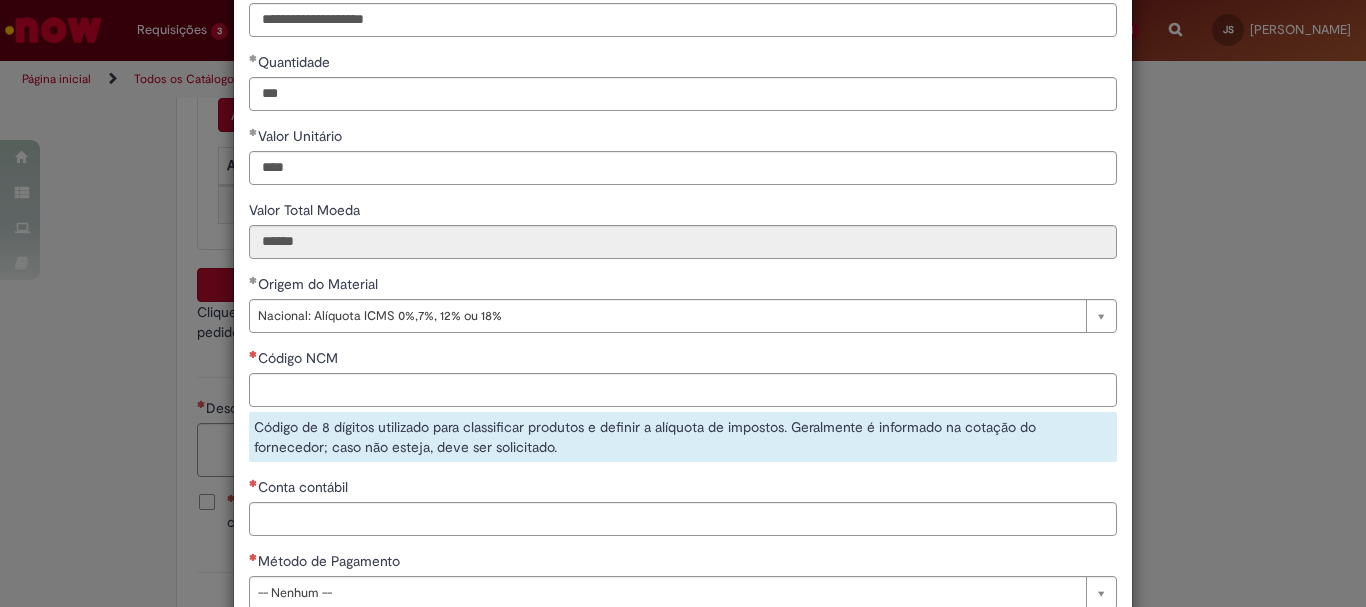 click on "**********" at bounding box center (683, 264) 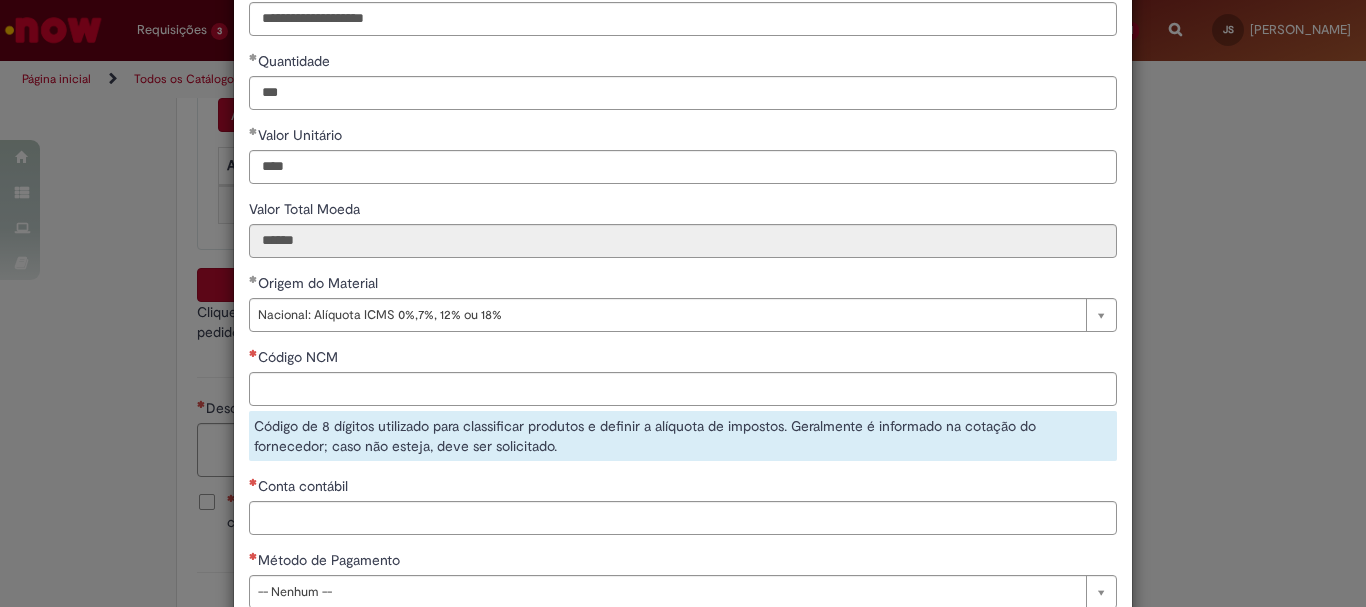 scroll, scrollTop: 200, scrollLeft: 0, axis: vertical 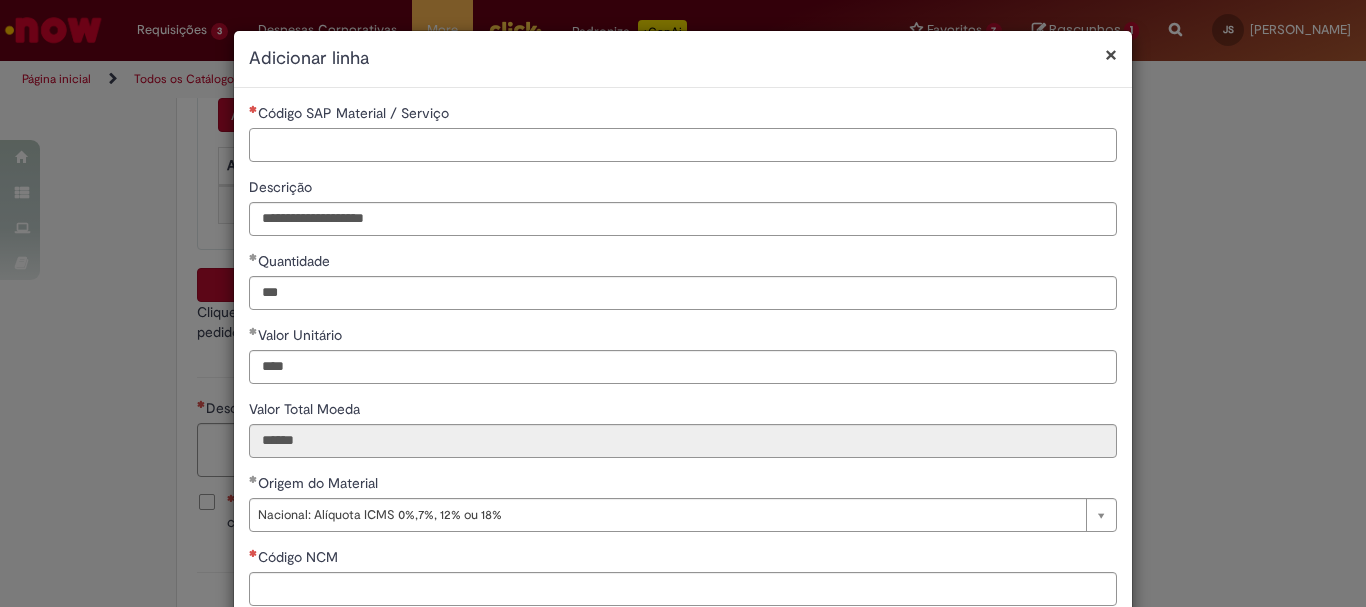 click on "Código SAP Material / Serviço" at bounding box center (683, 145) 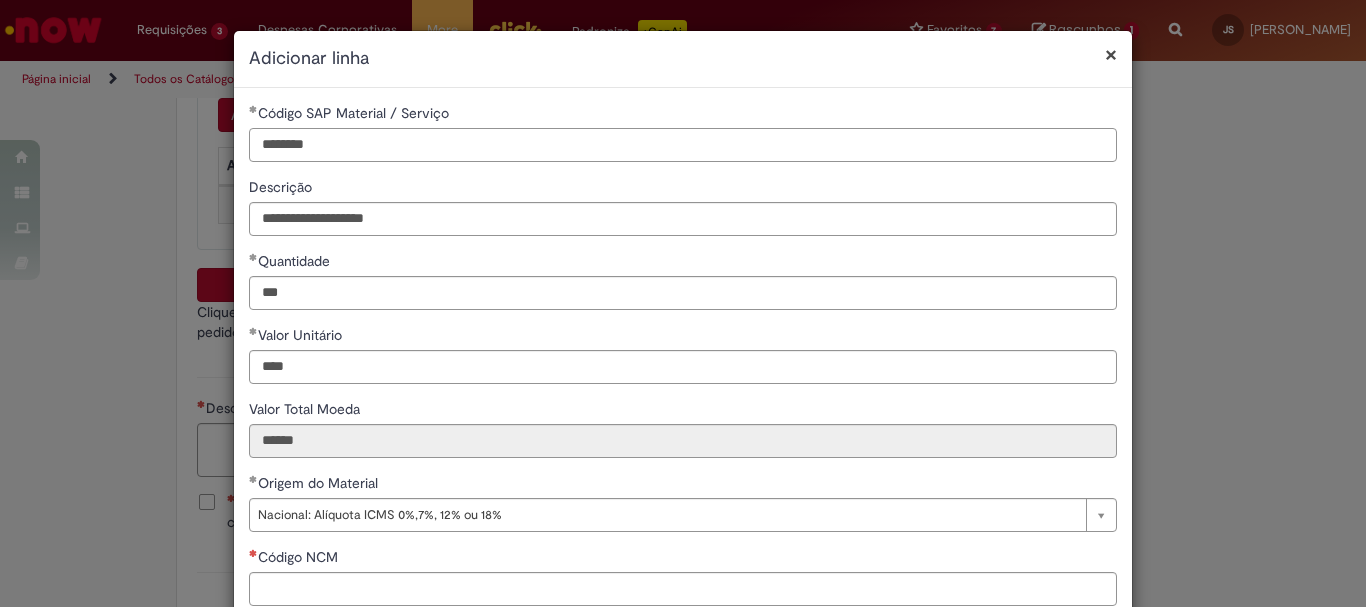 scroll, scrollTop: 300, scrollLeft: 0, axis: vertical 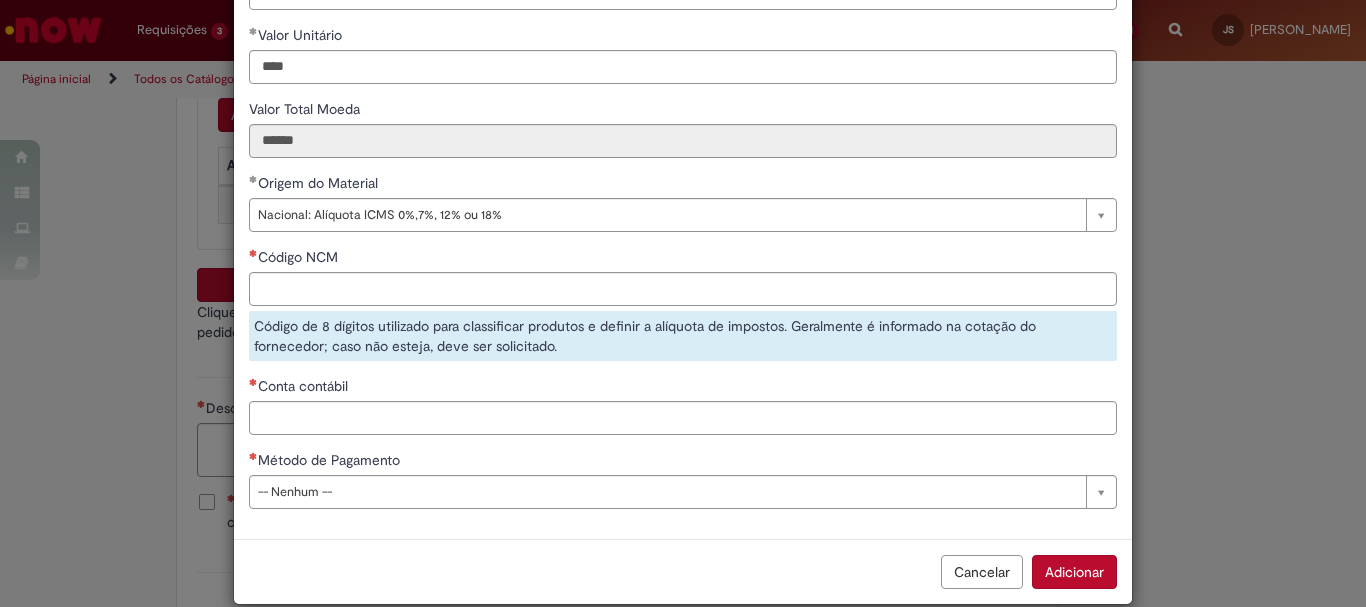 type on "********" 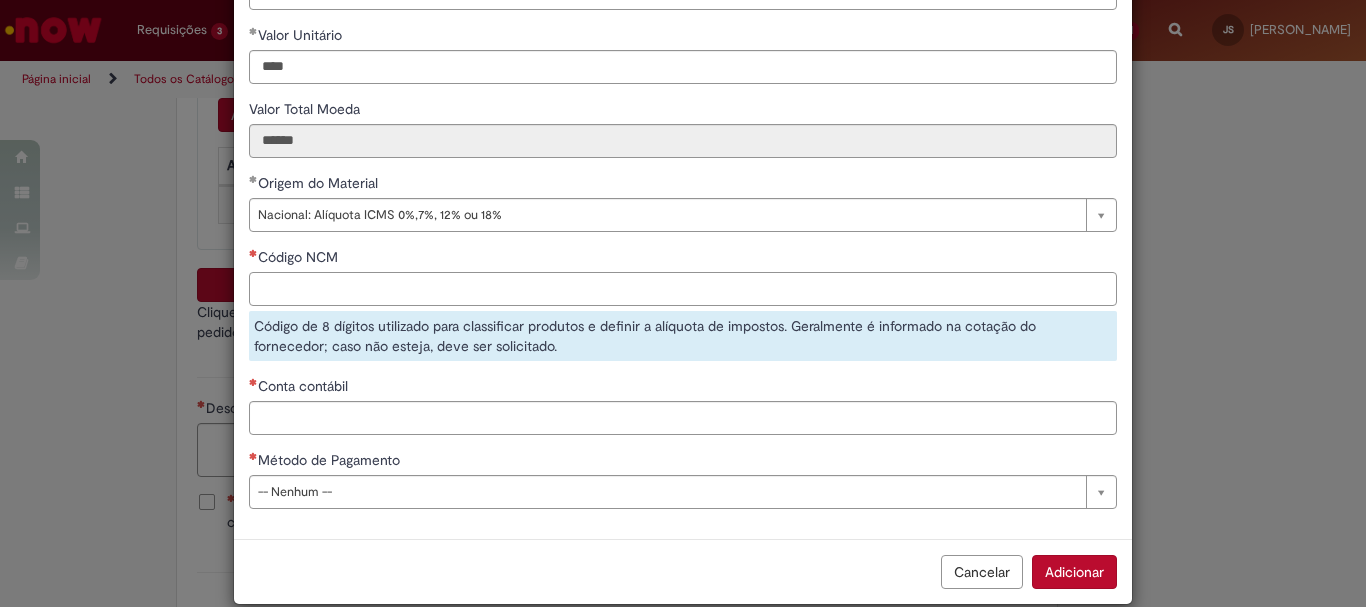 click on "Código NCM" at bounding box center [683, 289] 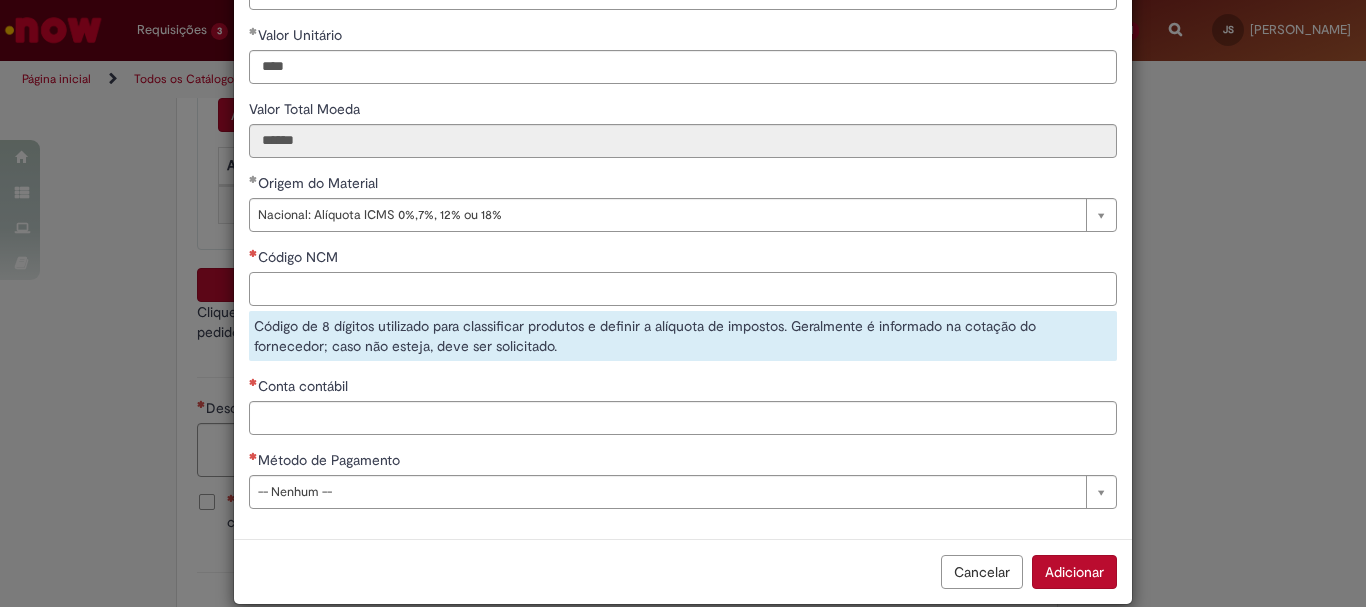 paste on "********" 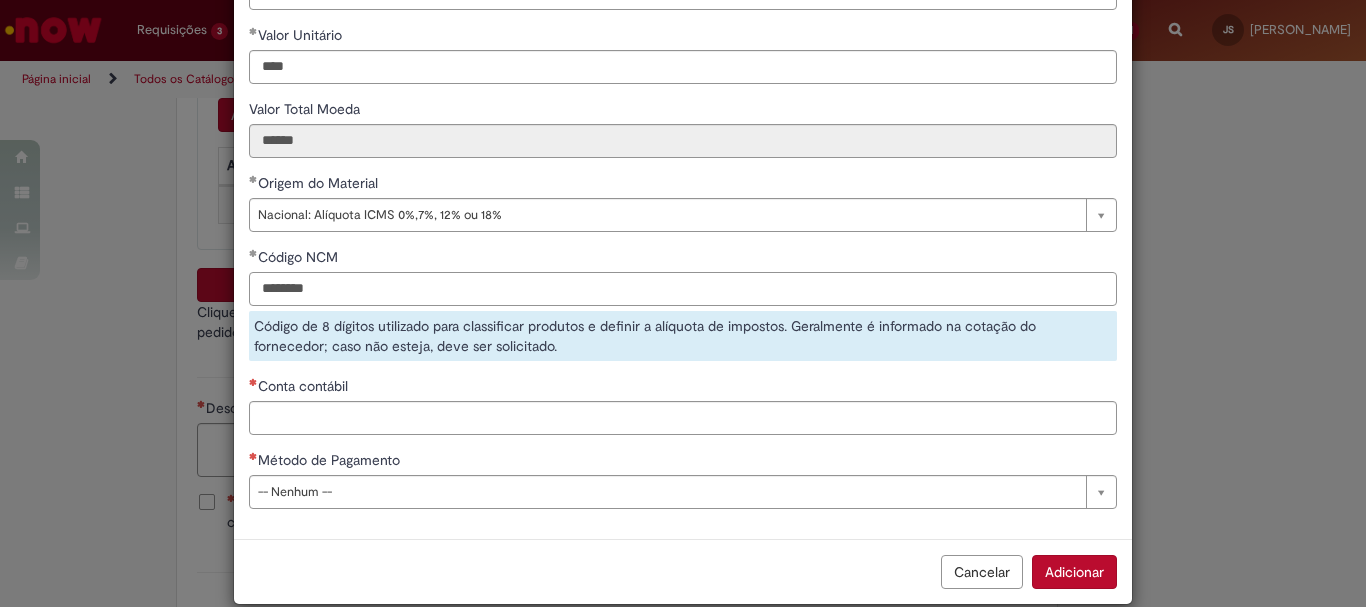 type on "********" 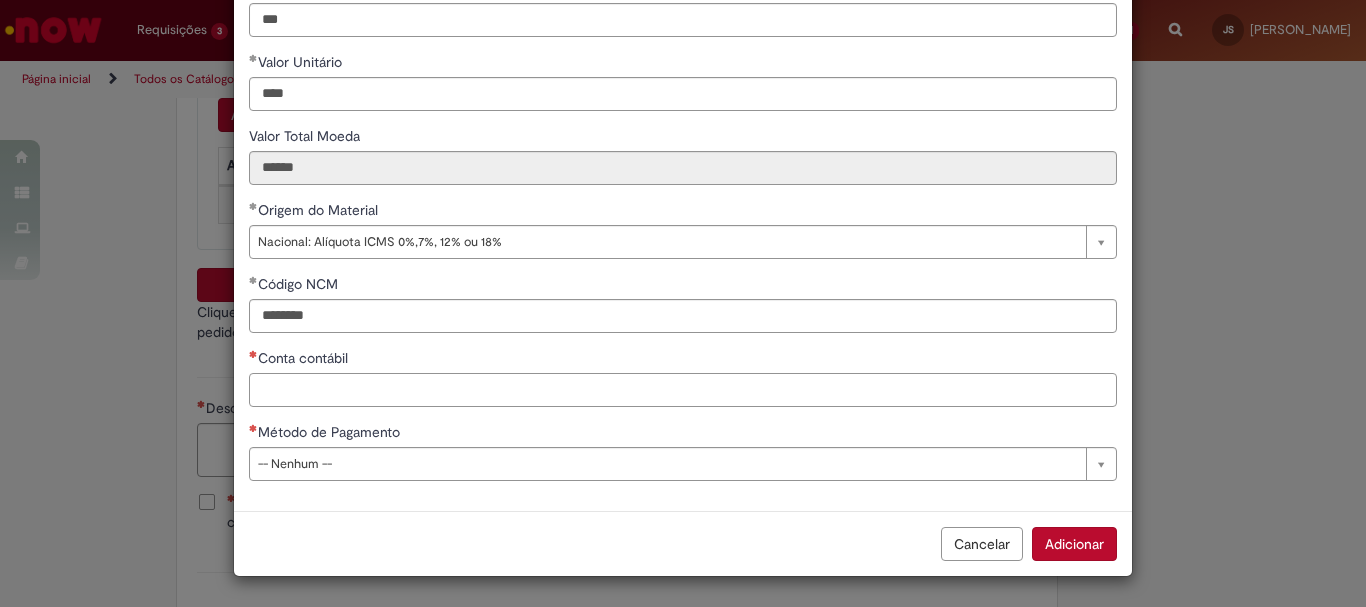 click on "**********" at bounding box center [683, 163] 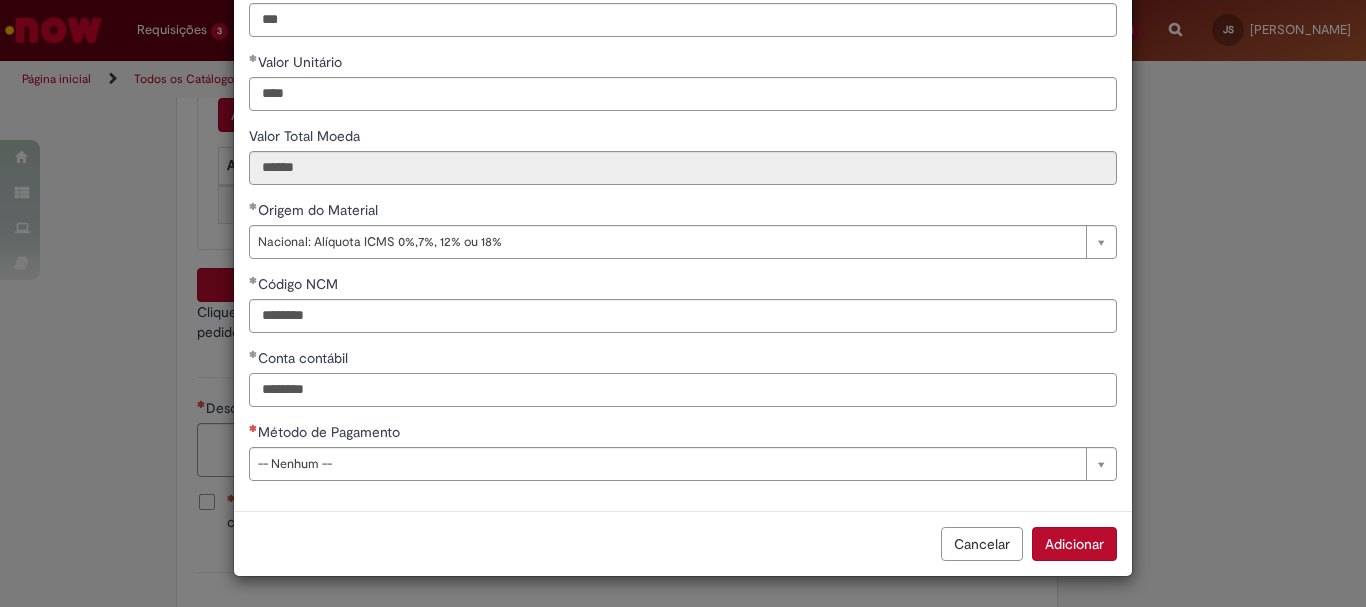 type on "********" 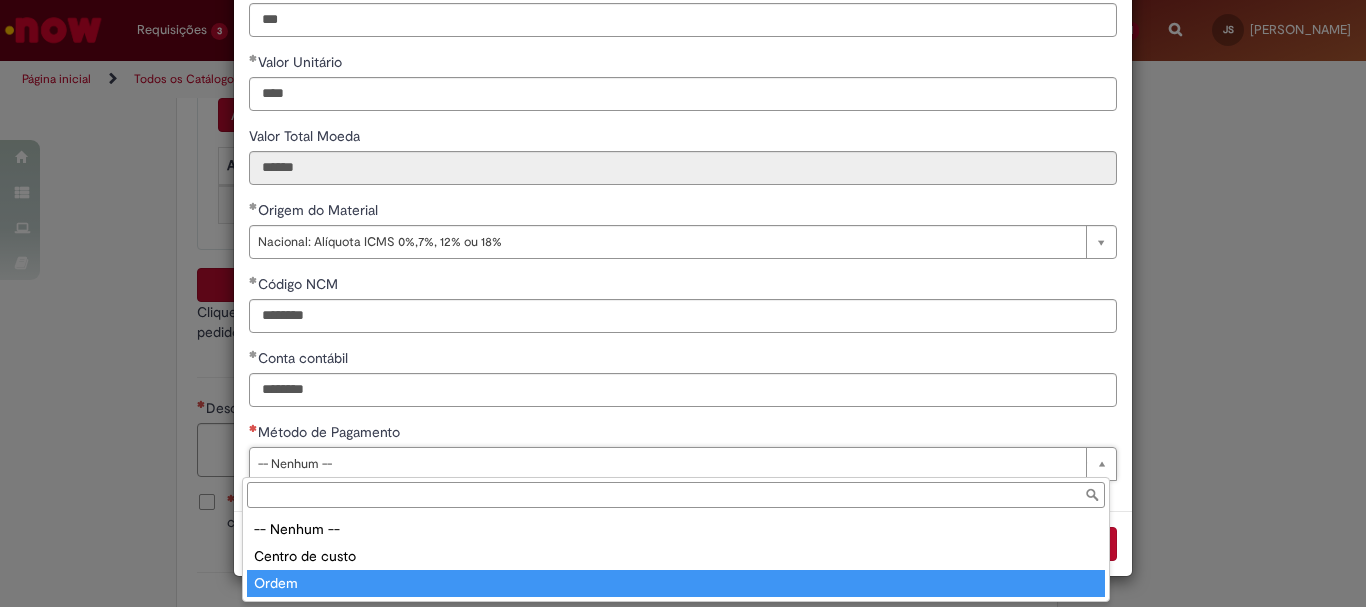 type on "*****" 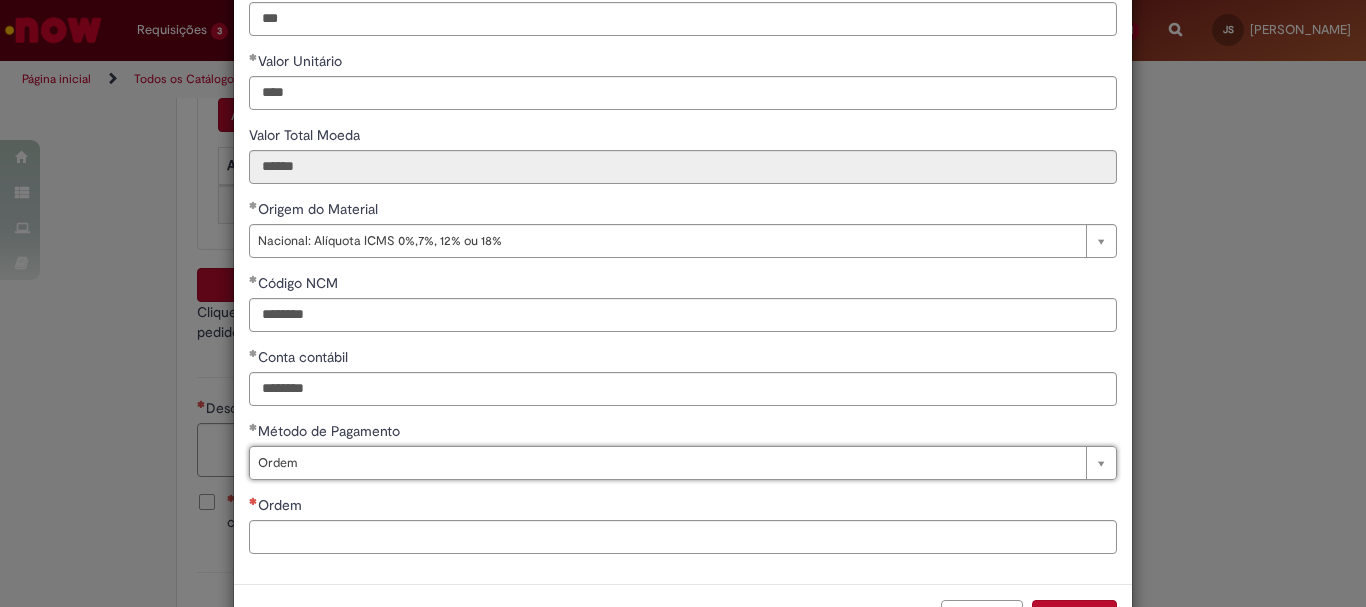 click on "Ordem" at bounding box center [683, 507] 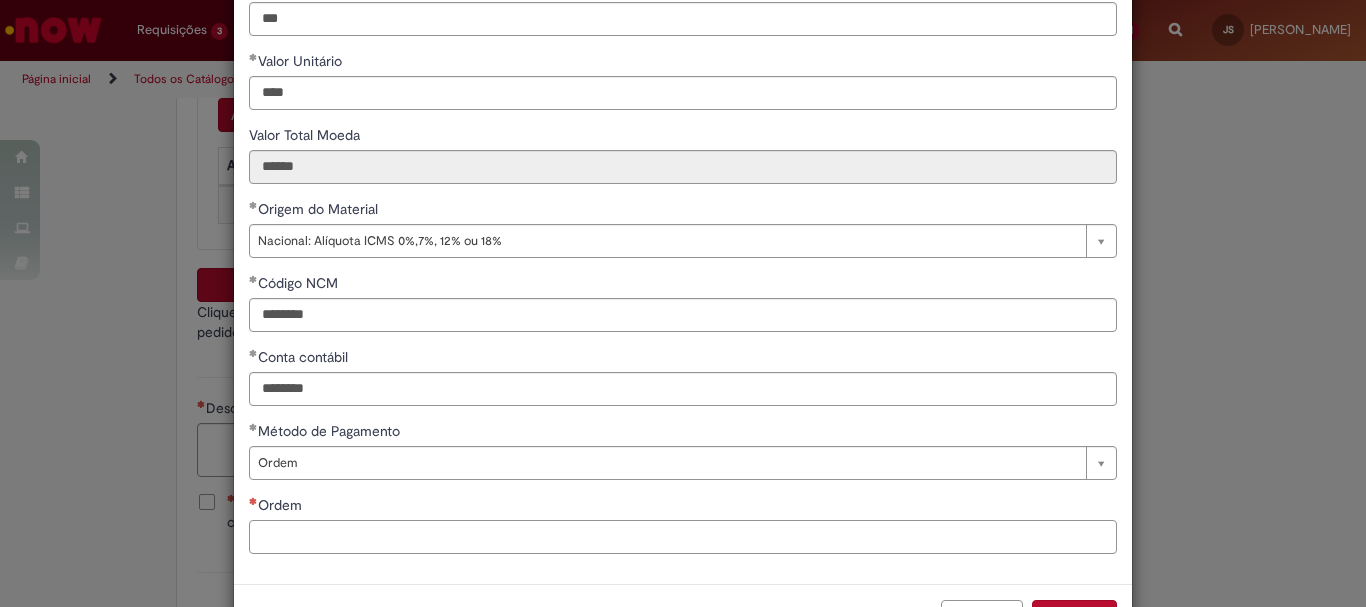 scroll, scrollTop: 273, scrollLeft: 0, axis: vertical 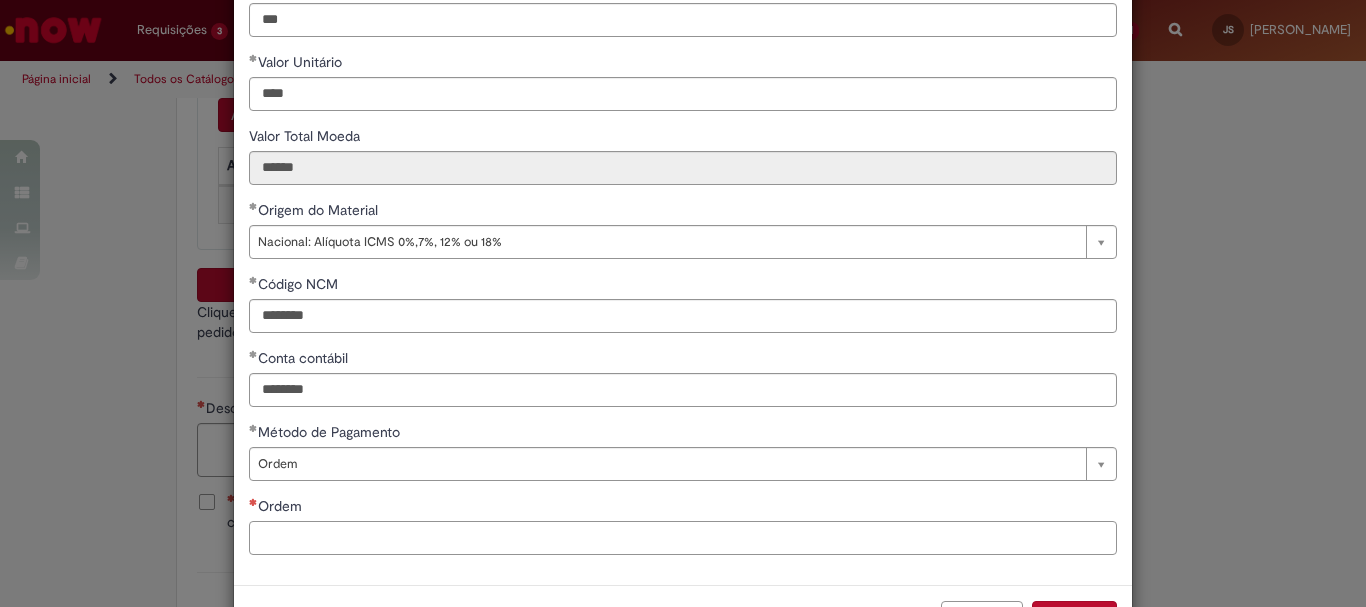 click on "Ordem" at bounding box center [683, 538] 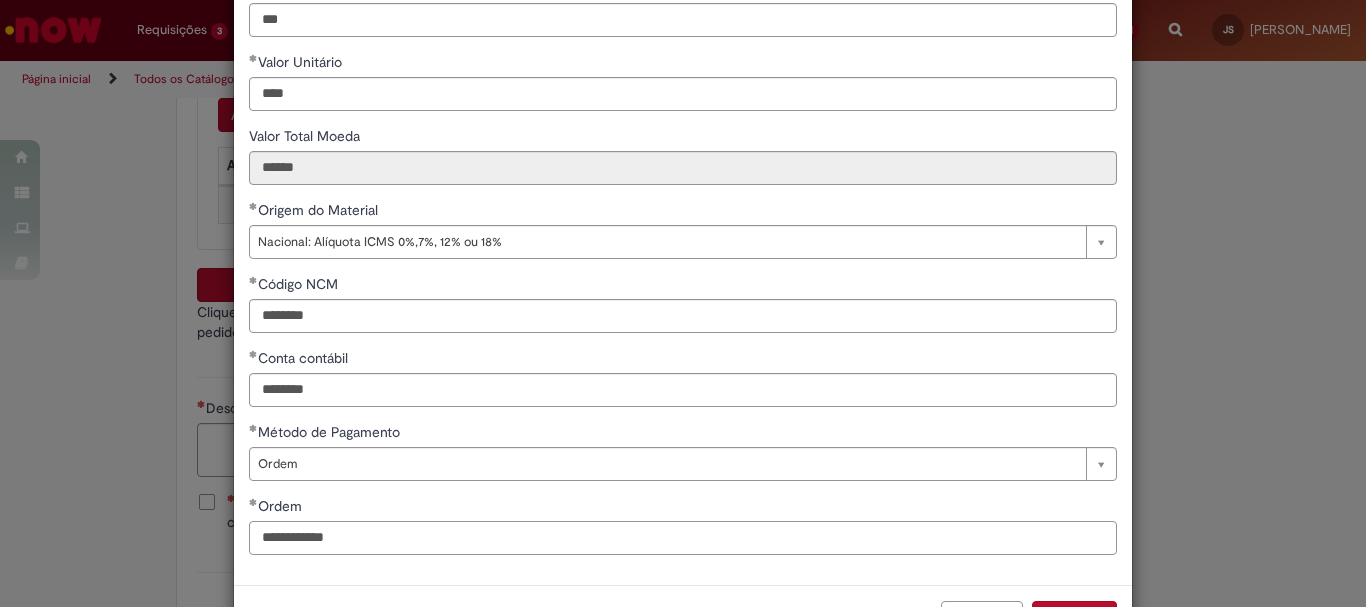 scroll, scrollTop: 347, scrollLeft: 0, axis: vertical 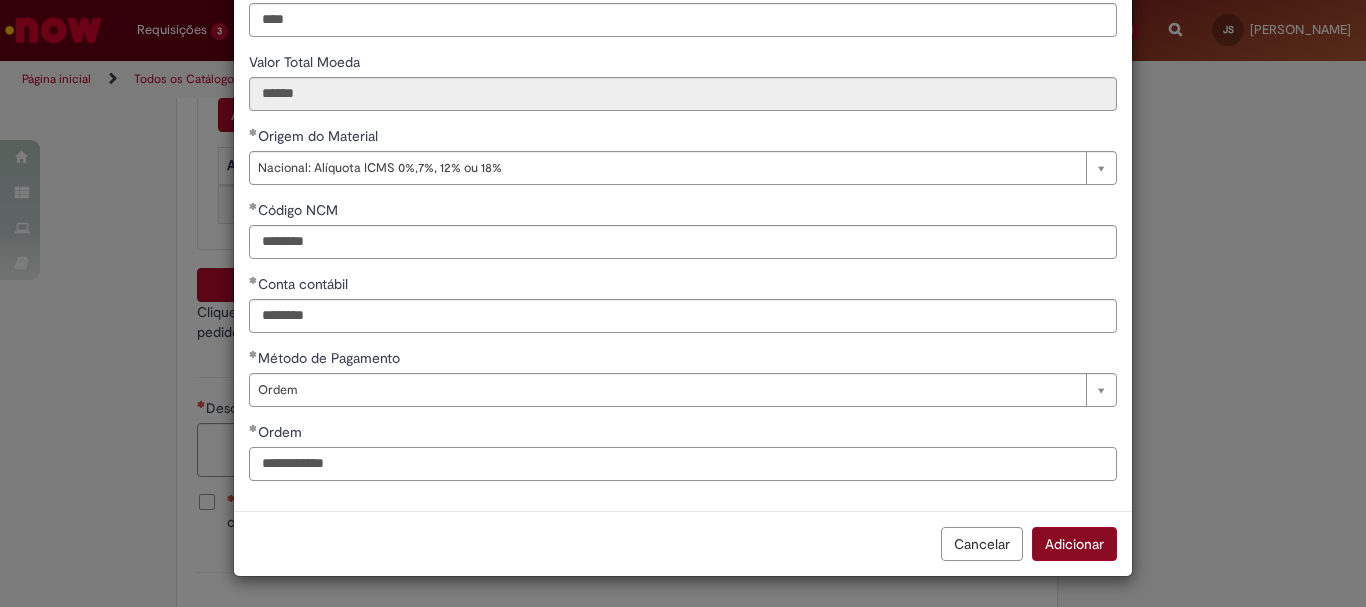 type on "**********" 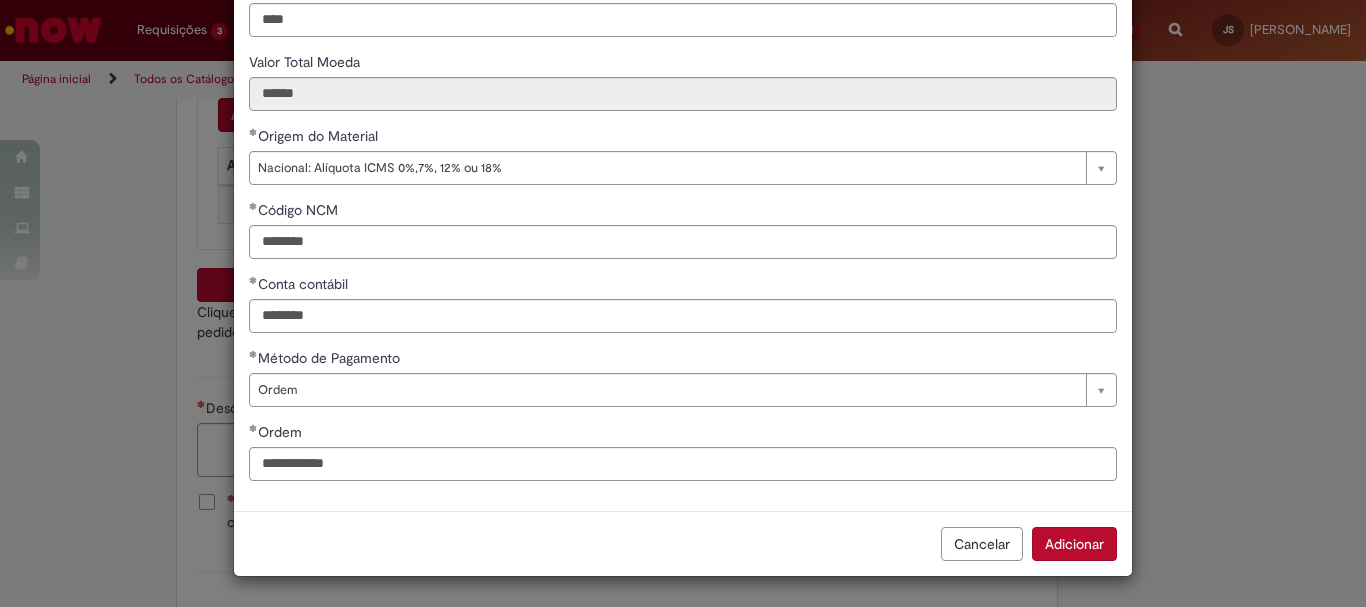 click on "Adicionar" at bounding box center [1074, 544] 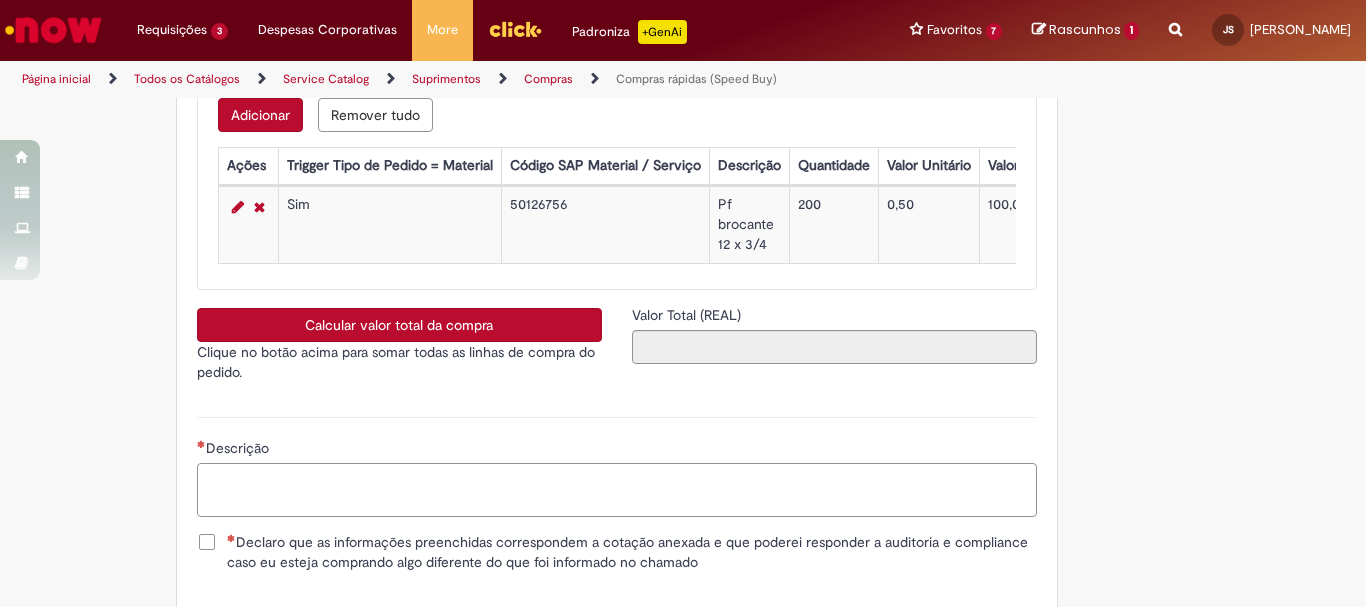 click on "Descrição" at bounding box center [617, 490] 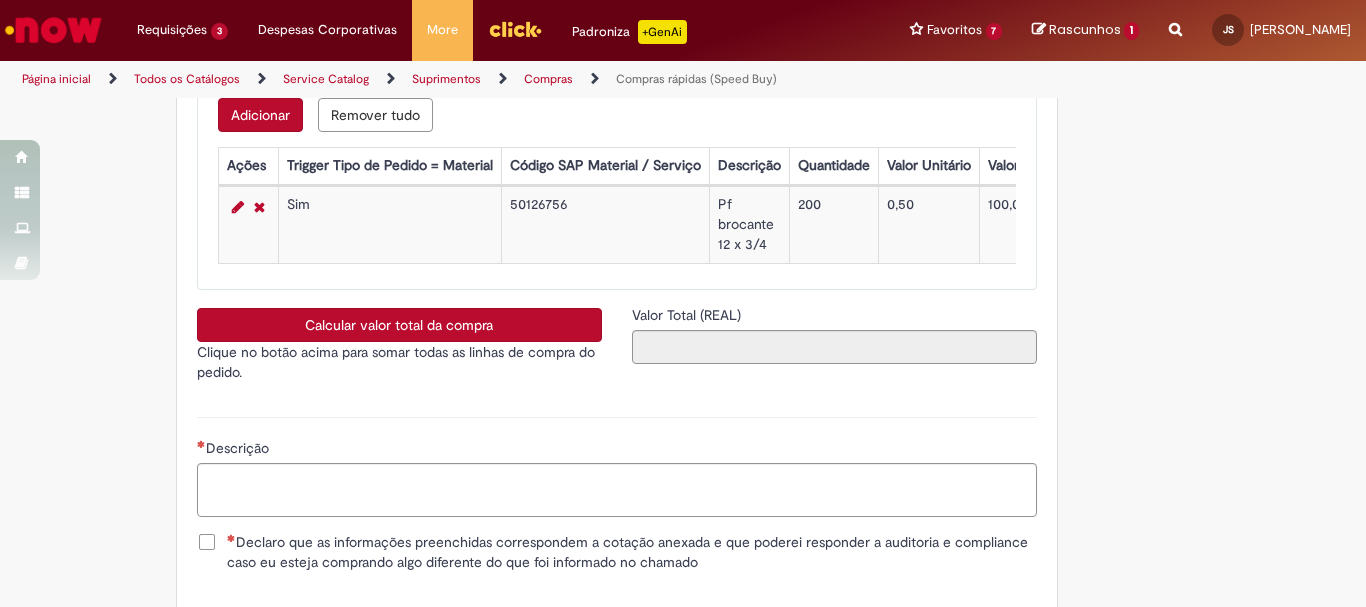 click on "Declaro que as informações preenchidas correspondem a cotação anexada e que poderei responder a auditoria e compliance caso eu esteja comprando algo diferente do que foi informado no chamado" at bounding box center [632, 552] 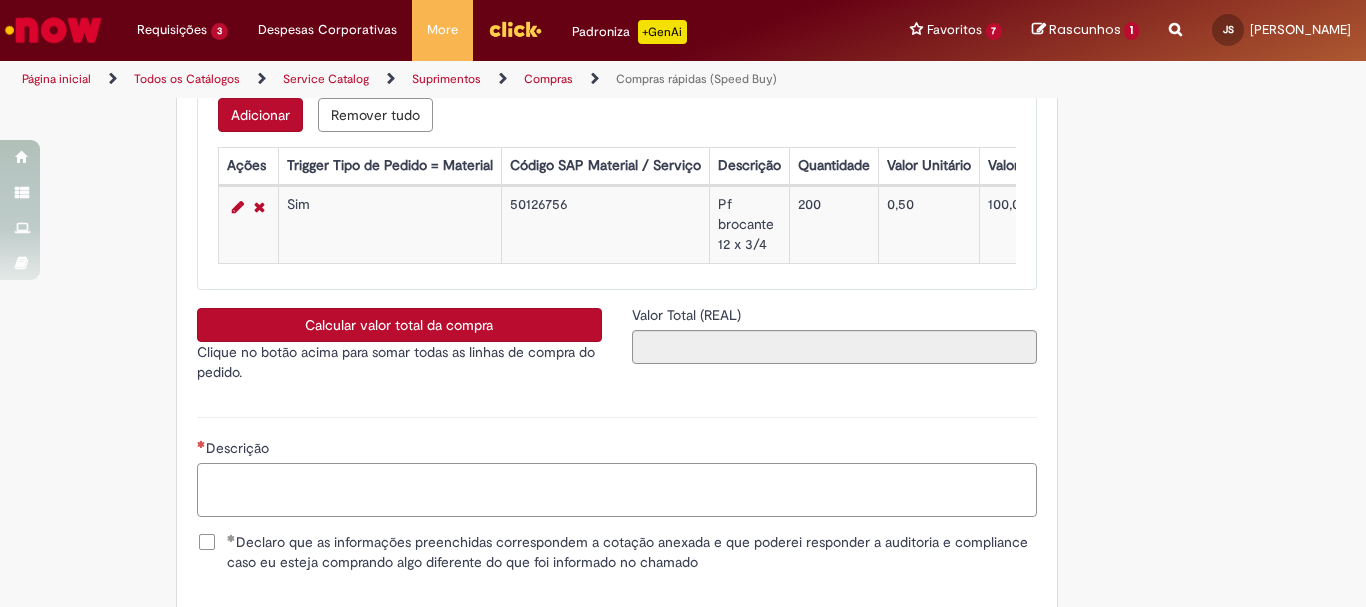 click on "Descrição" at bounding box center (617, 490) 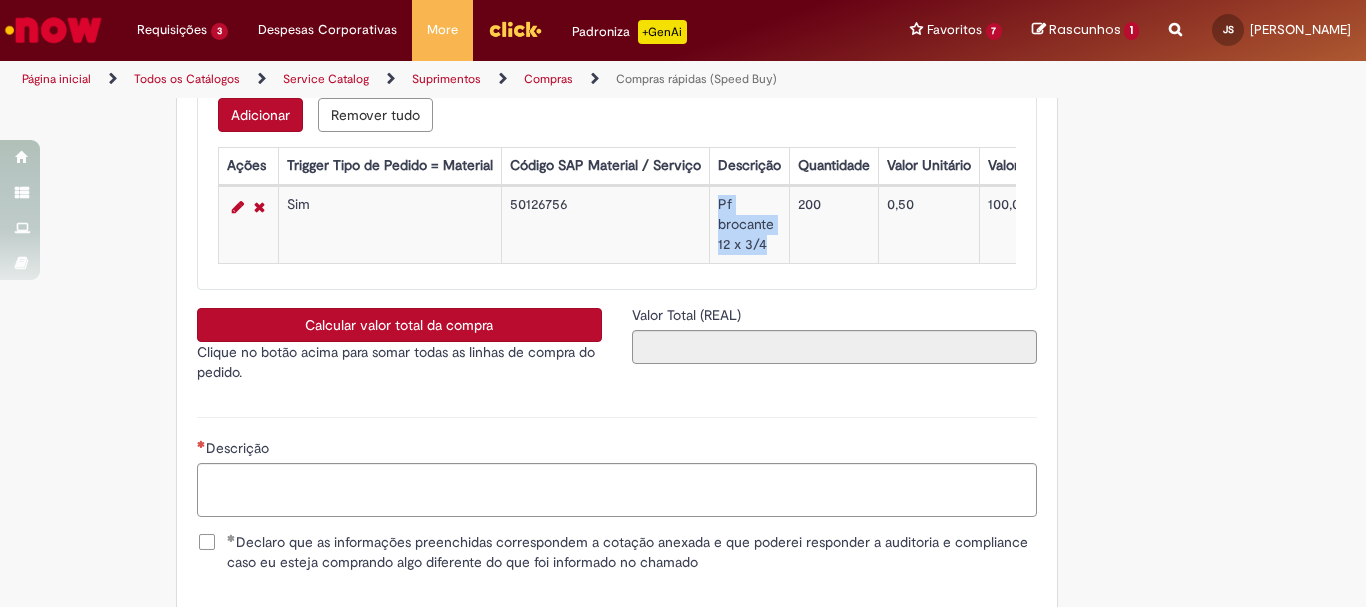 drag, startPoint x: 707, startPoint y: 202, endPoint x: 769, endPoint y: 252, distance: 79.64923 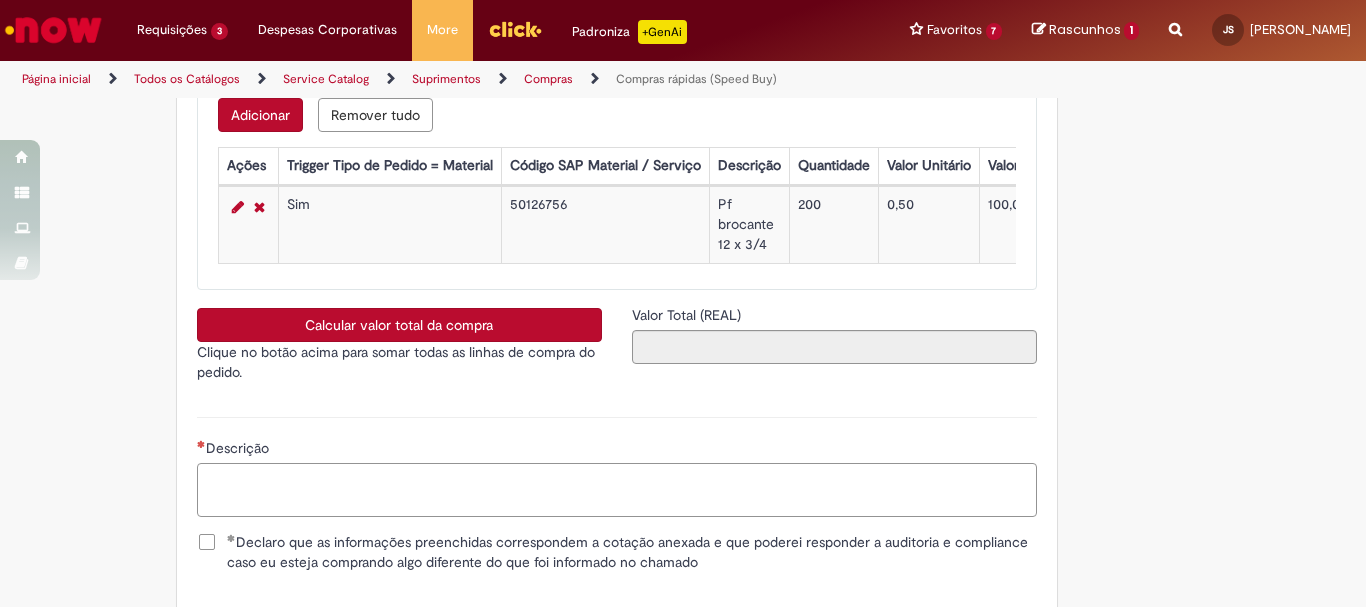 click on "Descrição" at bounding box center (617, 490) 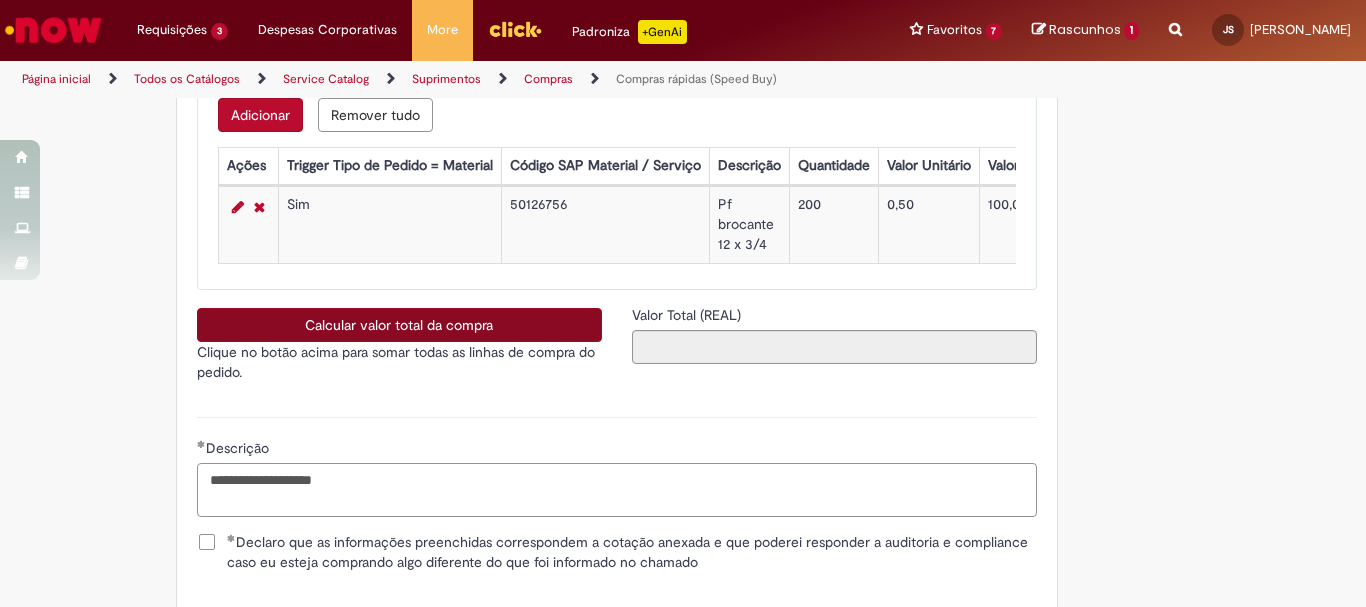 type on "**********" 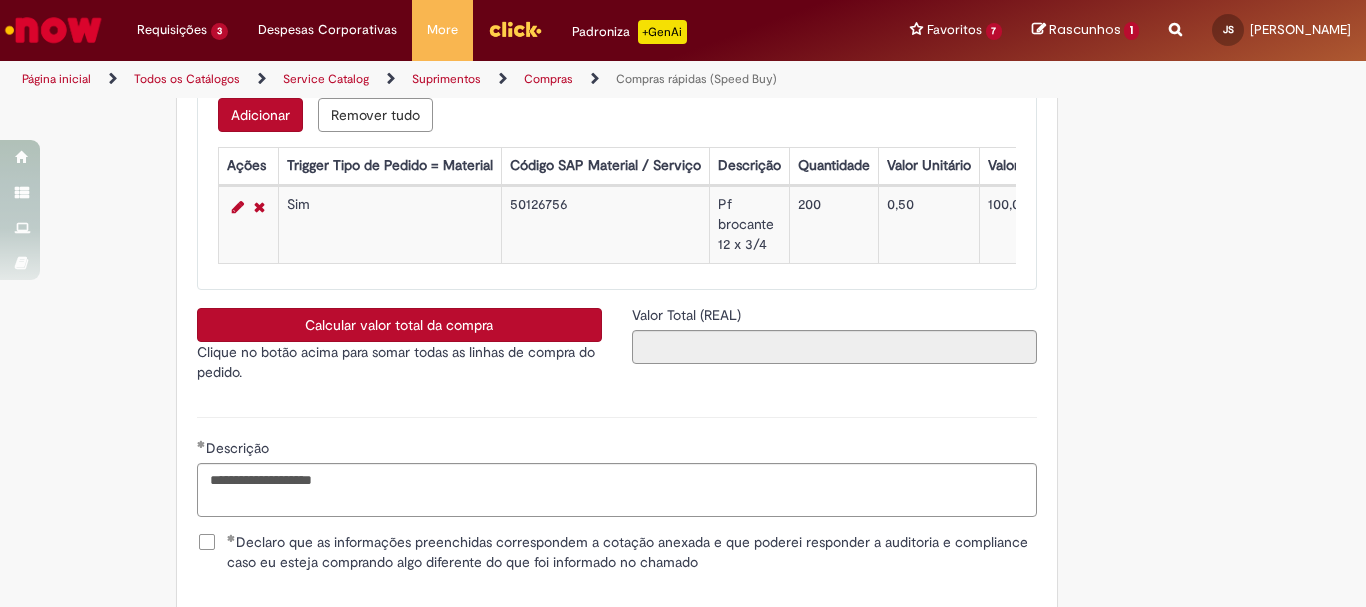click on "Calcular valor total da compra" at bounding box center [399, 325] 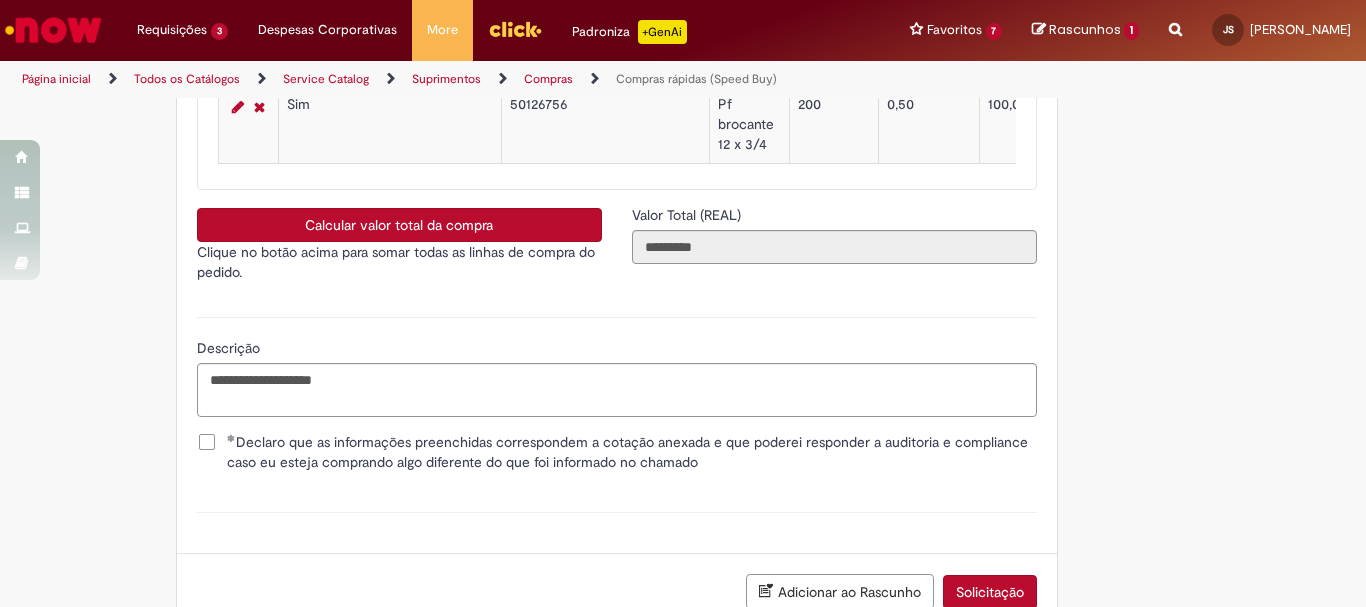 scroll, scrollTop: 3648, scrollLeft: 0, axis: vertical 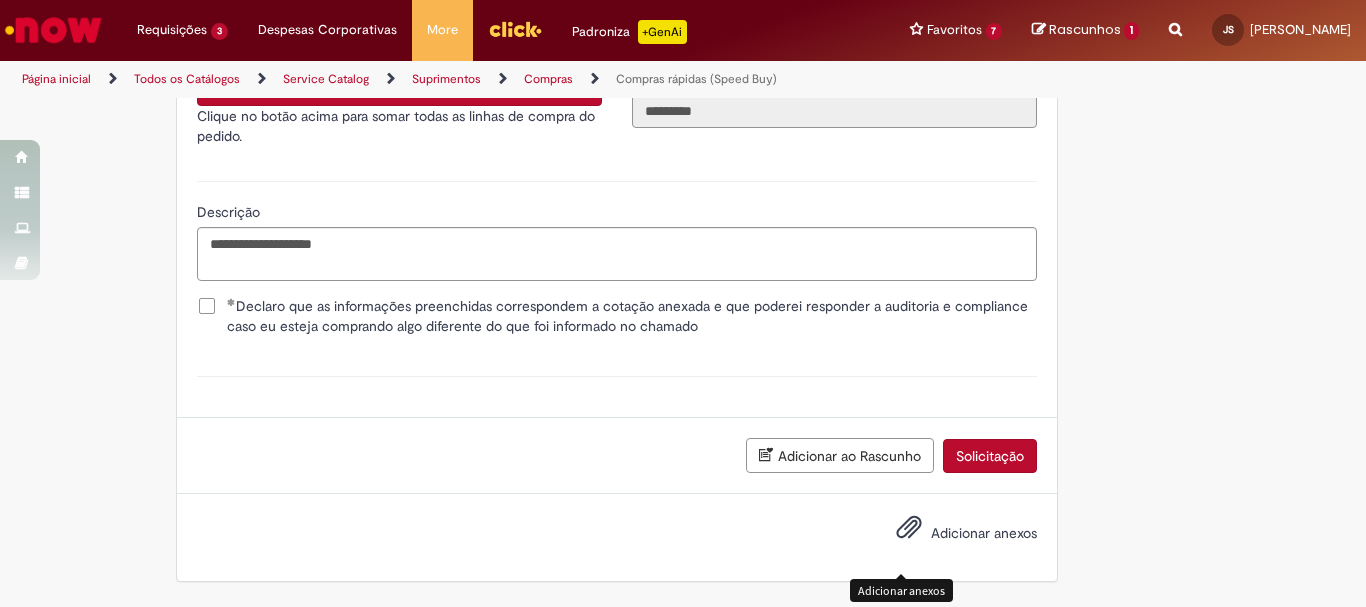 click at bounding box center [909, 528] 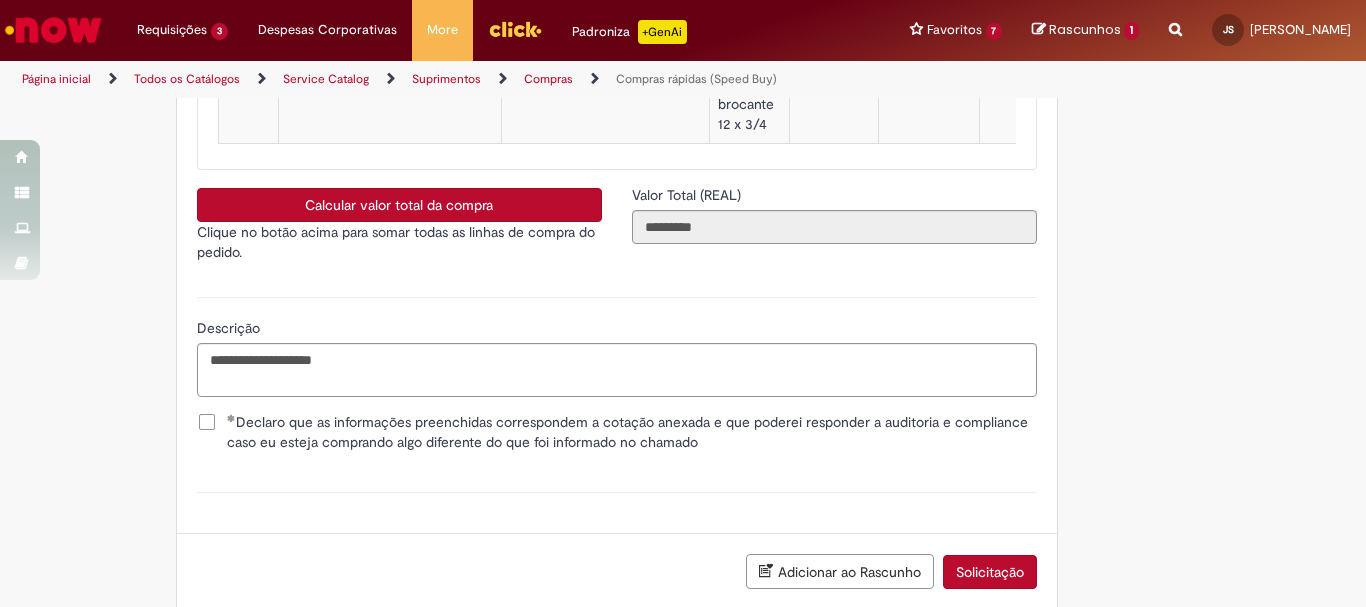 scroll, scrollTop: 3720, scrollLeft: 0, axis: vertical 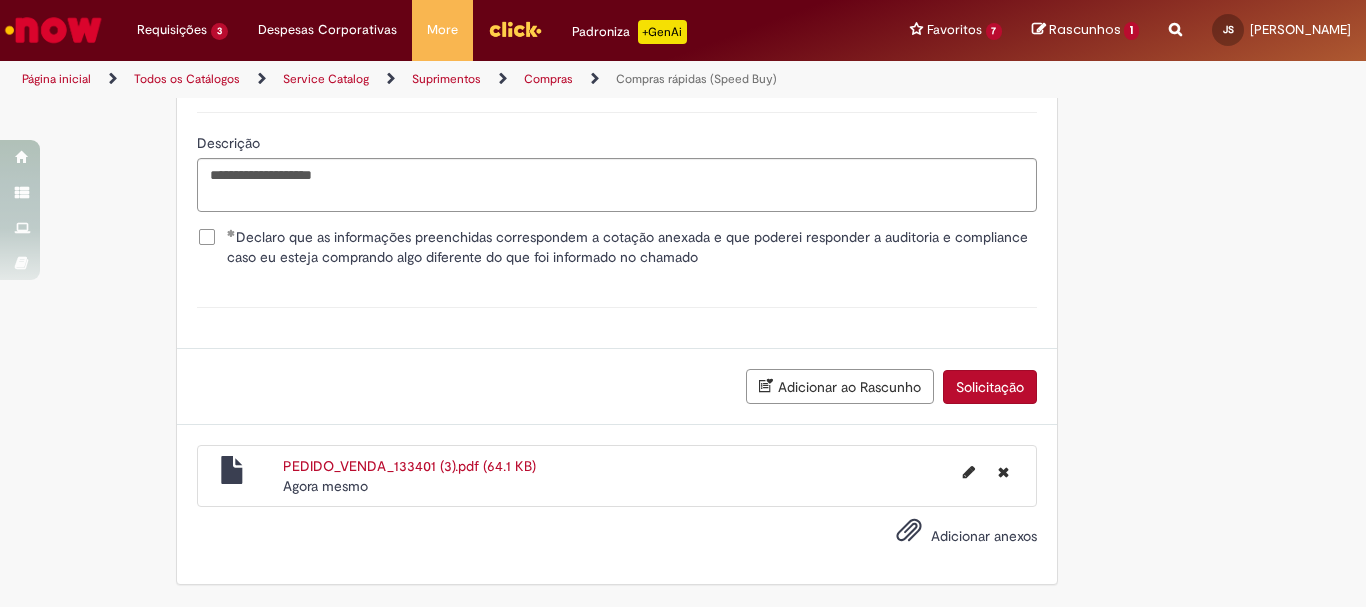 click on "Solicitação" at bounding box center [990, 387] 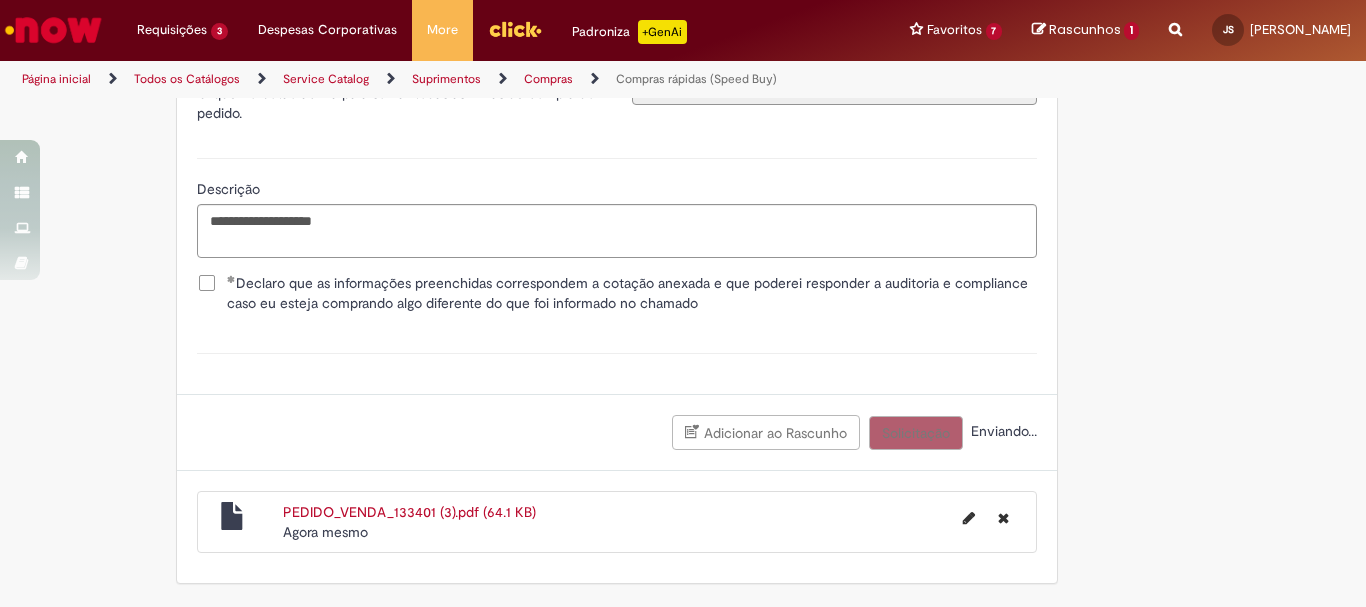 scroll, scrollTop: 3674, scrollLeft: 0, axis: vertical 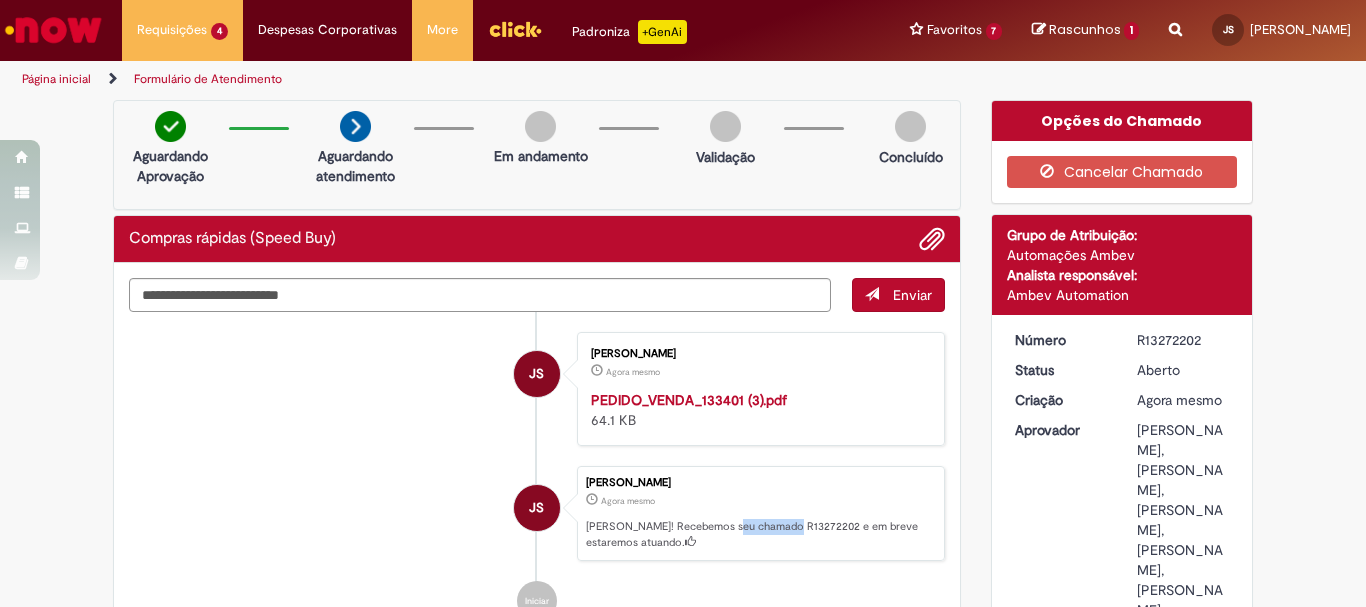 drag, startPoint x: 729, startPoint y: 523, endPoint x: 780, endPoint y: 522, distance: 51.009804 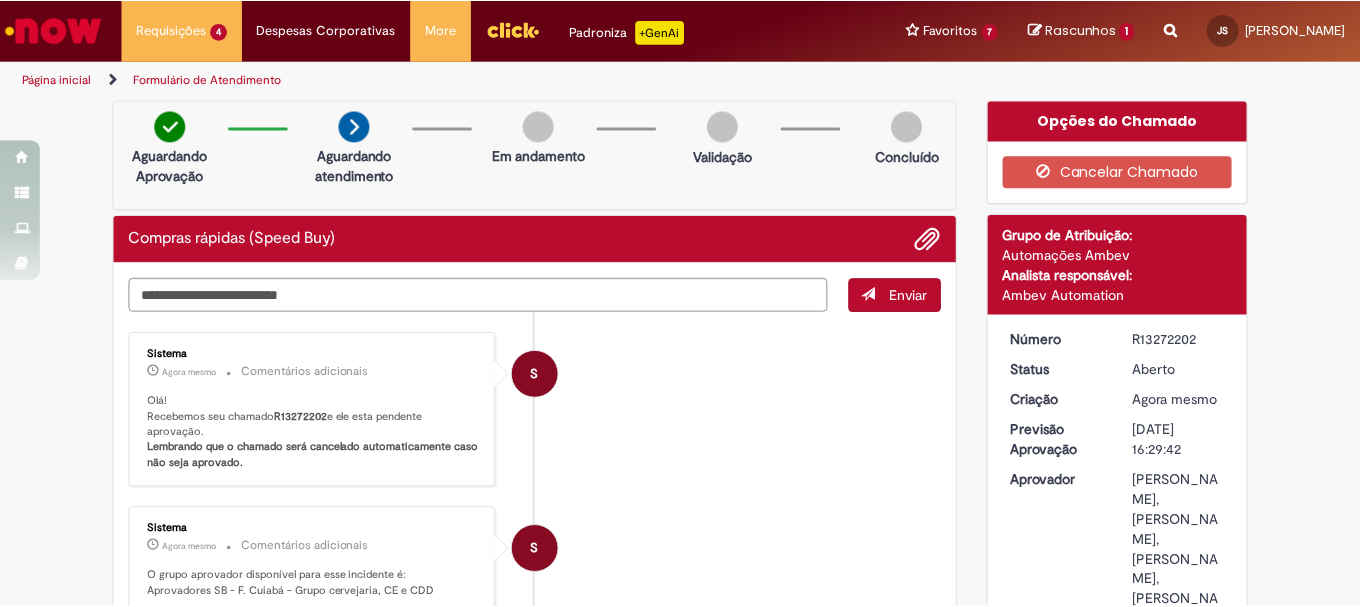 scroll, scrollTop: 200, scrollLeft: 0, axis: vertical 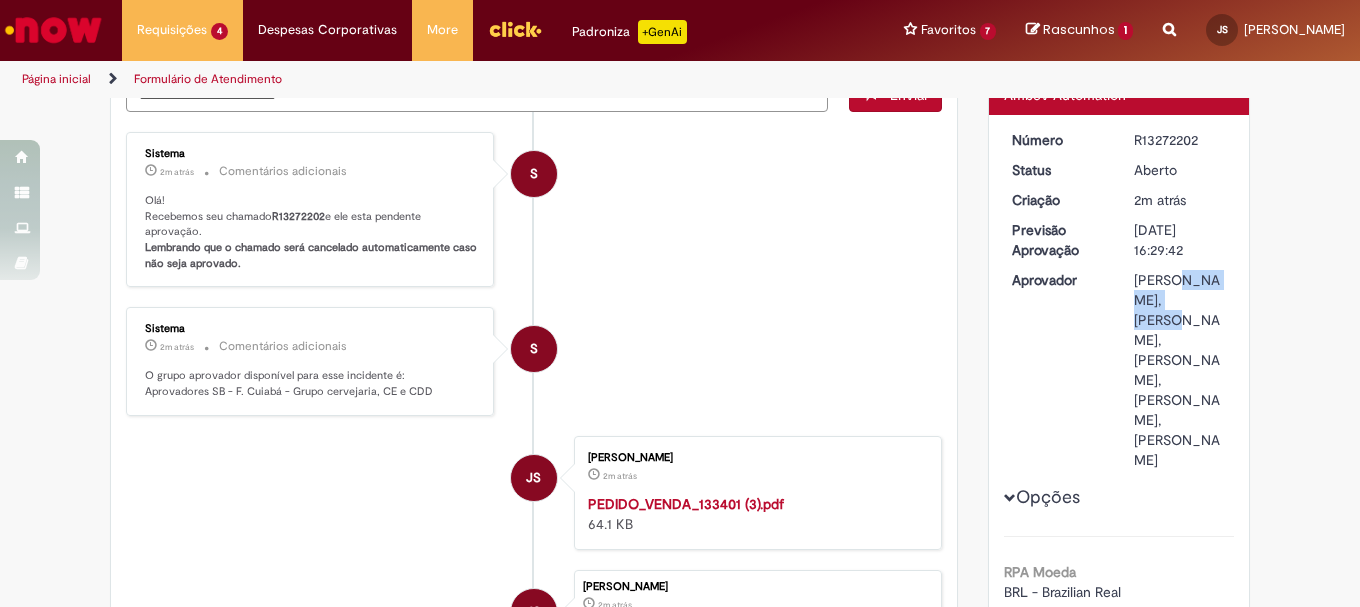 drag, startPoint x: 1113, startPoint y: 279, endPoint x: 1199, endPoint y: 298, distance: 88.07383 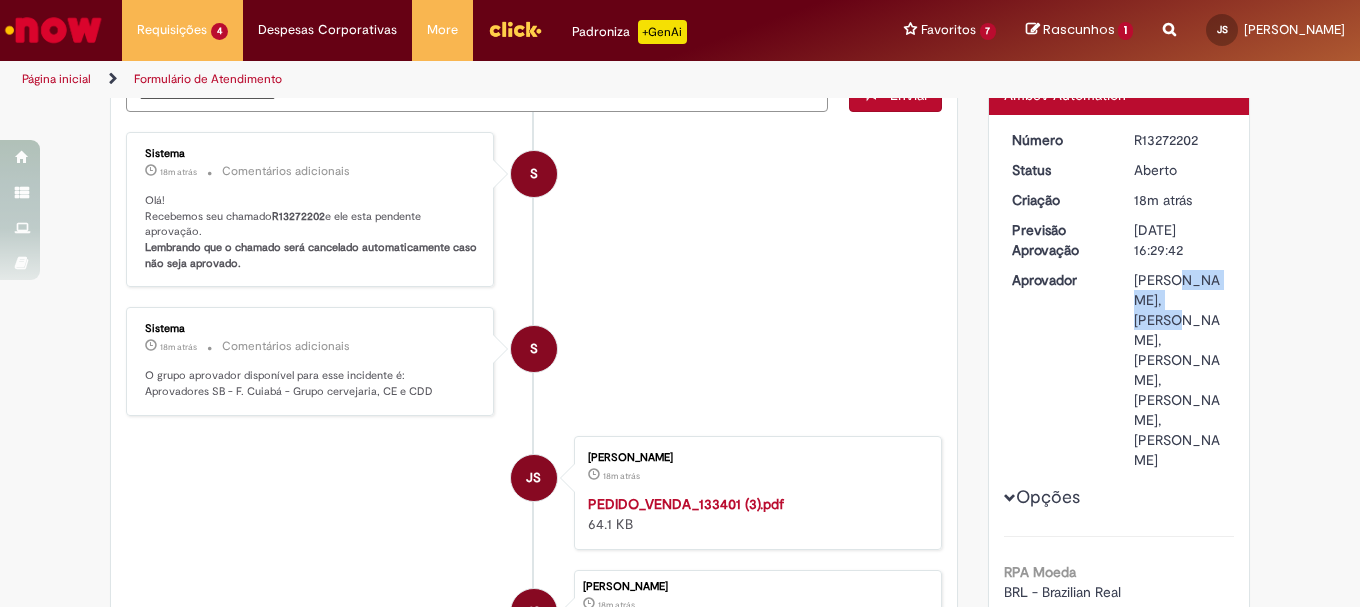 scroll, scrollTop: 0, scrollLeft: 0, axis: both 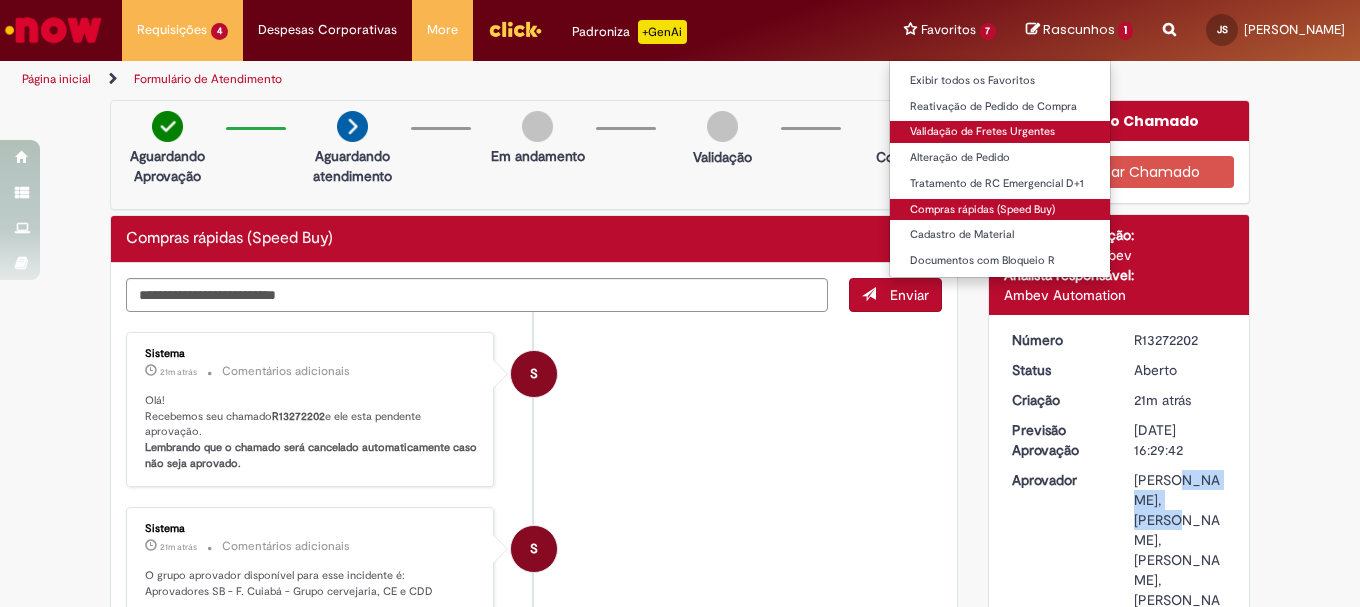 drag, startPoint x: 931, startPoint y: 206, endPoint x: 927, endPoint y: 125, distance: 81.09871 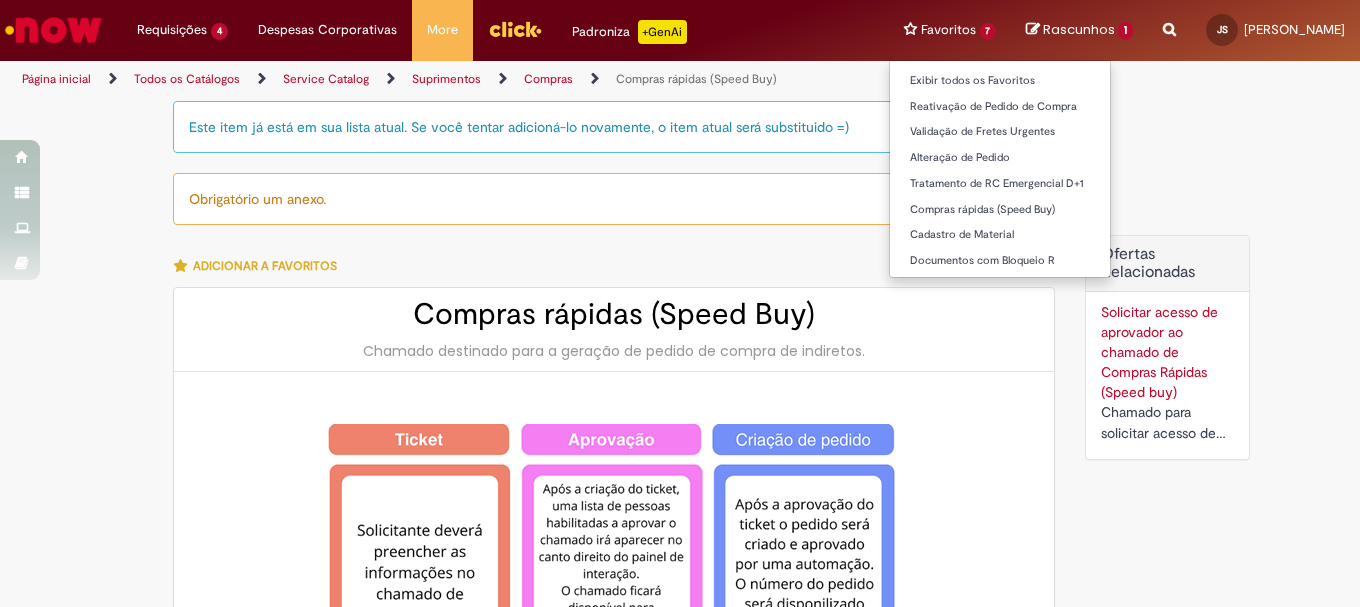 type on "********" 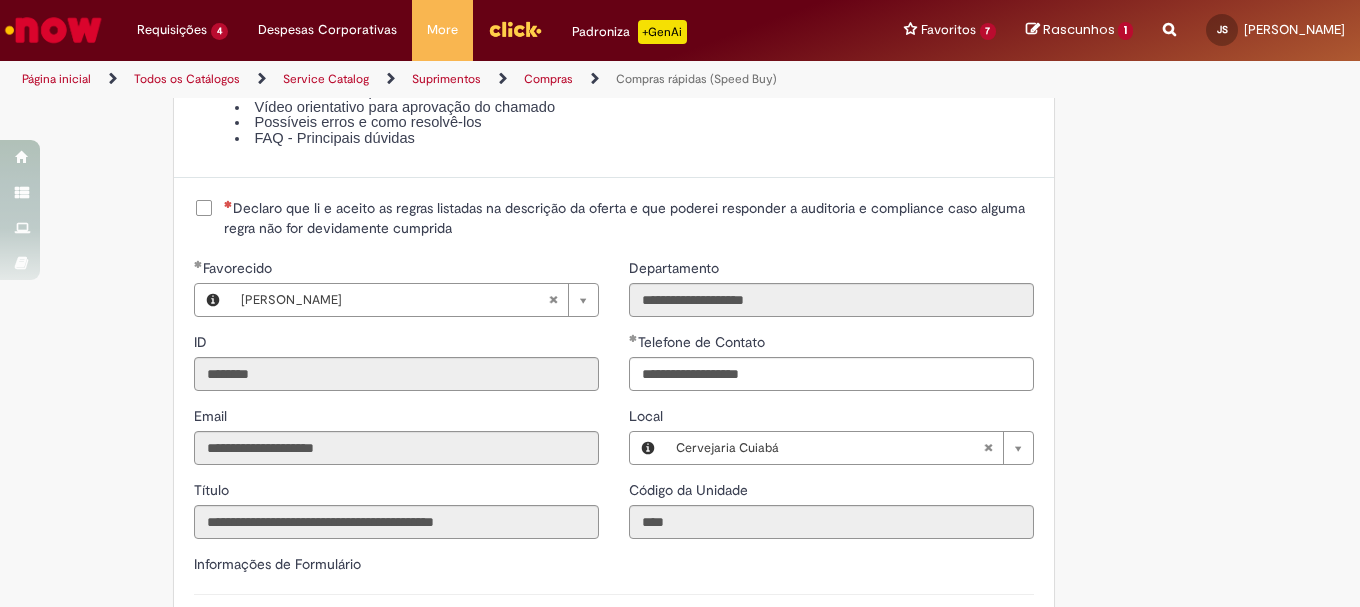 scroll, scrollTop: 2600, scrollLeft: 0, axis: vertical 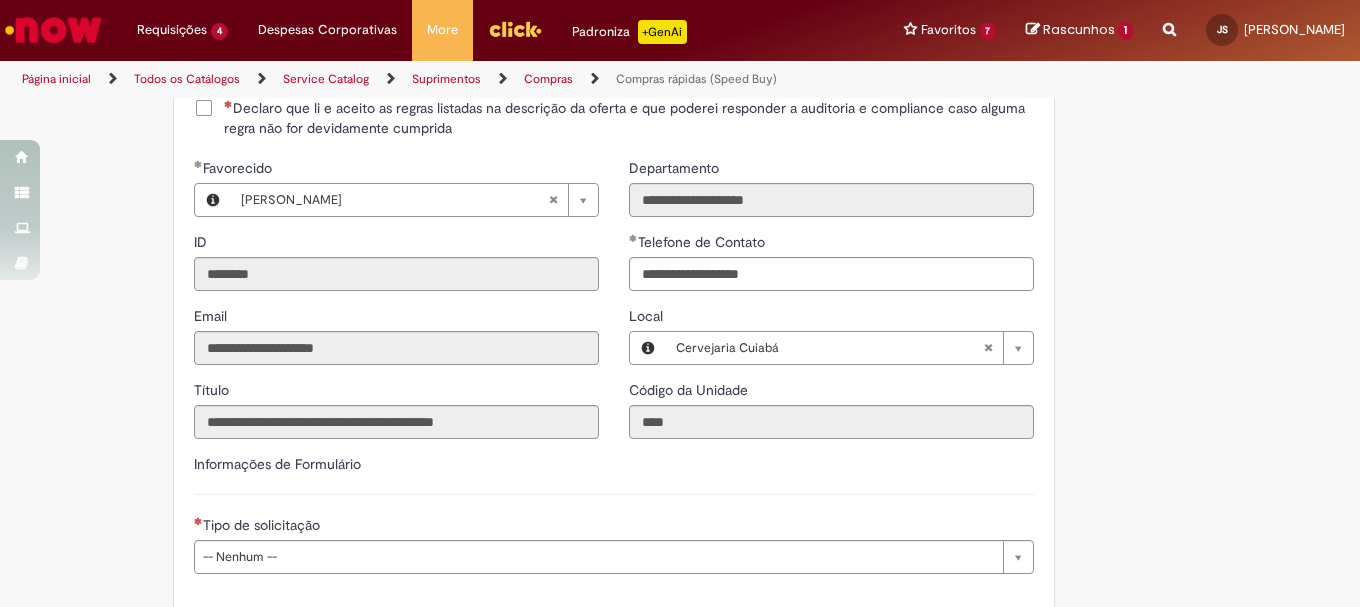 click on "Declaro que li e aceito as regras listadas na descrição da oferta e que poderei responder a auditoria e compliance caso alguma regra não for devidamente cumprida" at bounding box center [629, 118] 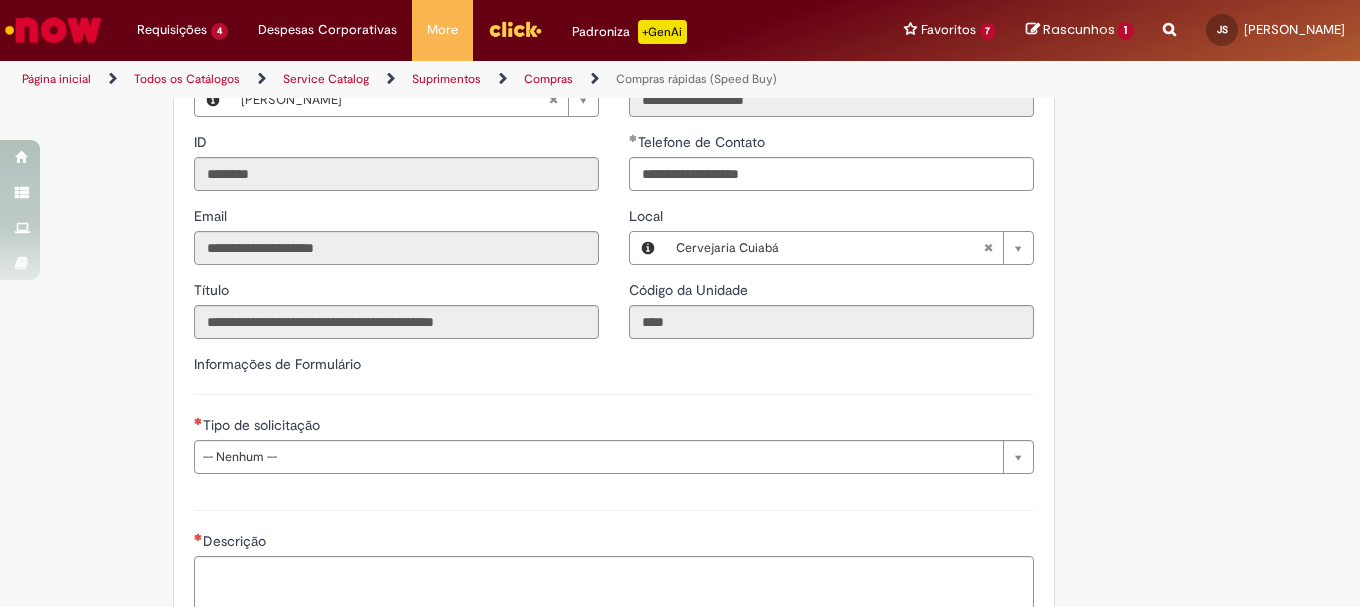 scroll, scrollTop: 3000, scrollLeft: 0, axis: vertical 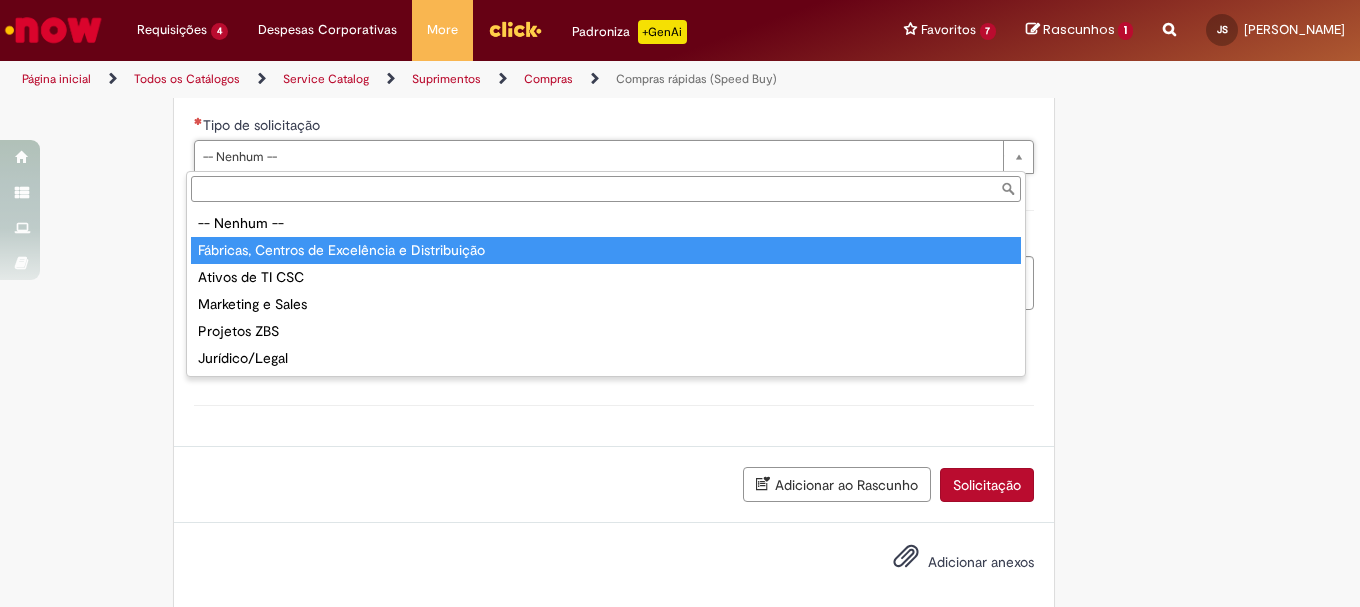 type on "**********" 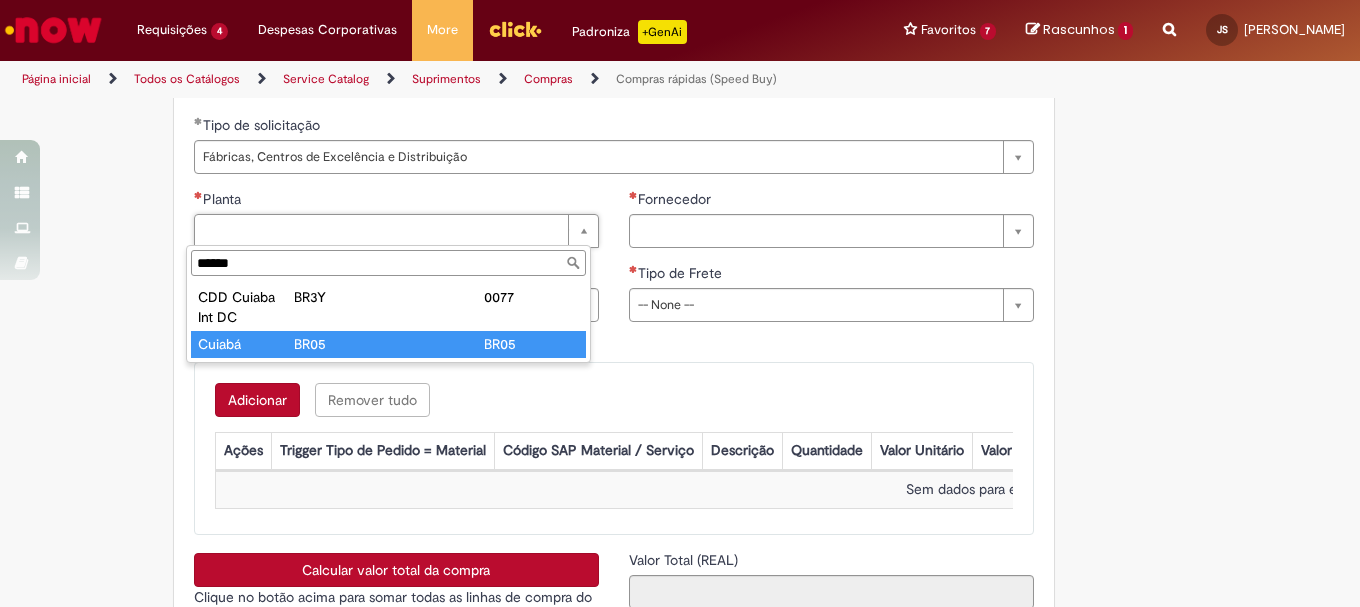 type on "******" 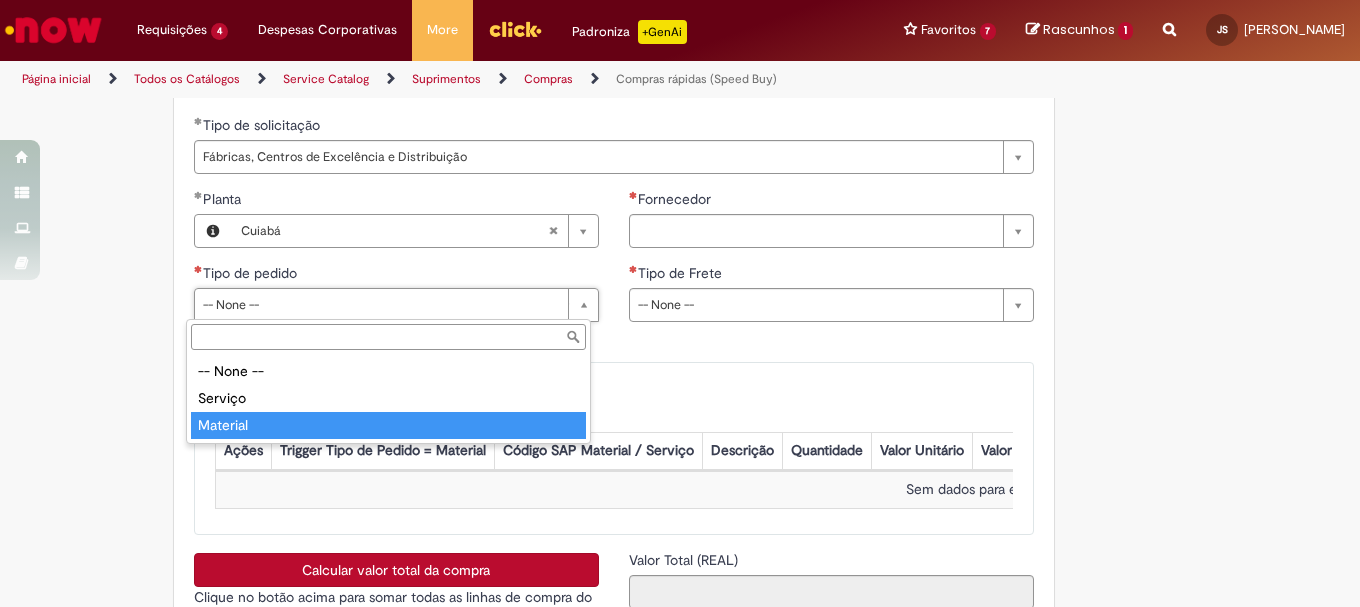 type on "********" 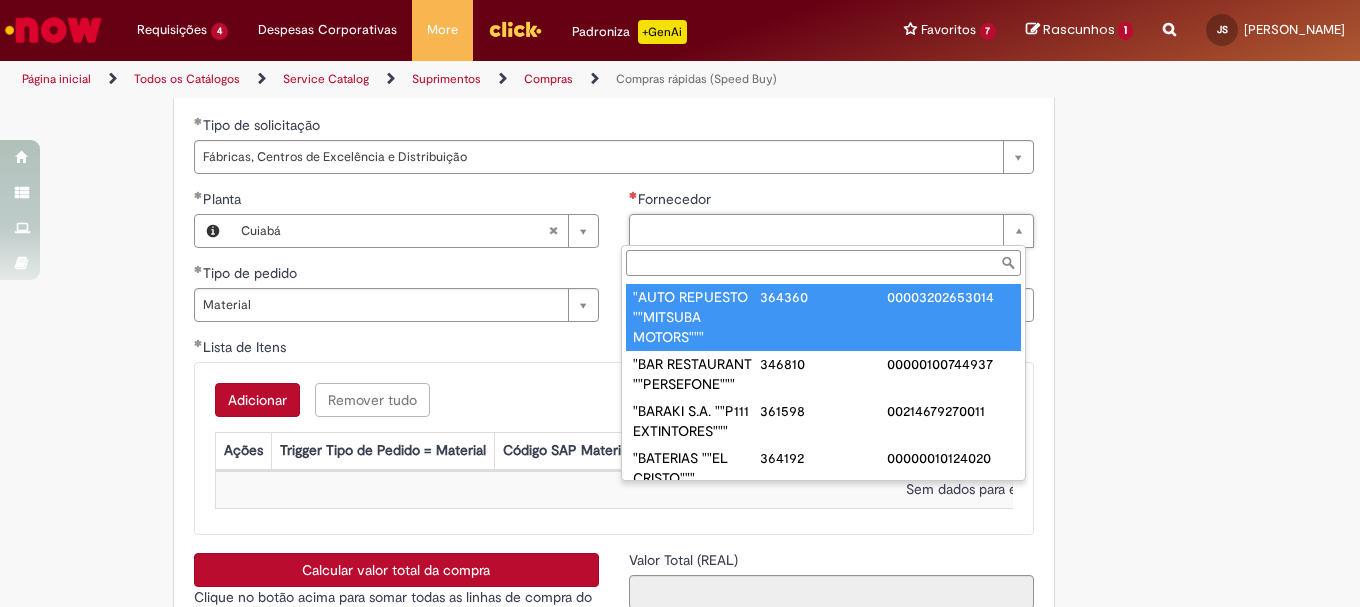 paste on "**********" 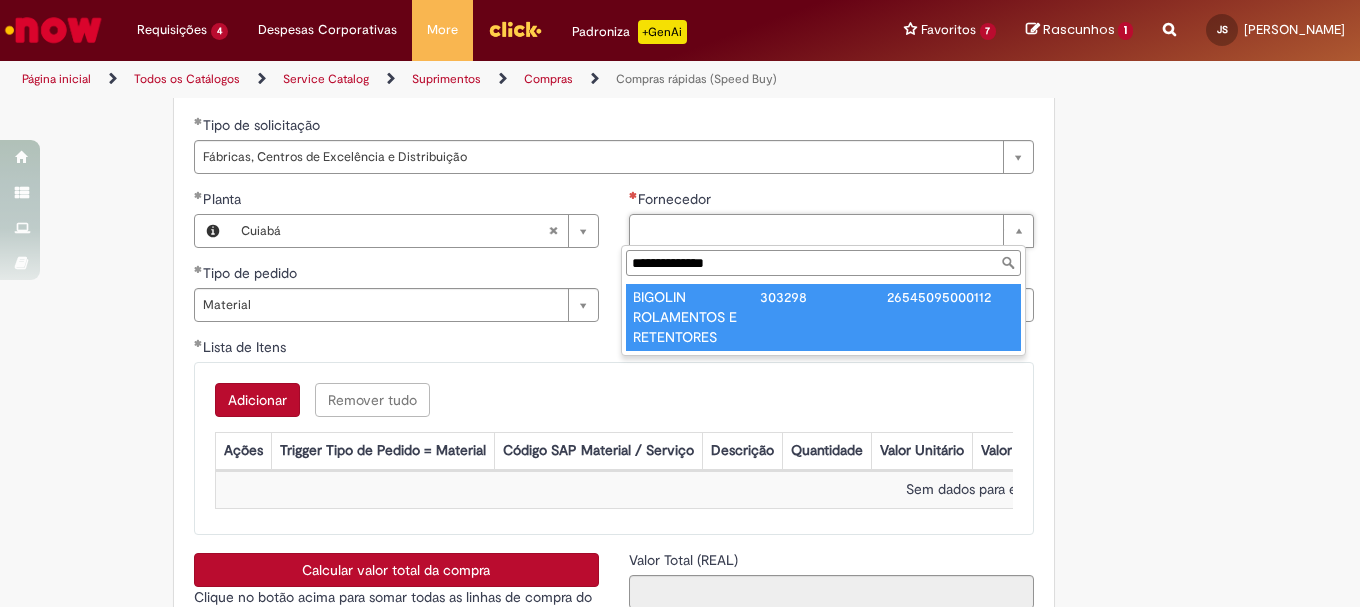 type on "**********" 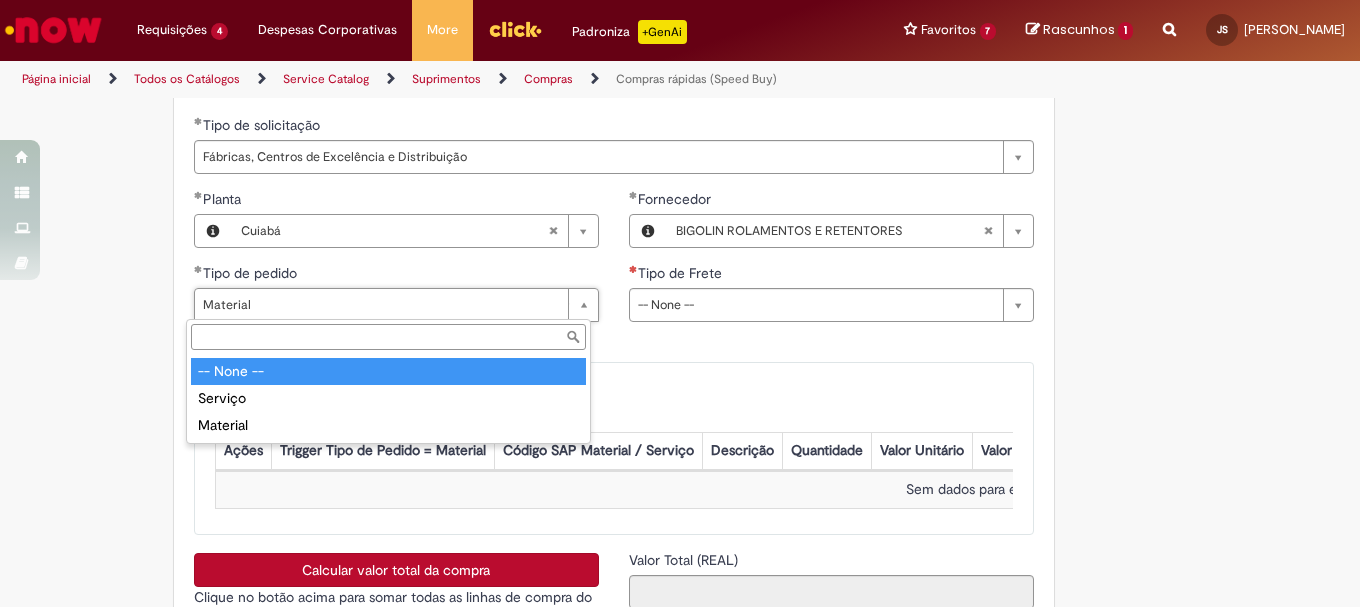 type on "********" 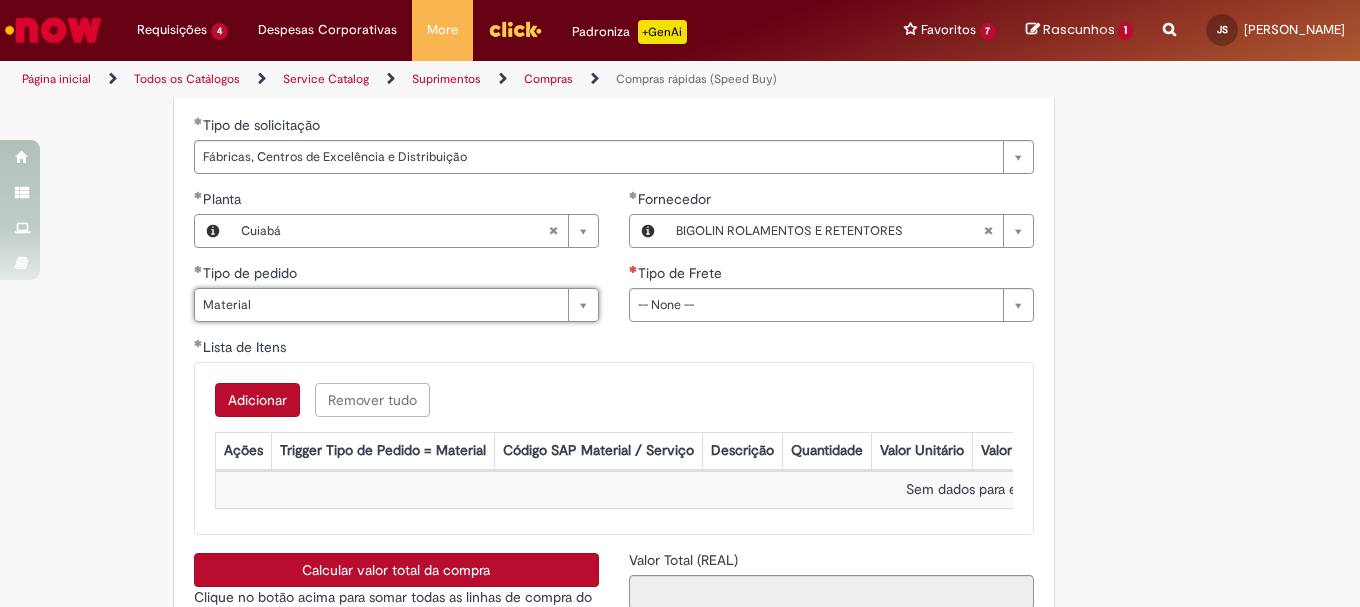 drag, startPoint x: 883, startPoint y: 308, endPoint x: 862, endPoint y: 312, distance: 21.377558 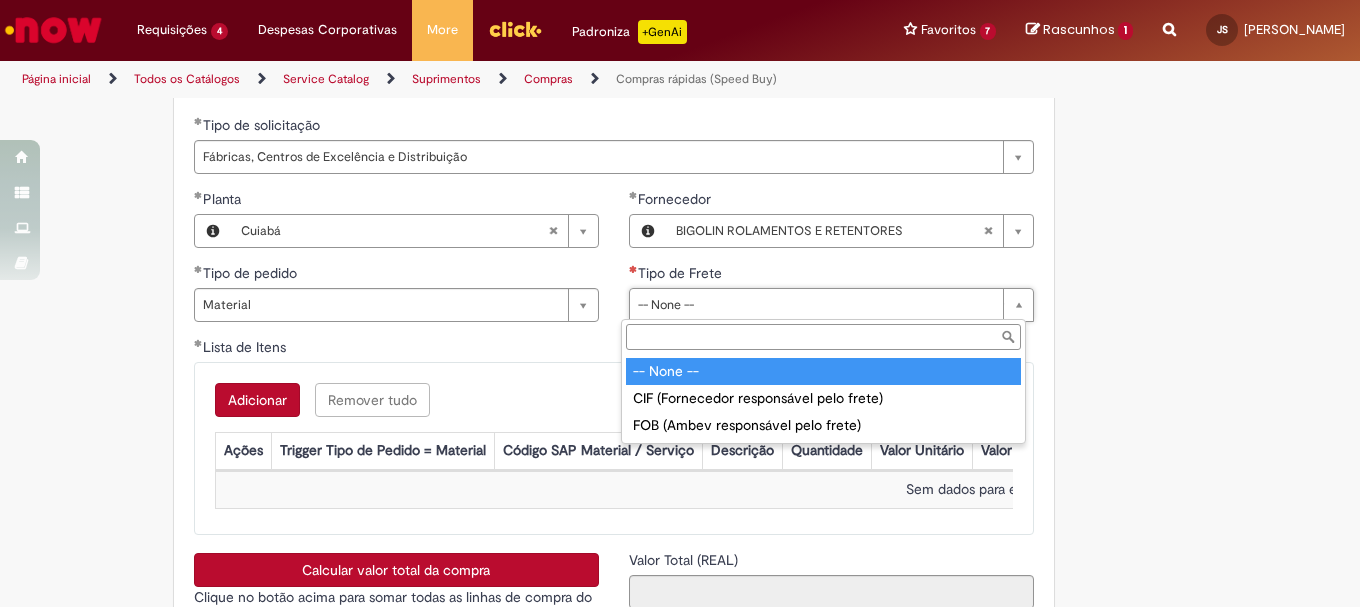scroll, scrollTop: 0, scrollLeft: 0, axis: both 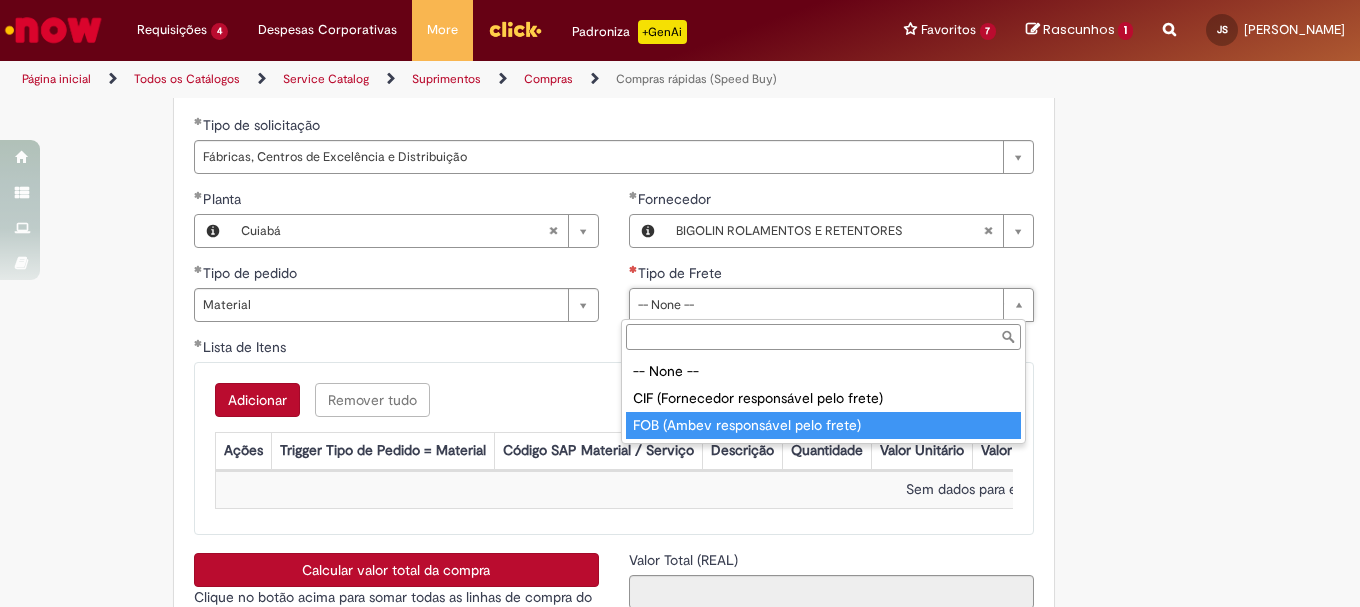 type on "**********" 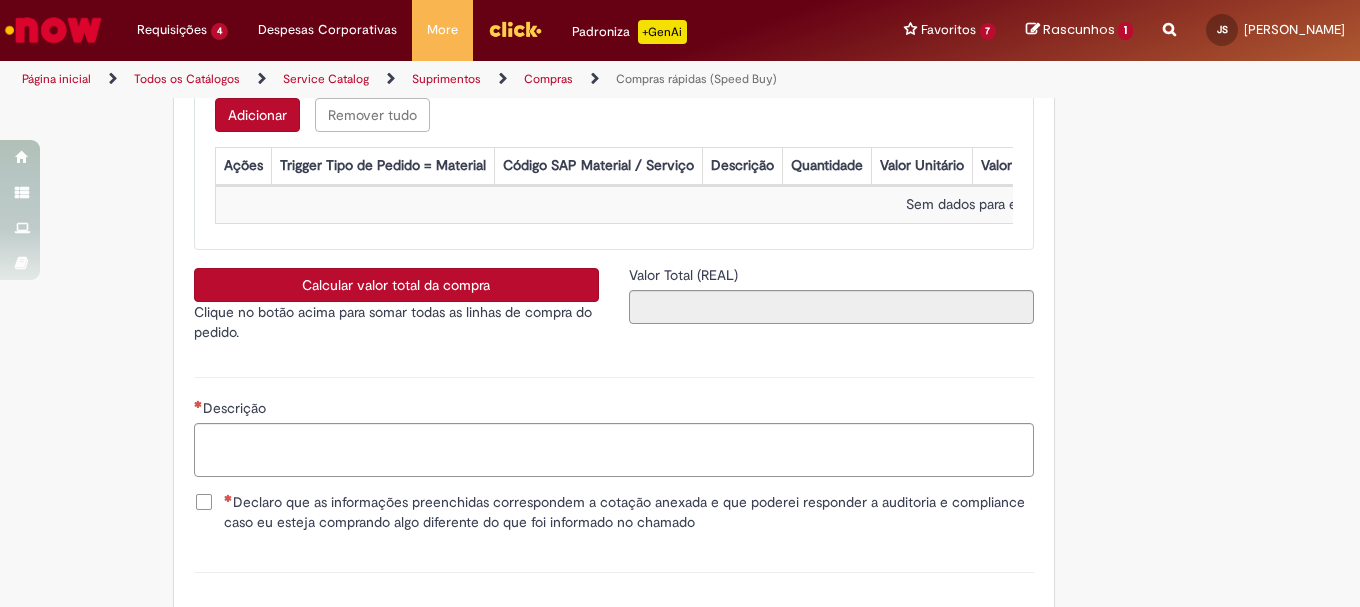 scroll, scrollTop: 3200, scrollLeft: 0, axis: vertical 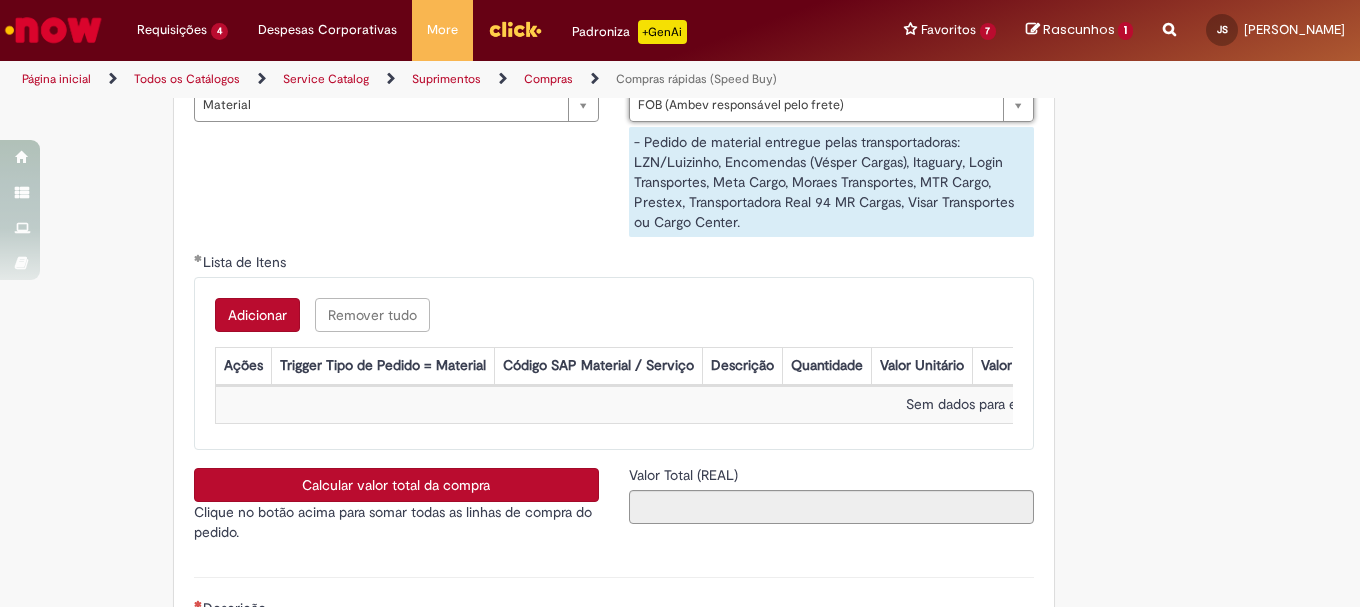 click on "Adicionar" at bounding box center (257, 315) 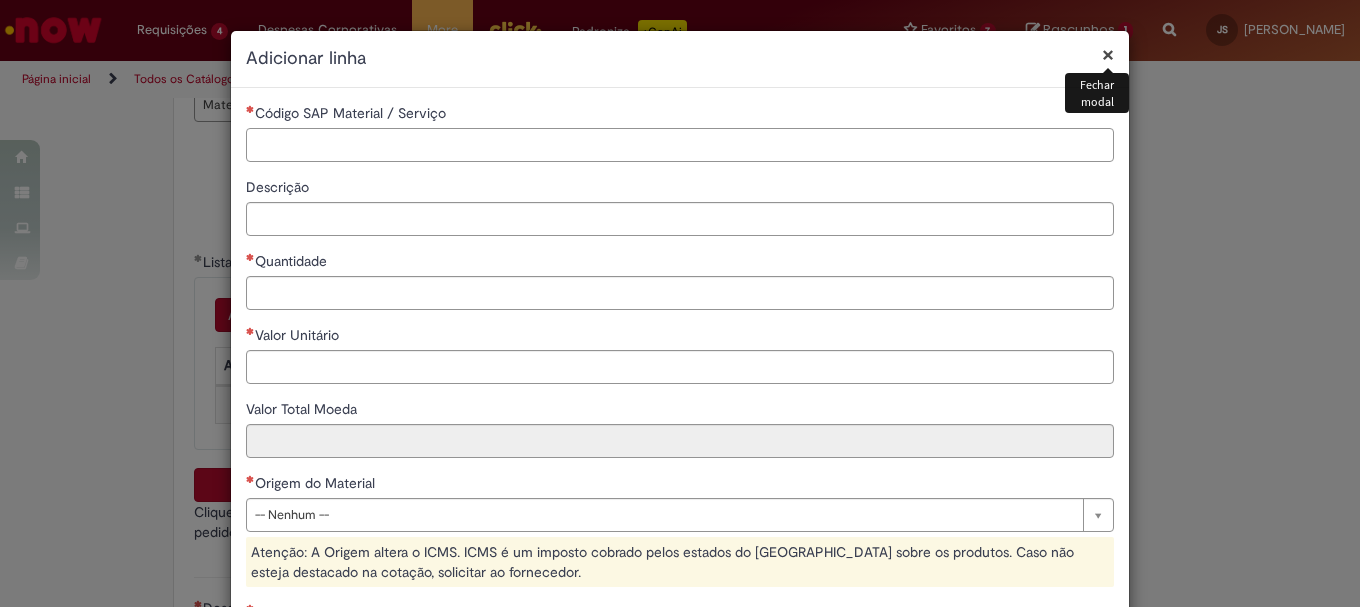 click on "Código SAP Material / Serviço" at bounding box center [680, 145] 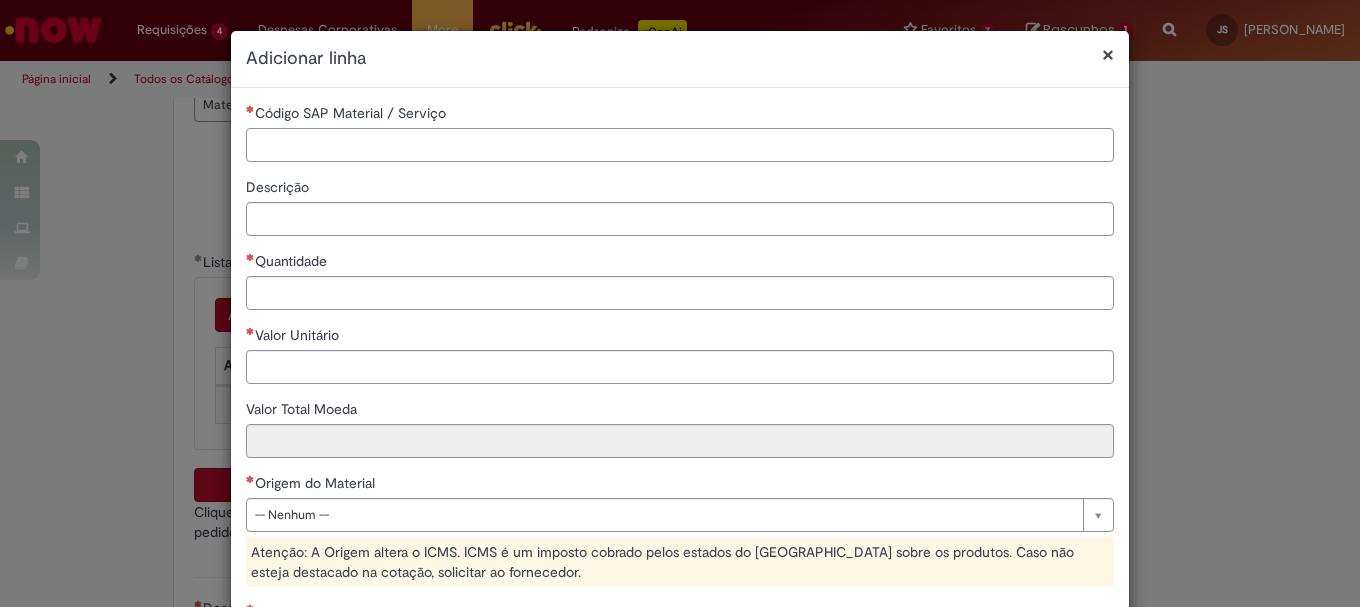 paste on "********" 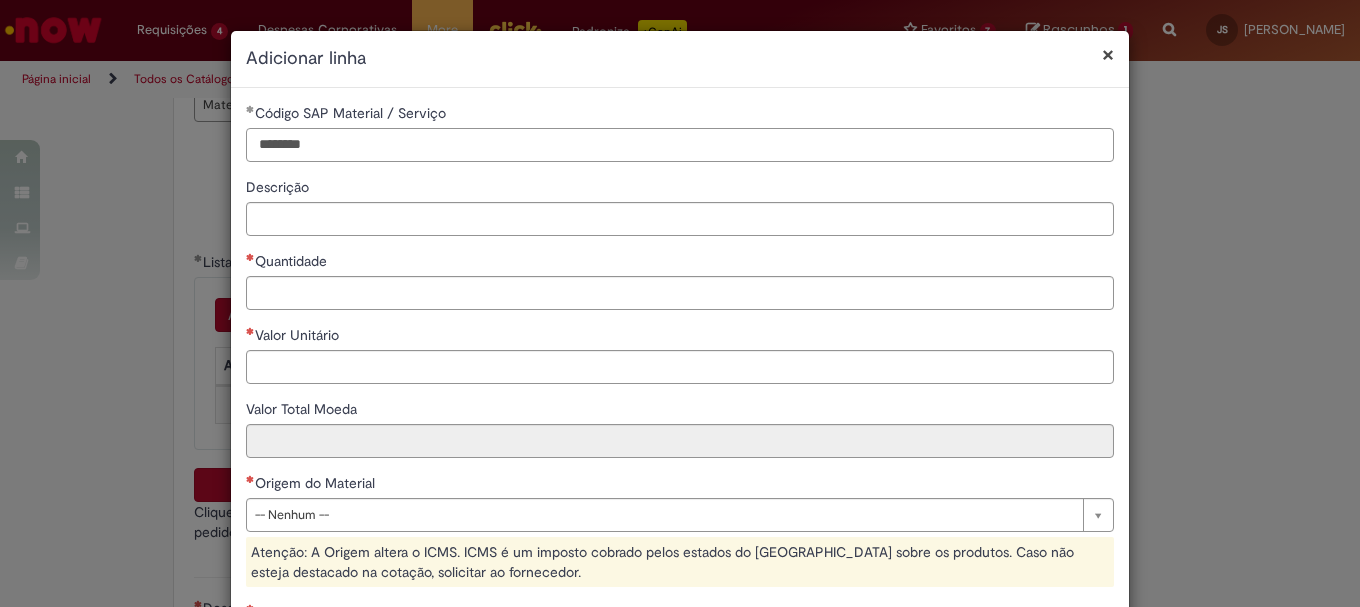 type on "********" 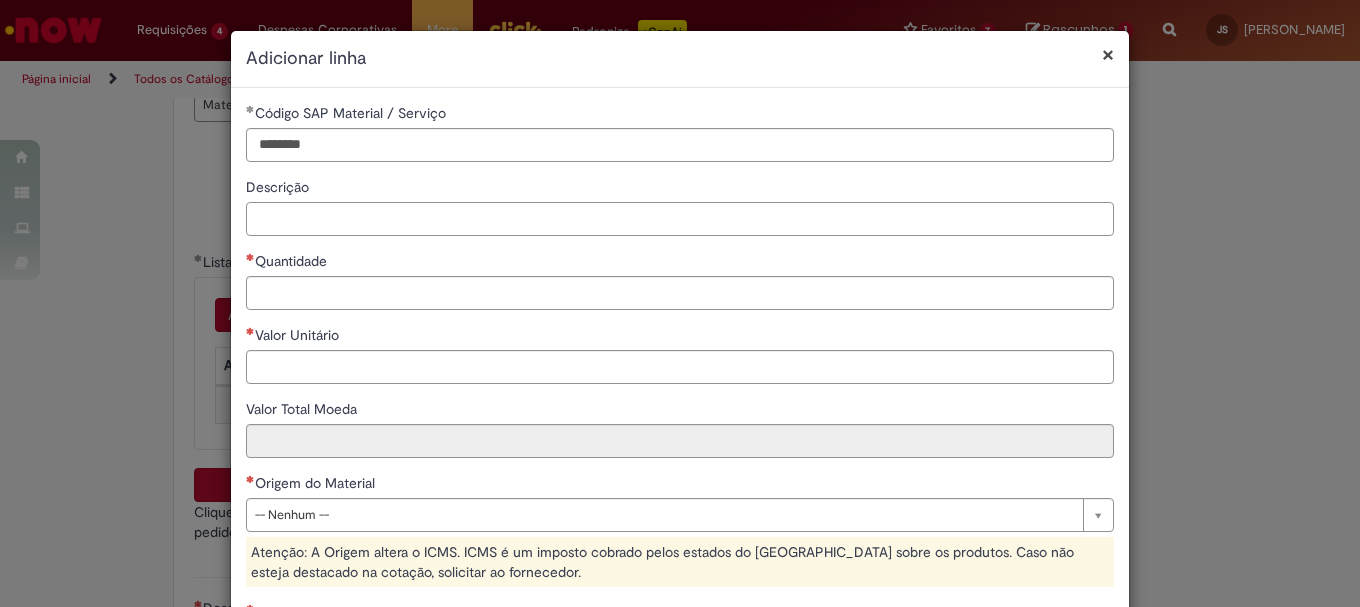 click on "Descrição" at bounding box center [680, 219] 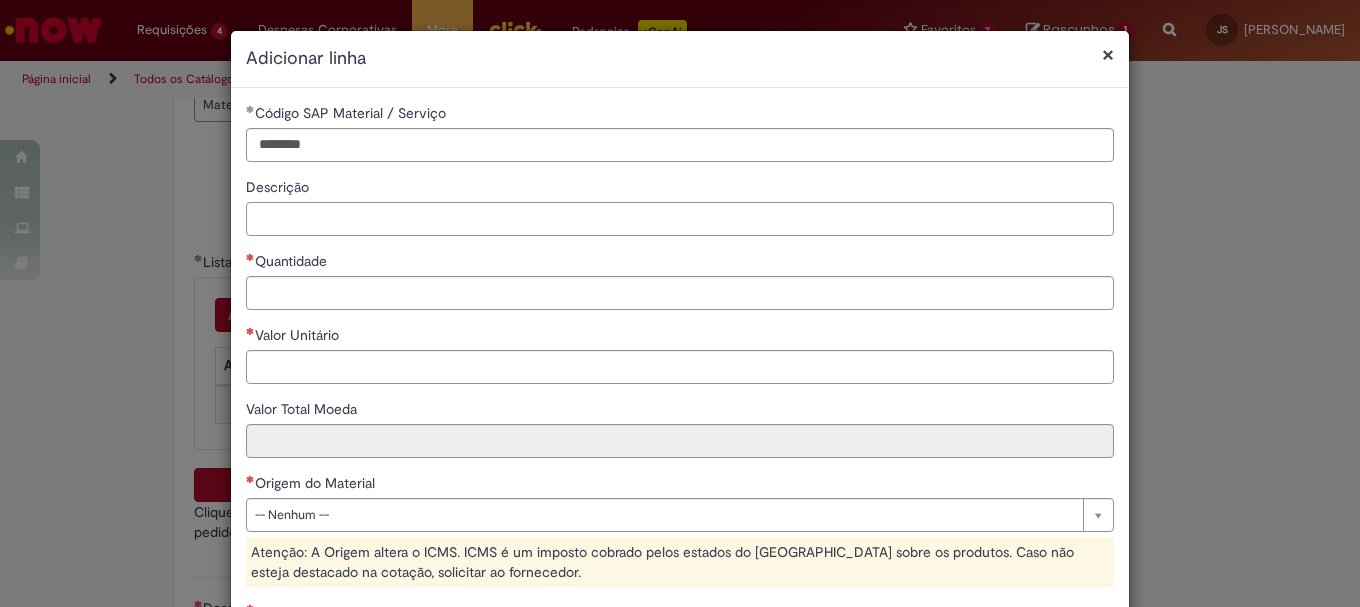 paste on "**********" 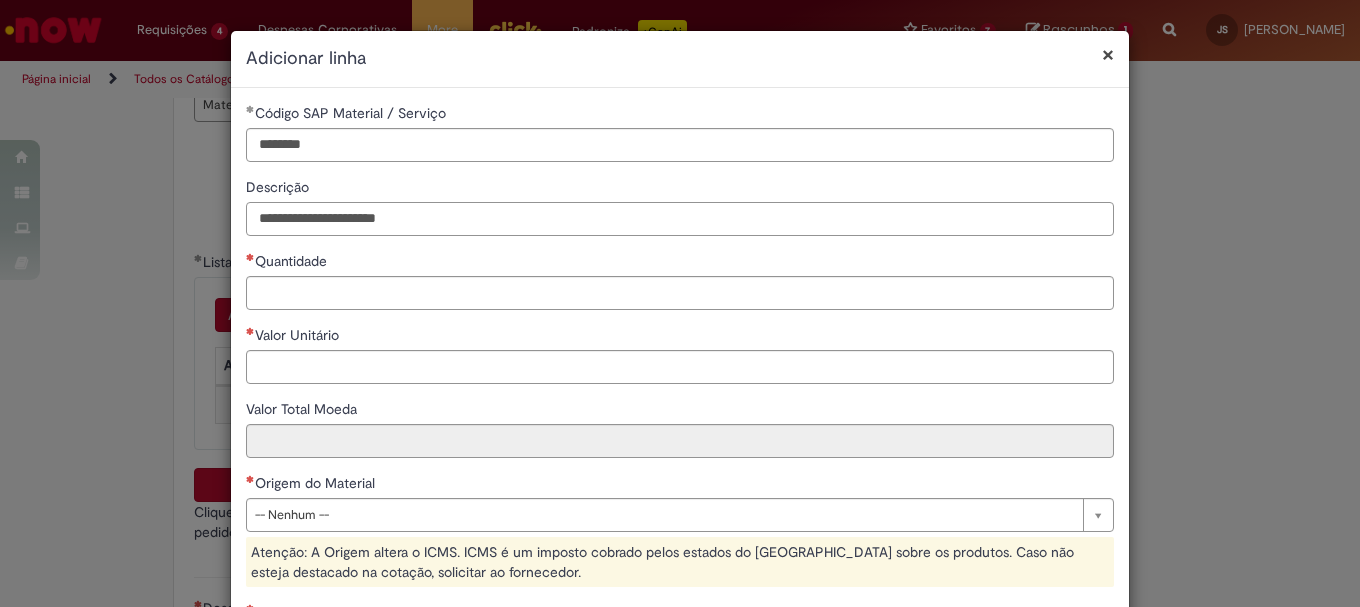 type on "**********" 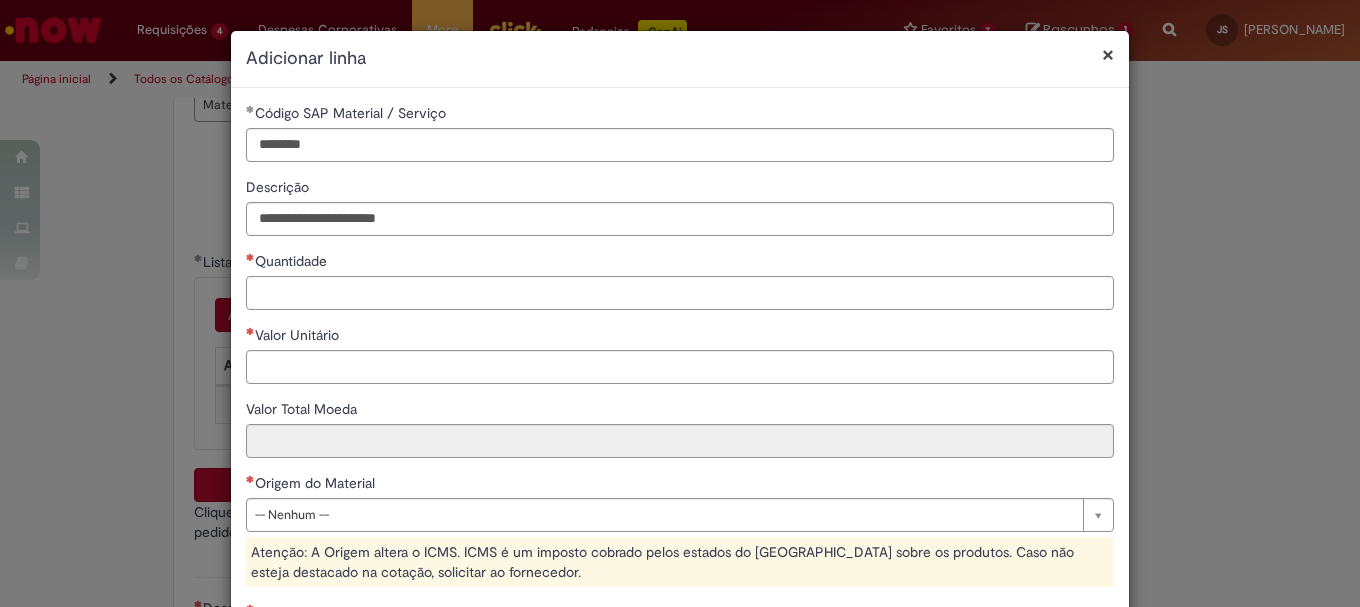 click on "Quantidade" at bounding box center (680, 293) 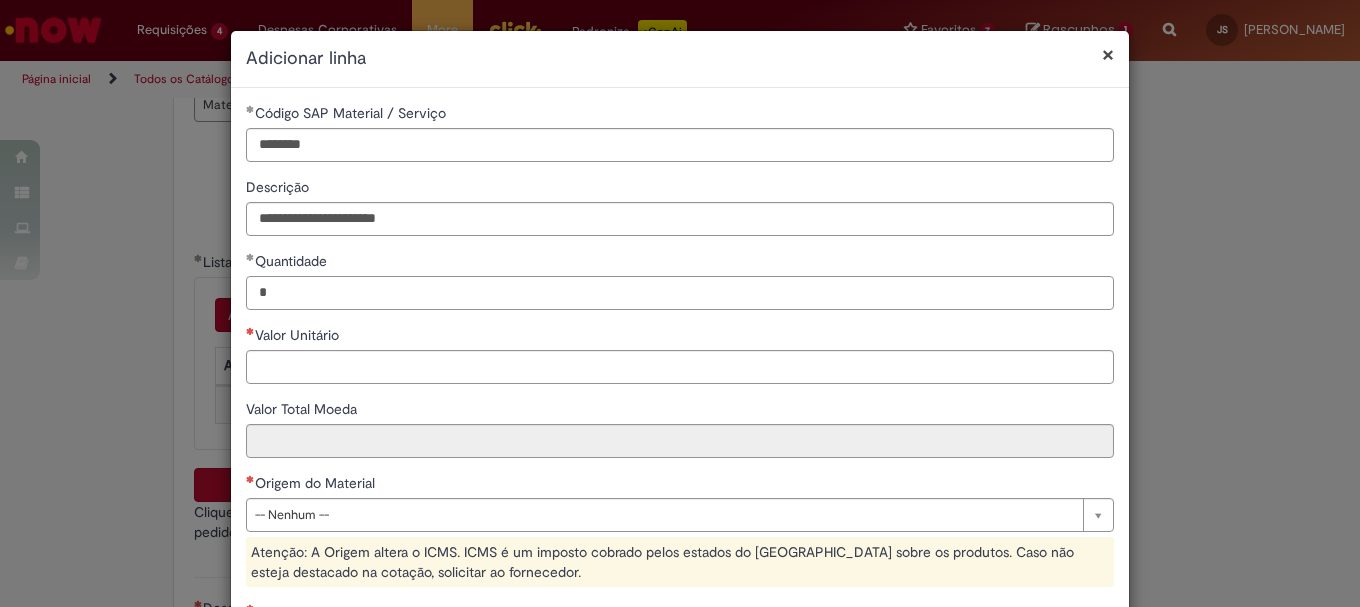 type on "*" 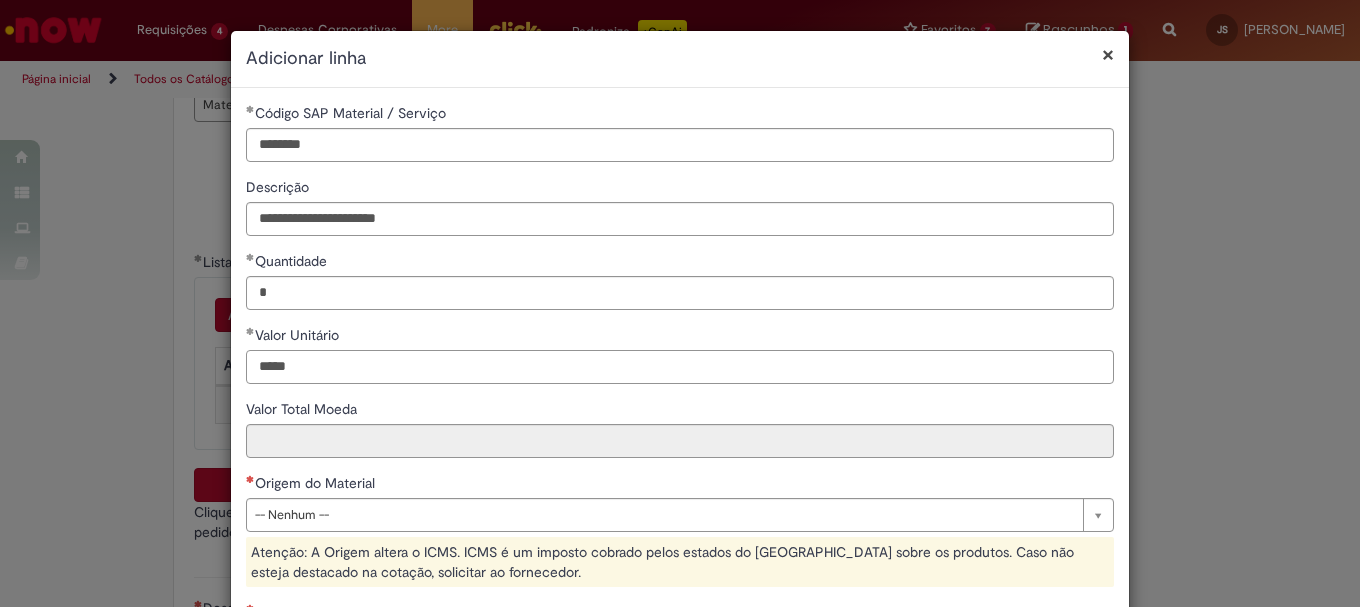 type on "*****" 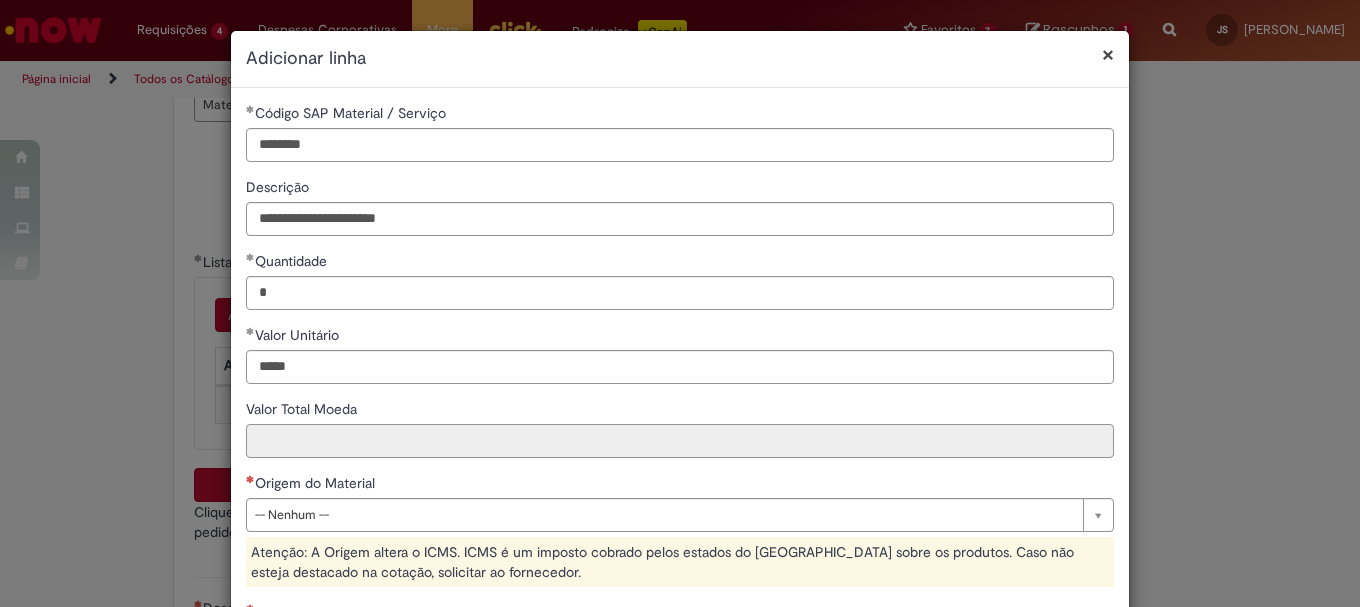 type on "*****" 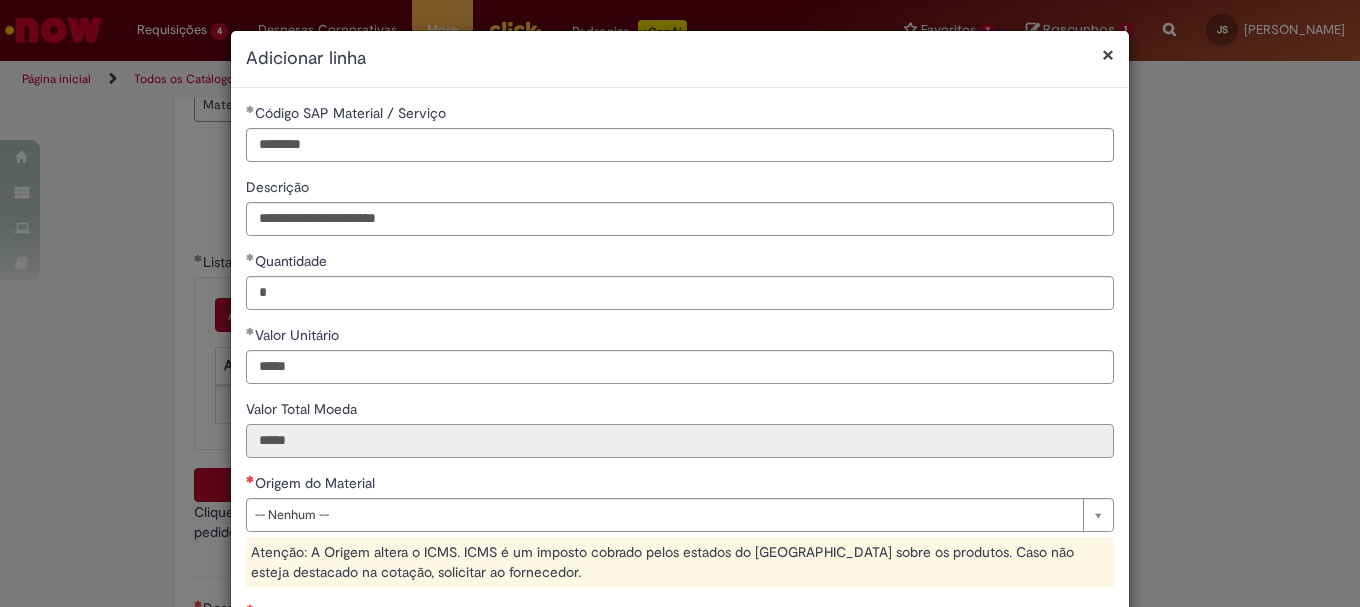 scroll, scrollTop: 200, scrollLeft: 0, axis: vertical 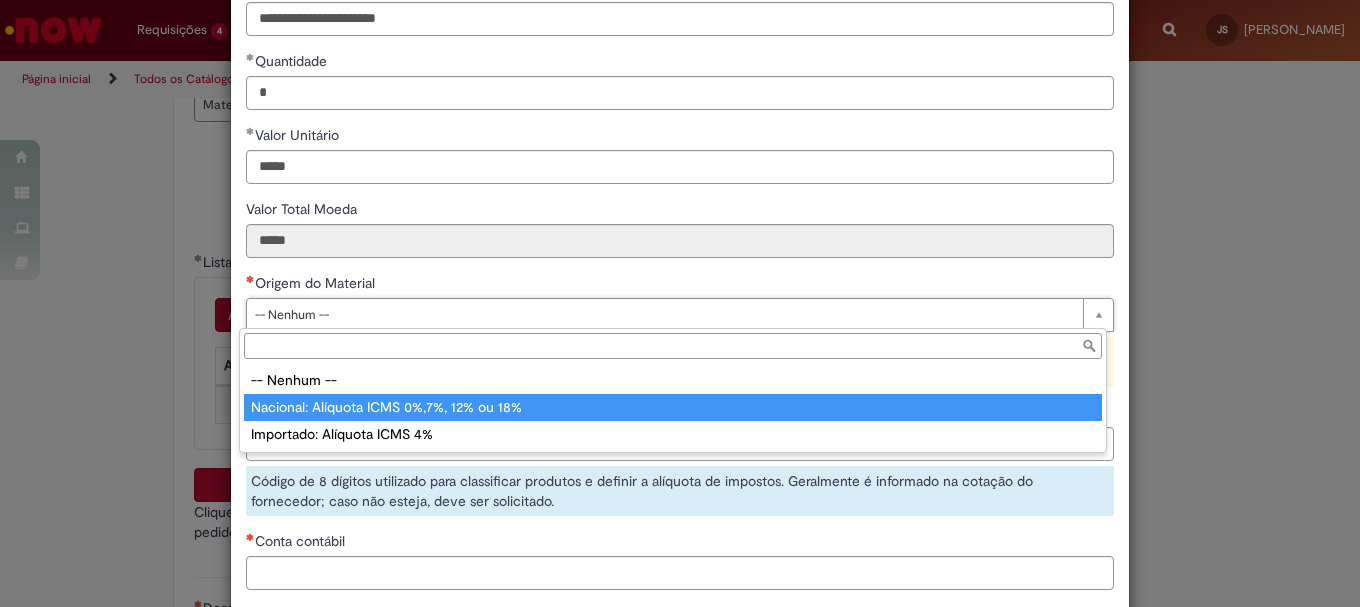 type on "**********" 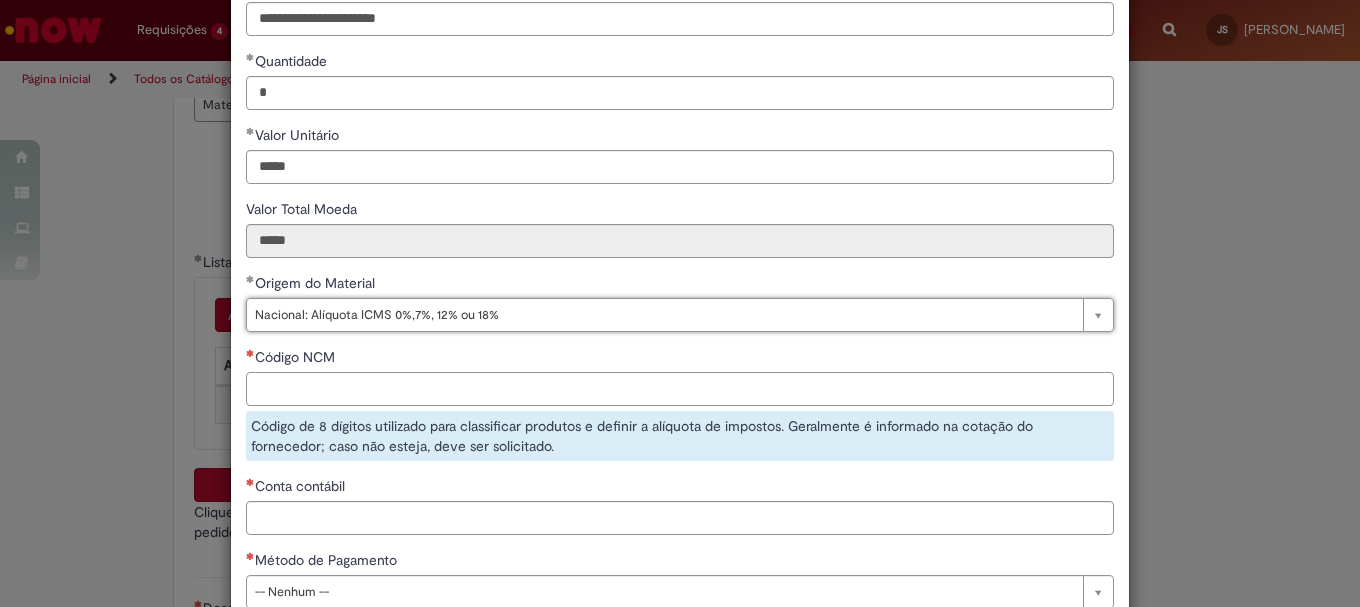 click on "Código NCM" at bounding box center (680, 389) 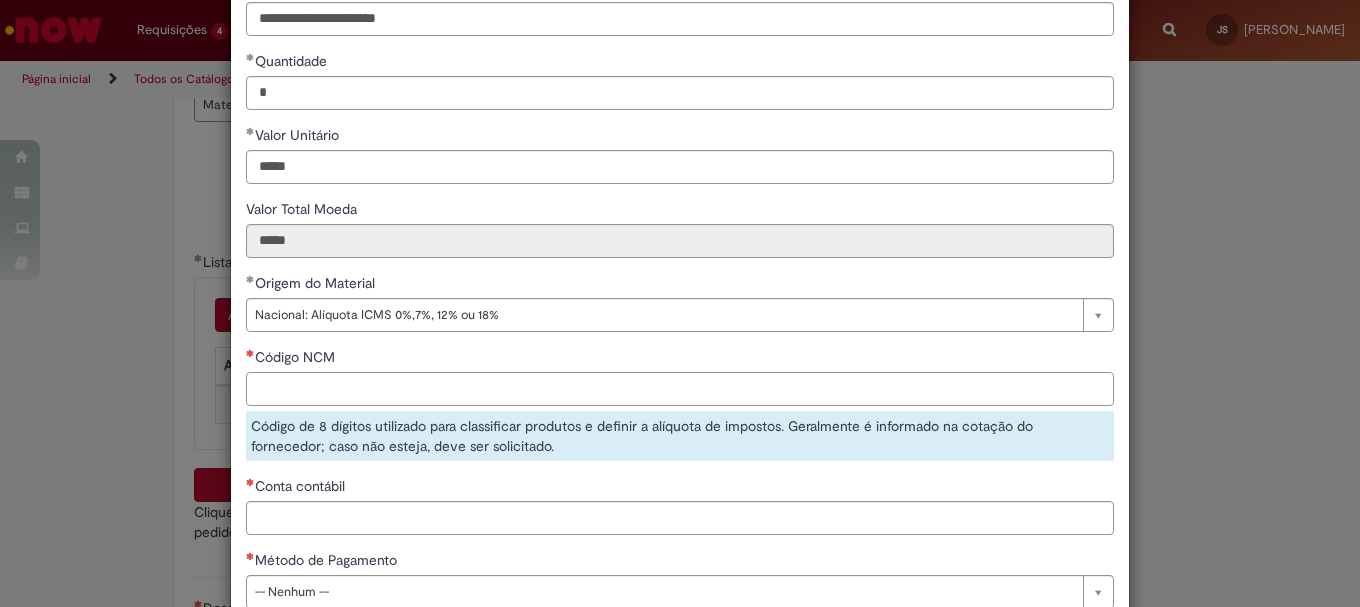 paste on "********" 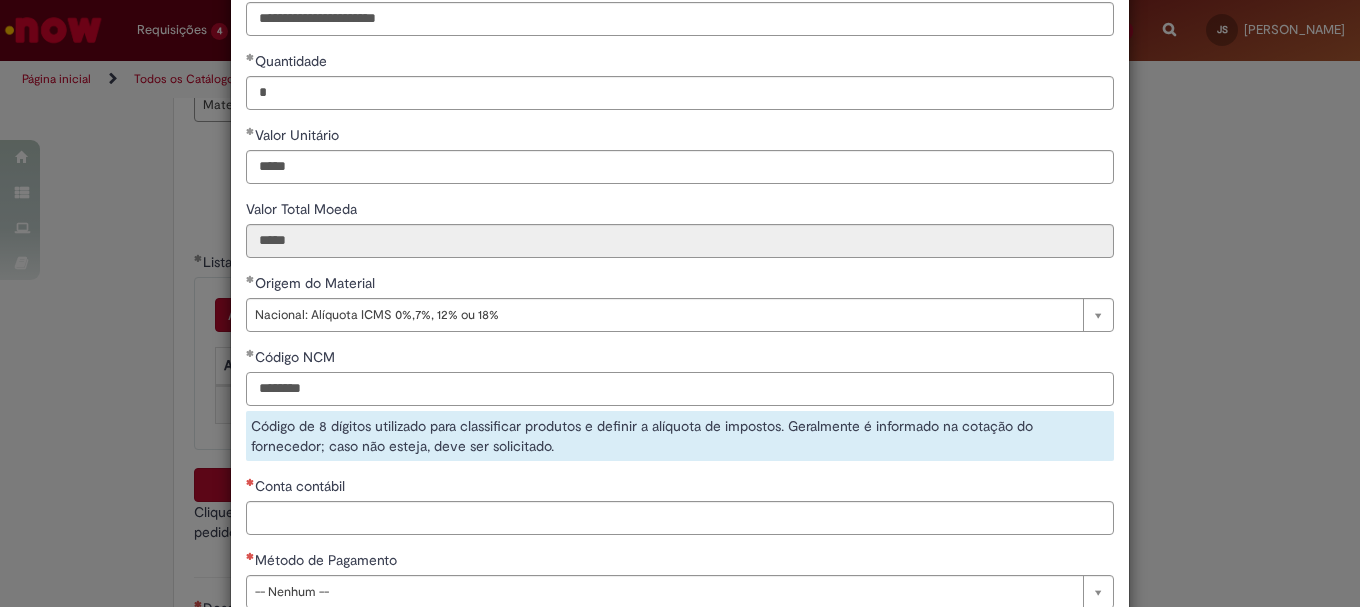 type on "********" 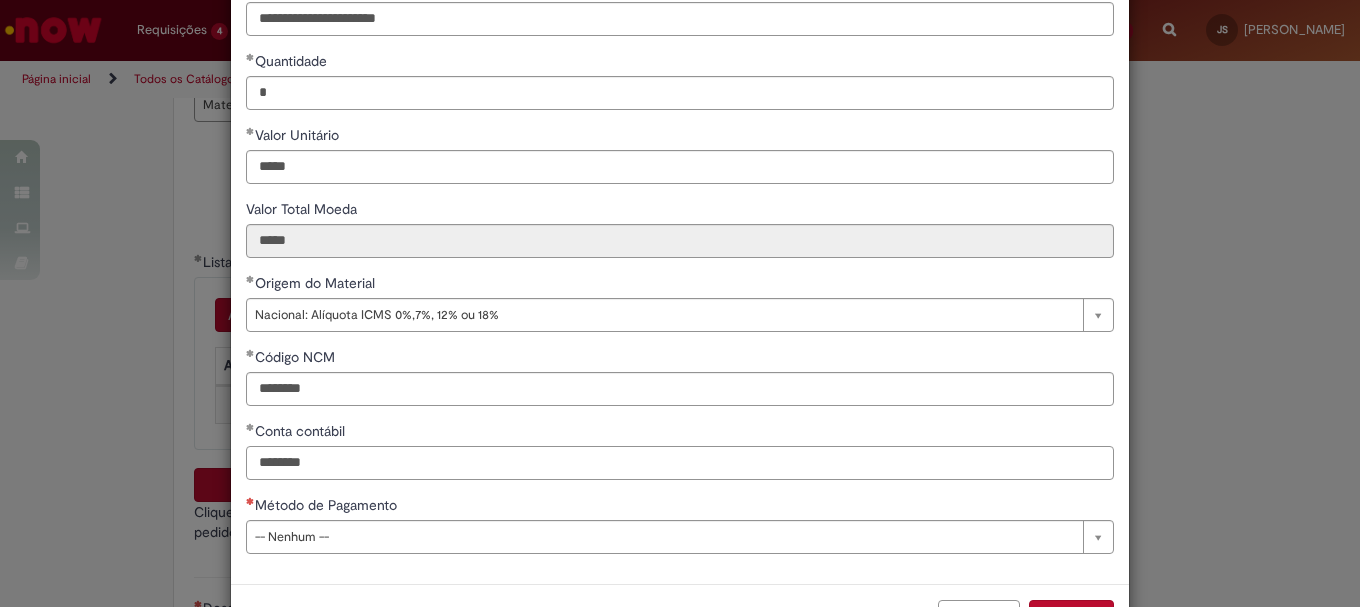 type on "********" 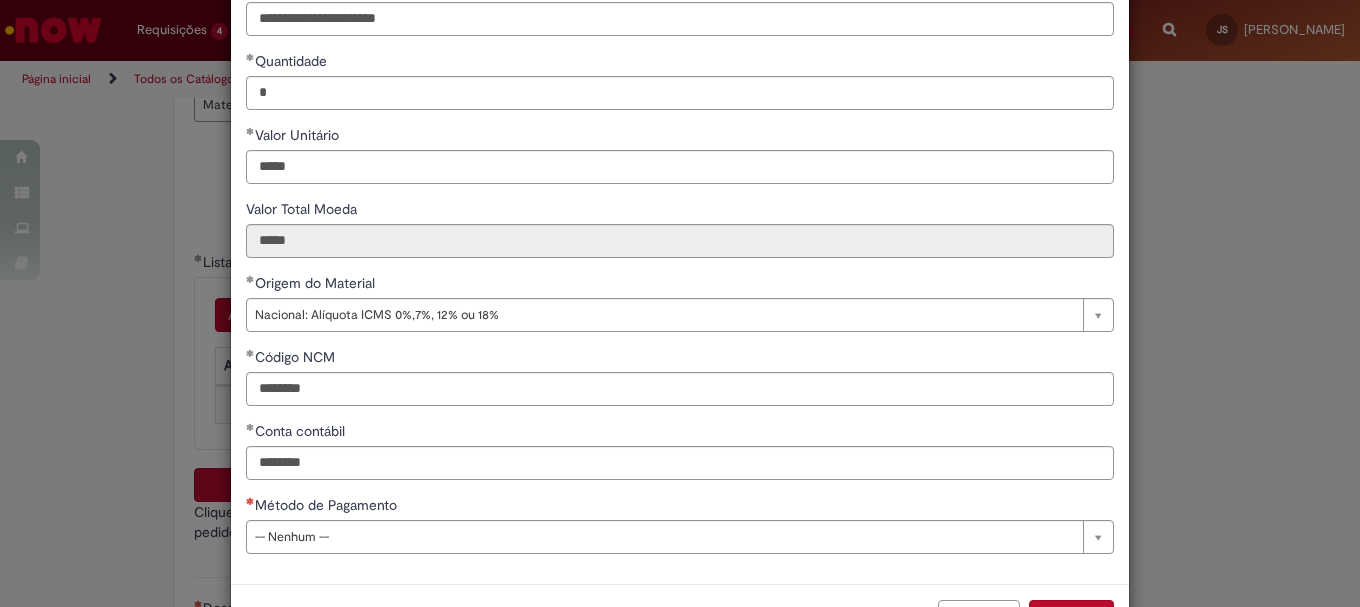 click on "Método de Pagamento" at bounding box center (680, 507) 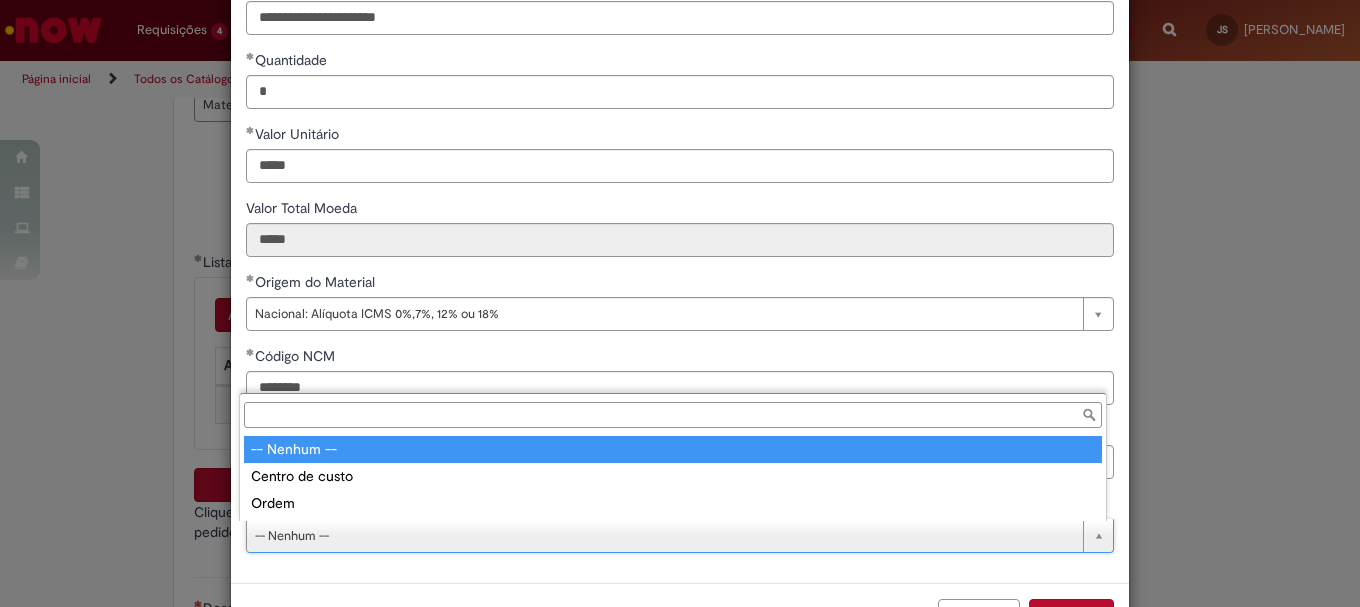 scroll, scrollTop: 200, scrollLeft: 0, axis: vertical 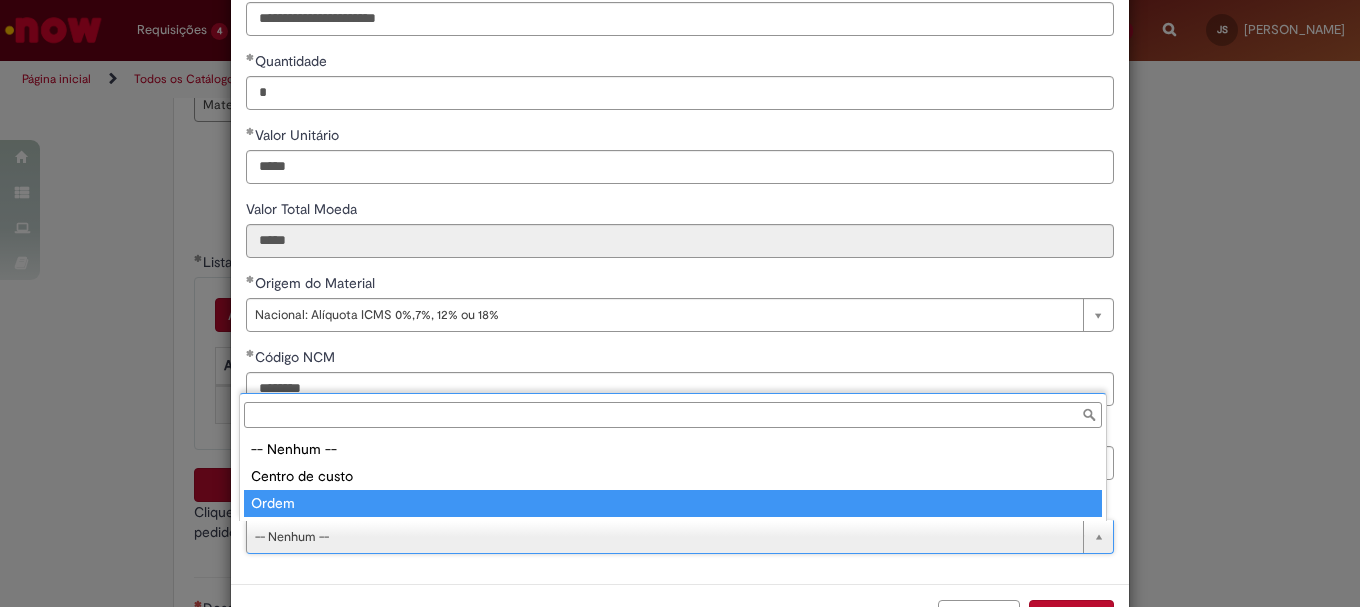 type on "*****" 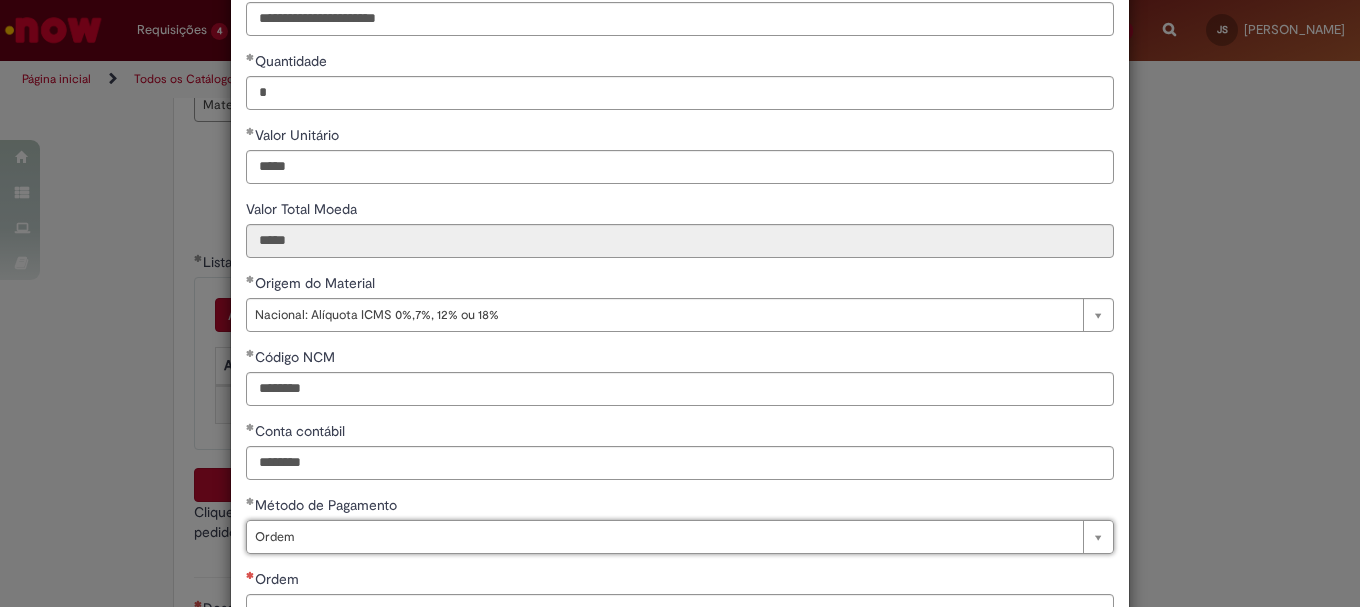 scroll, scrollTop: 347, scrollLeft: 0, axis: vertical 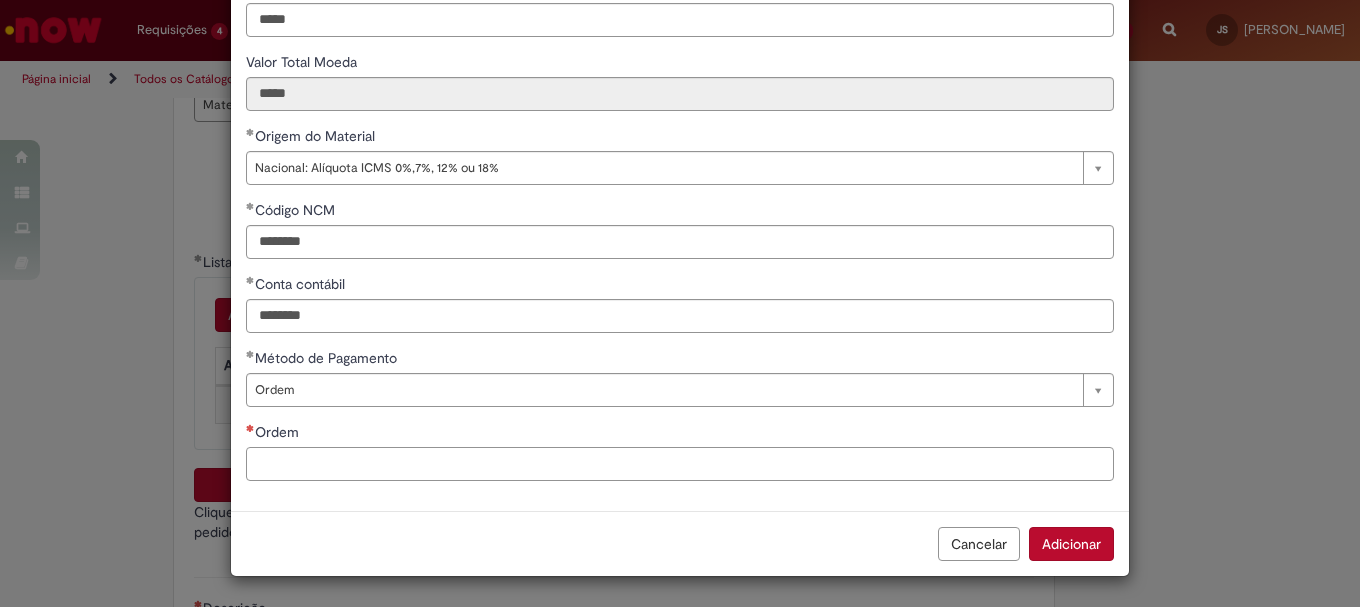 click on "Ordem" at bounding box center [680, 464] 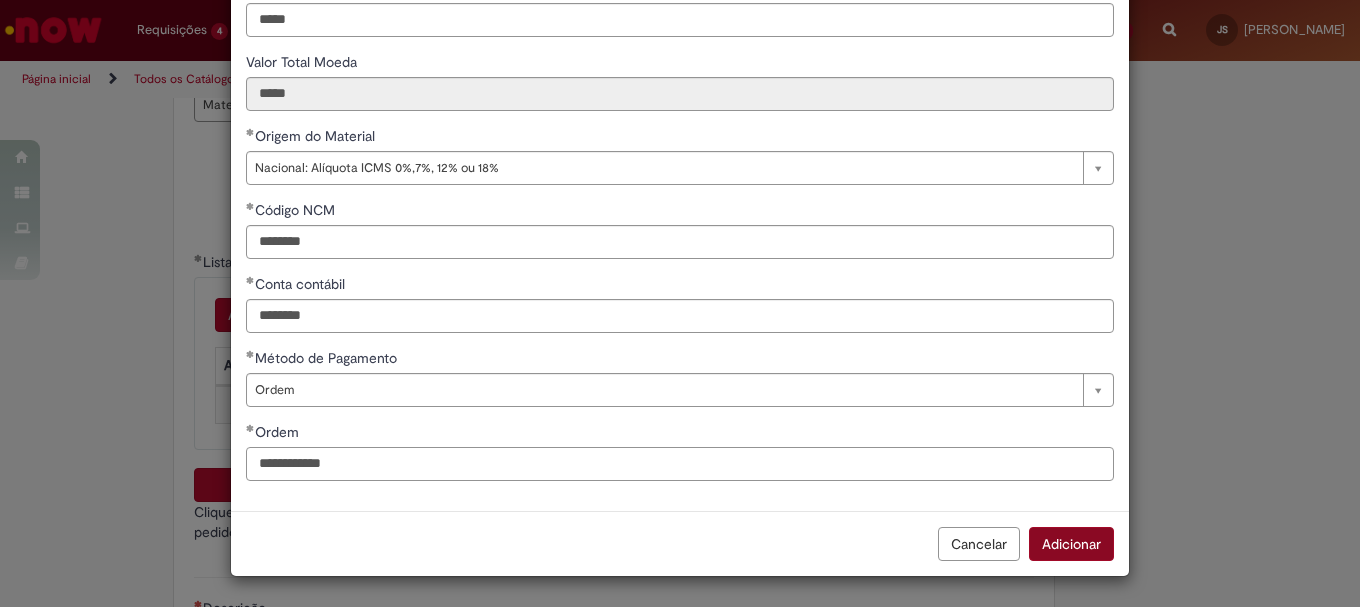 type on "**********" 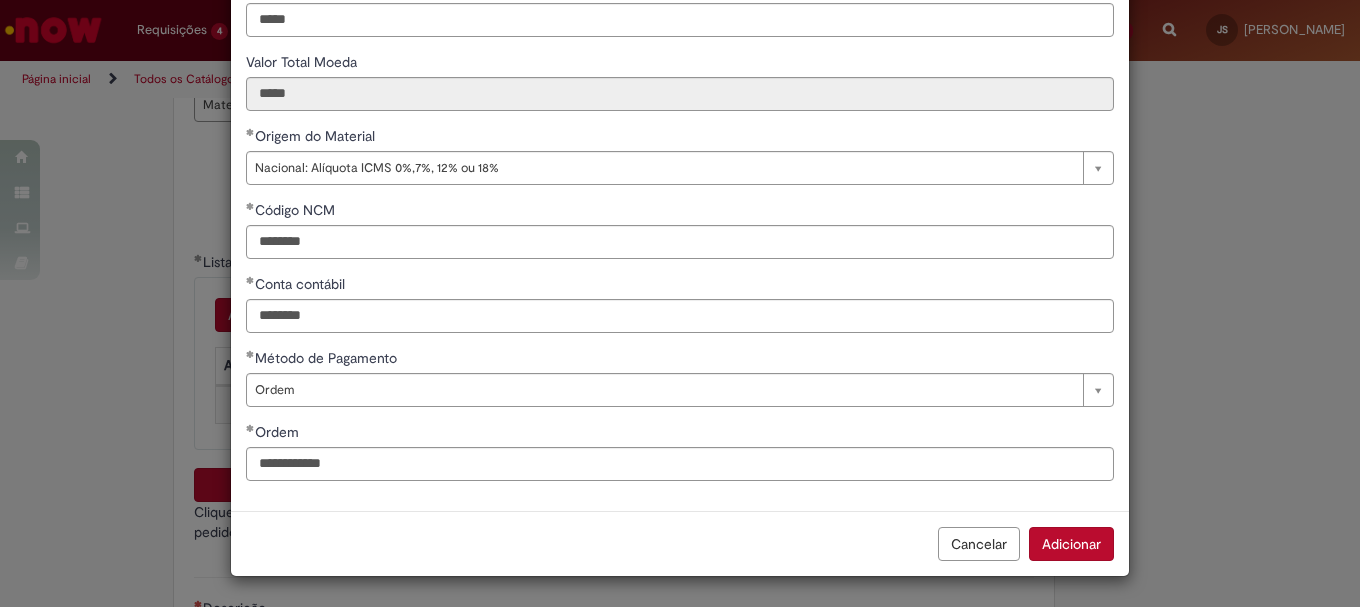 click on "Adicionar" at bounding box center (1071, 544) 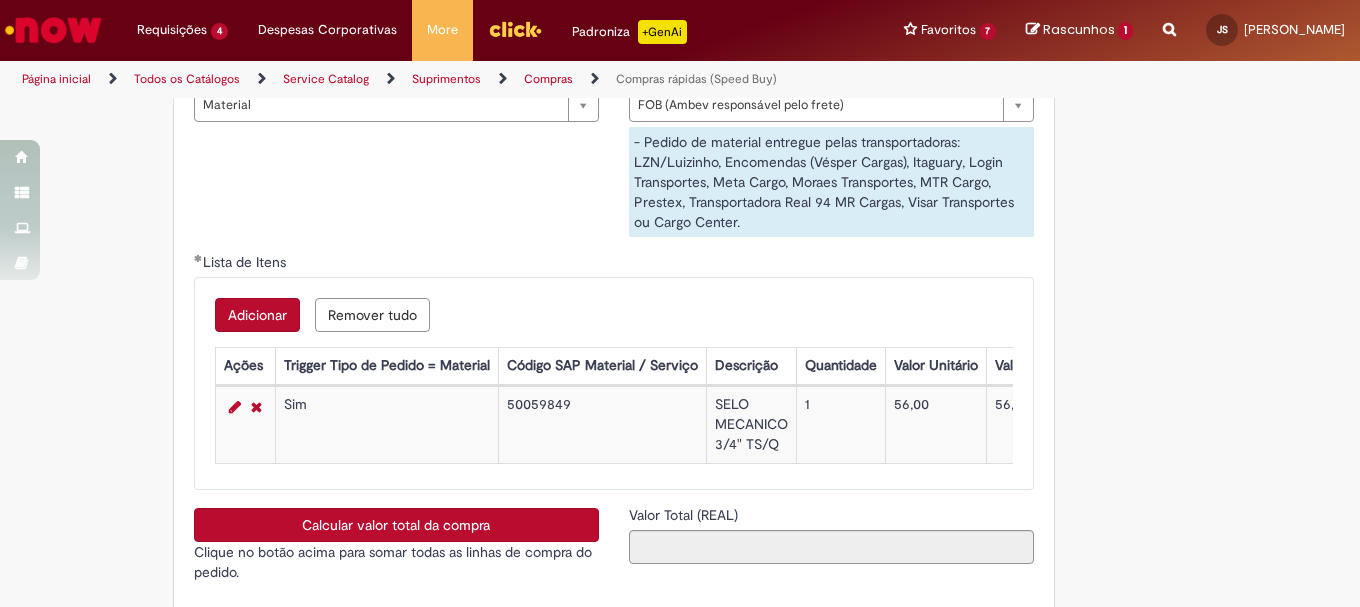 click on "Calcular valor total da compra" at bounding box center (396, 525) 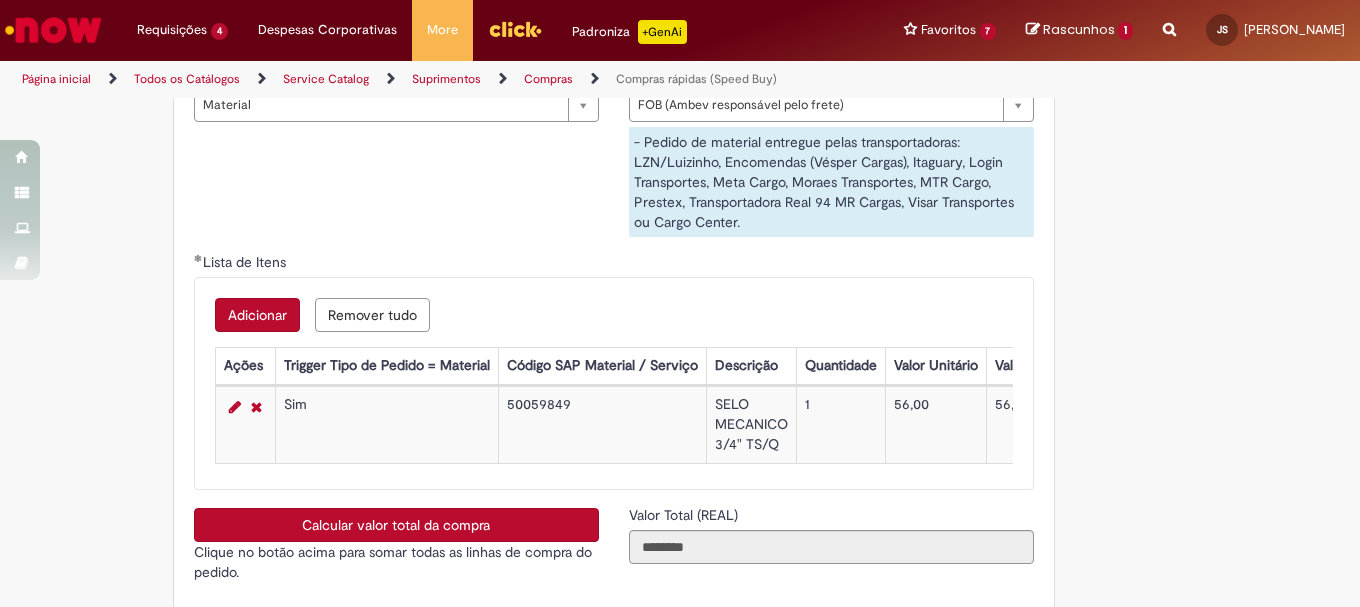 scroll, scrollTop: 3500, scrollLeft: 0, axis: vertical 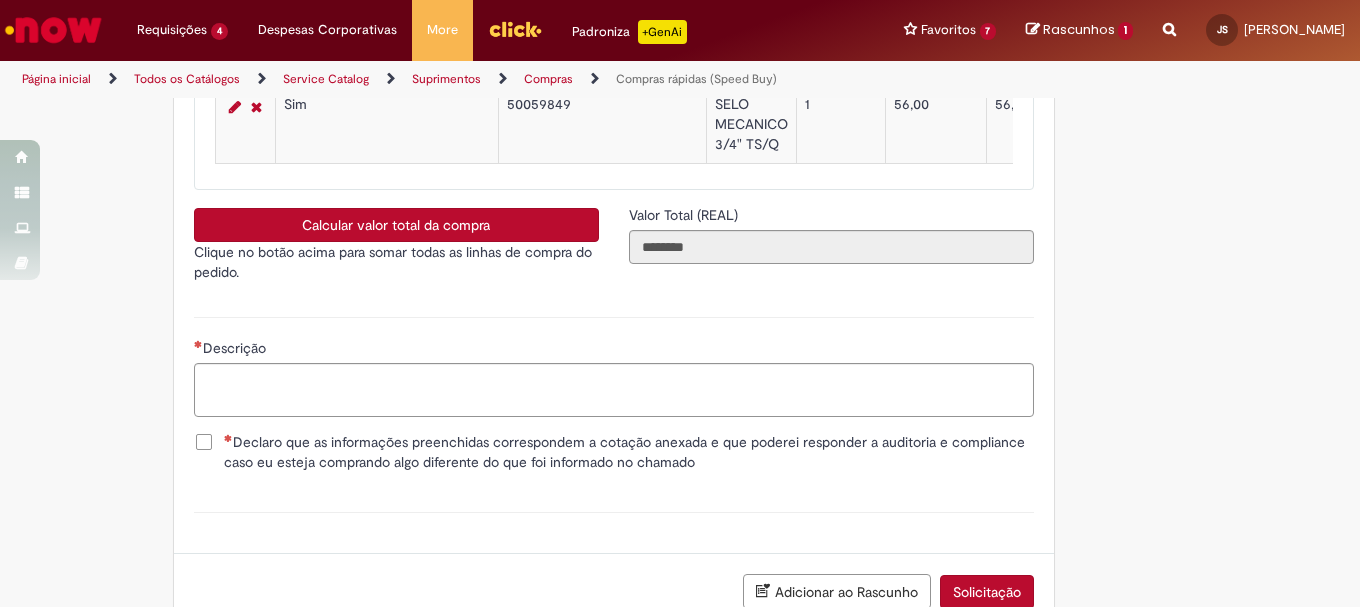 click on "Declaro que as informações preenchidas correspondem a cotação anexada e que poderei responder a auditoria e compliance caso eu esteja comprando algo diferente do que foi informado no chamado" at bounding box center (629, 452) 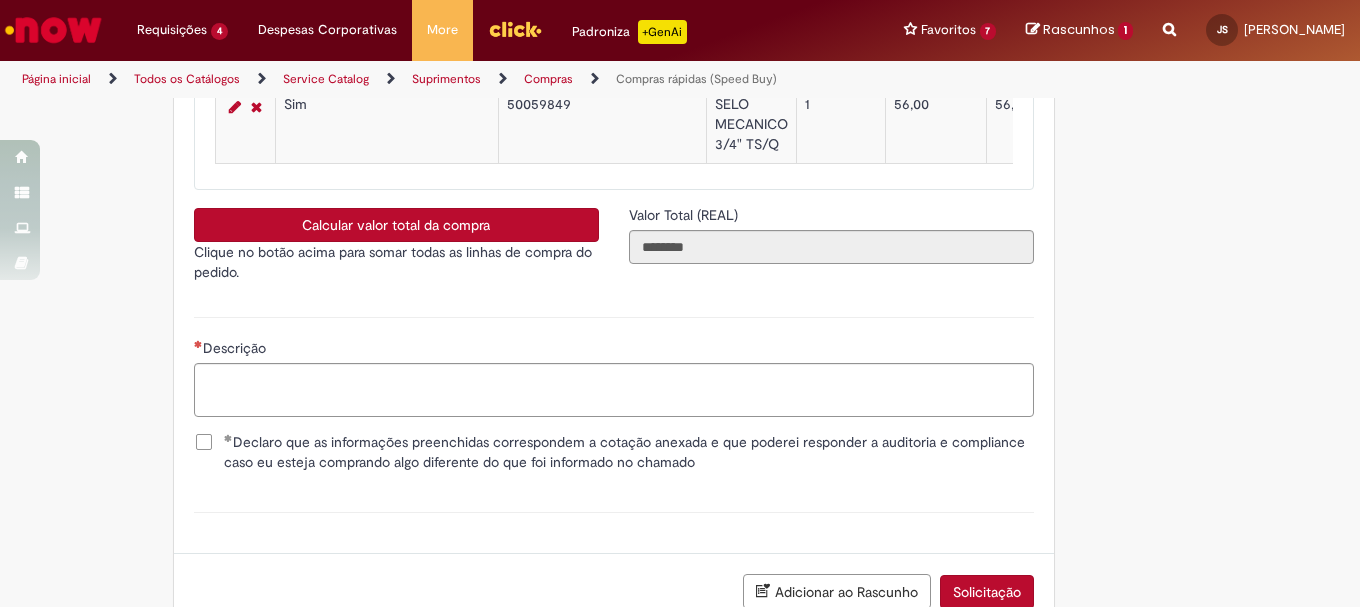 scroll, scrollTop: 3400, scrollLeft: 0, axis: vertical 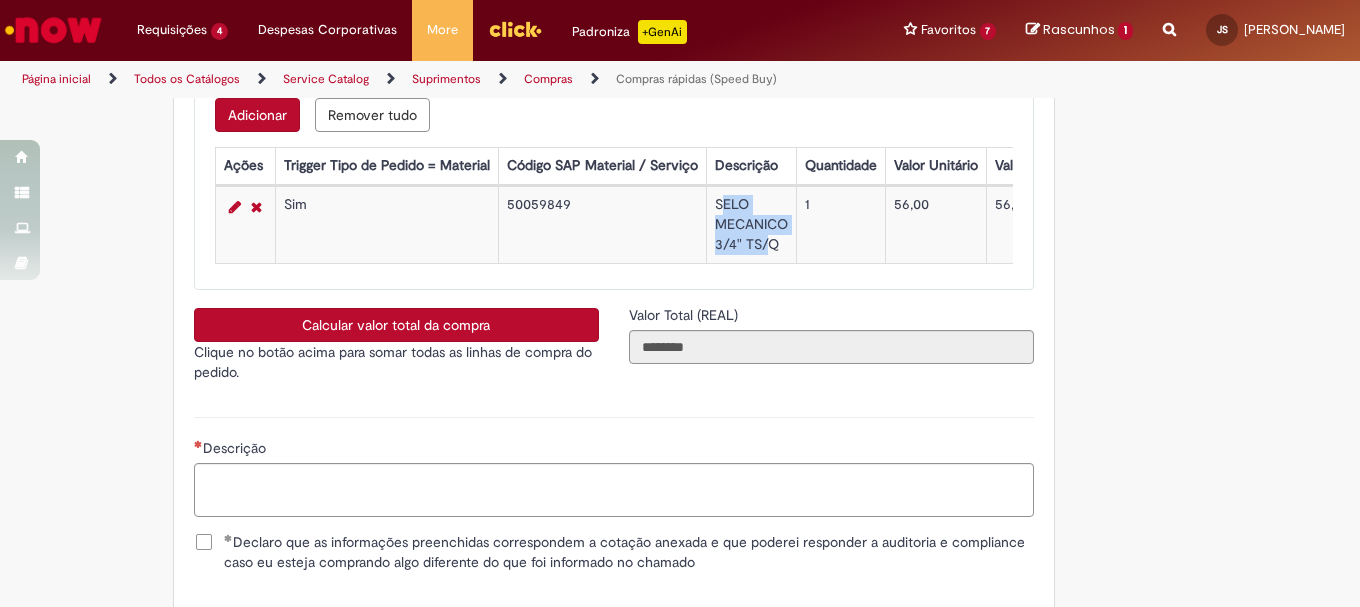drag, startPoint x: 717, startPoint y: 198, endPoint x: 755, endPoint y: 241, distance: 57.384666 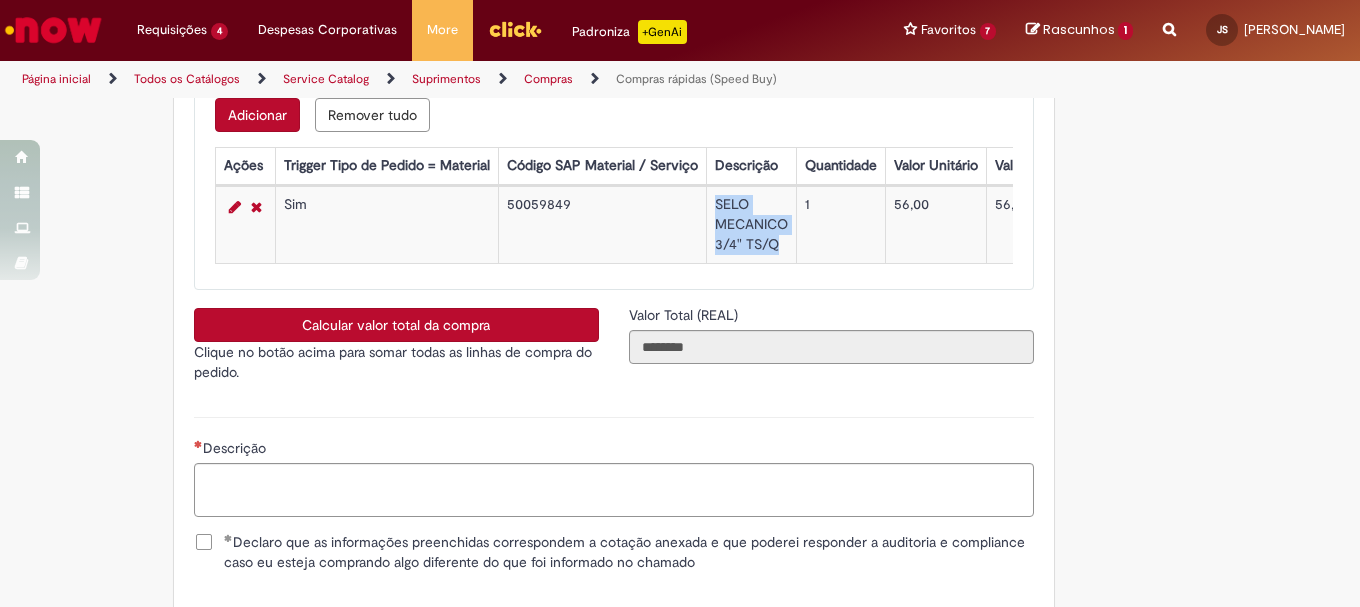 drag, startPoint x: 707, startPoint y: 206, endPoint x: 770, endPoint y: 250, distance: 76.843994 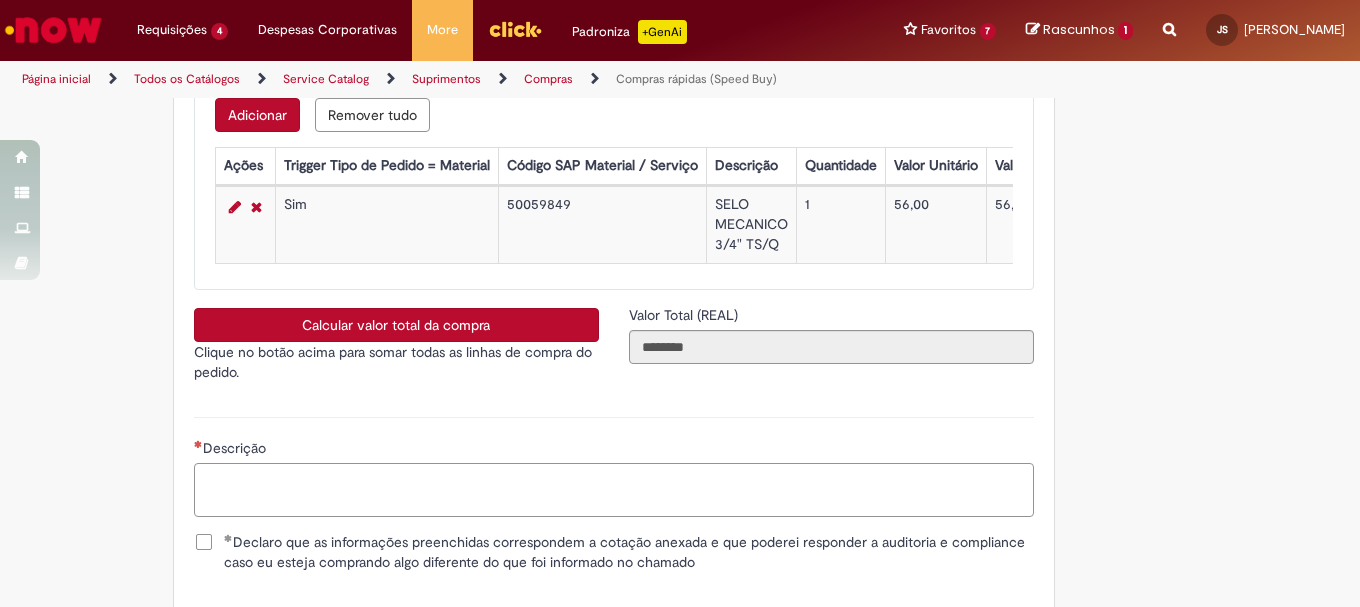 click on "Descrição" at bounding box center (614, 490) 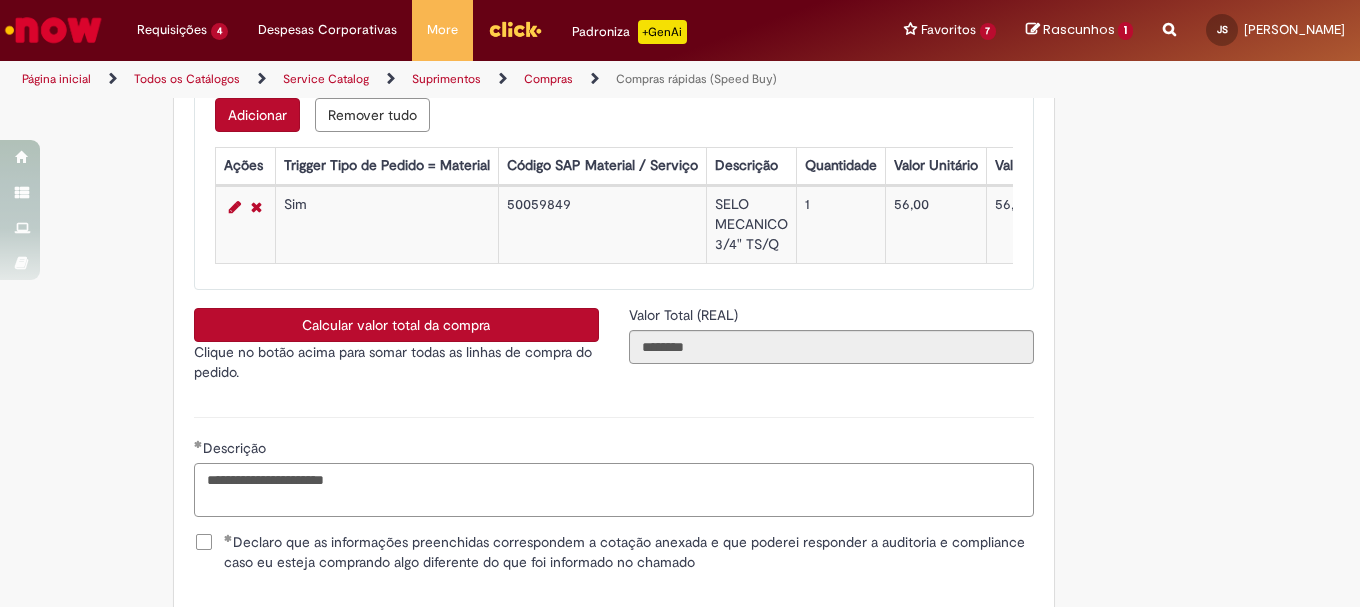 scroll, scrollTop: 3648, scrollLeft: 0, axis: vertical 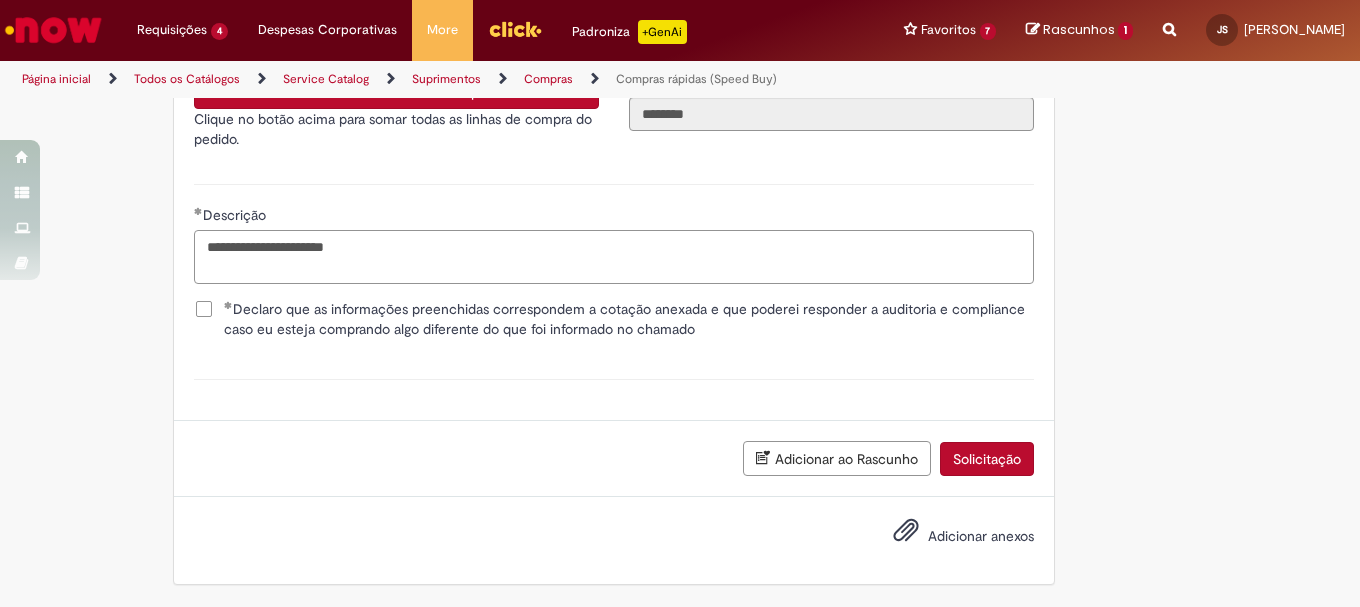 type on "**********" 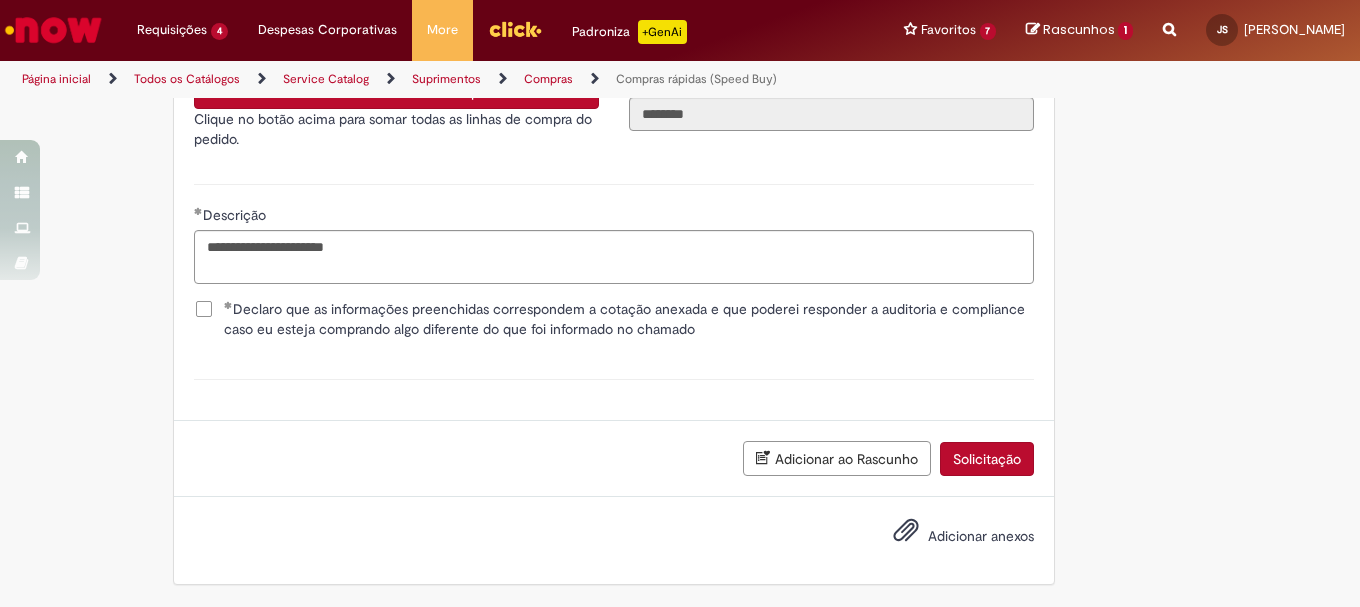 click on "Adicionar anexos" at bounding box center [981, 536] 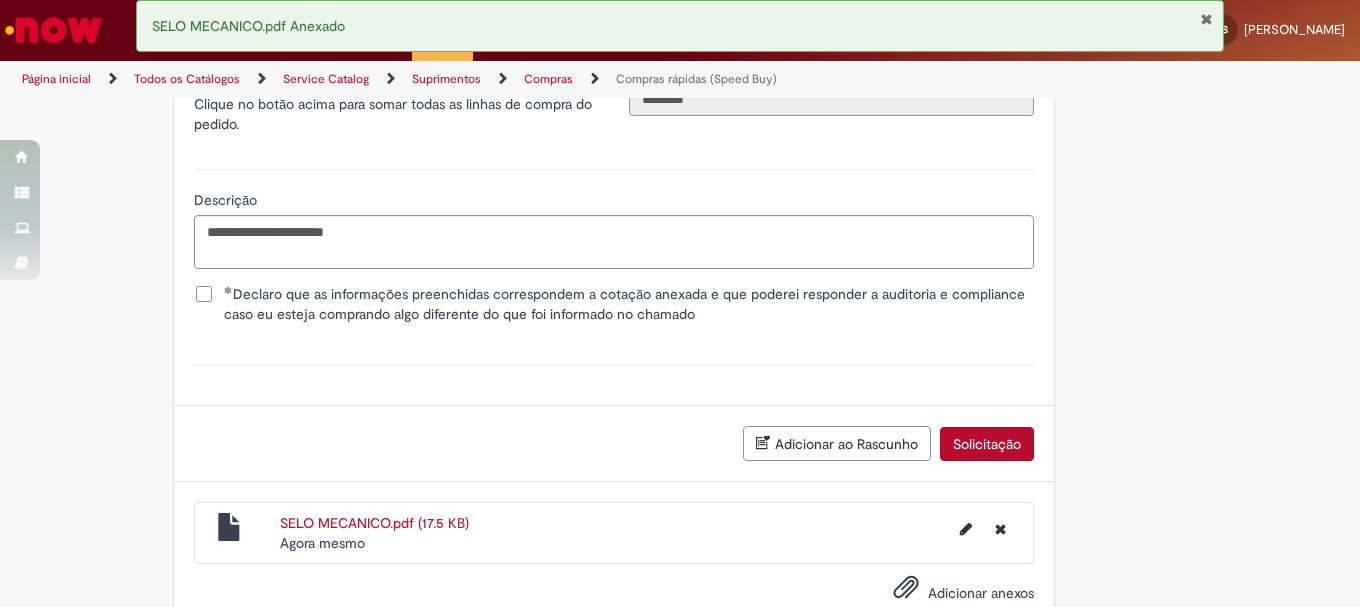click on "Solicitação" at bounding box center [987, 444] 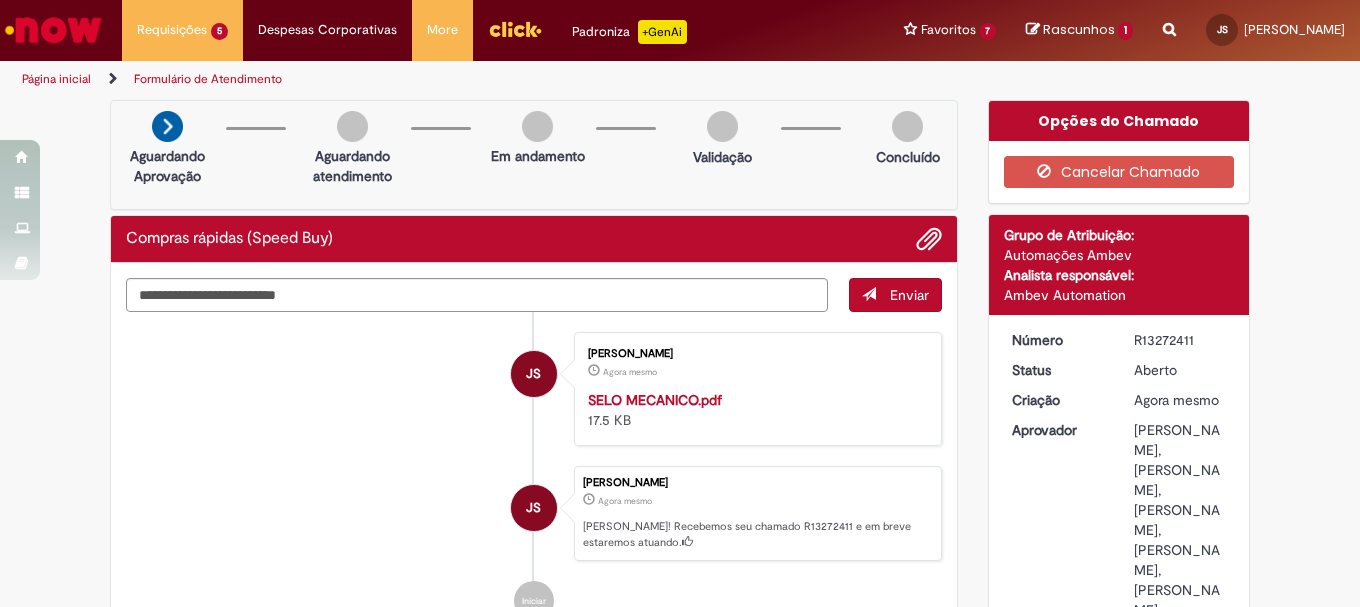 scroll, scrollTop: 200, scrollLeft: 0, axis: vertical 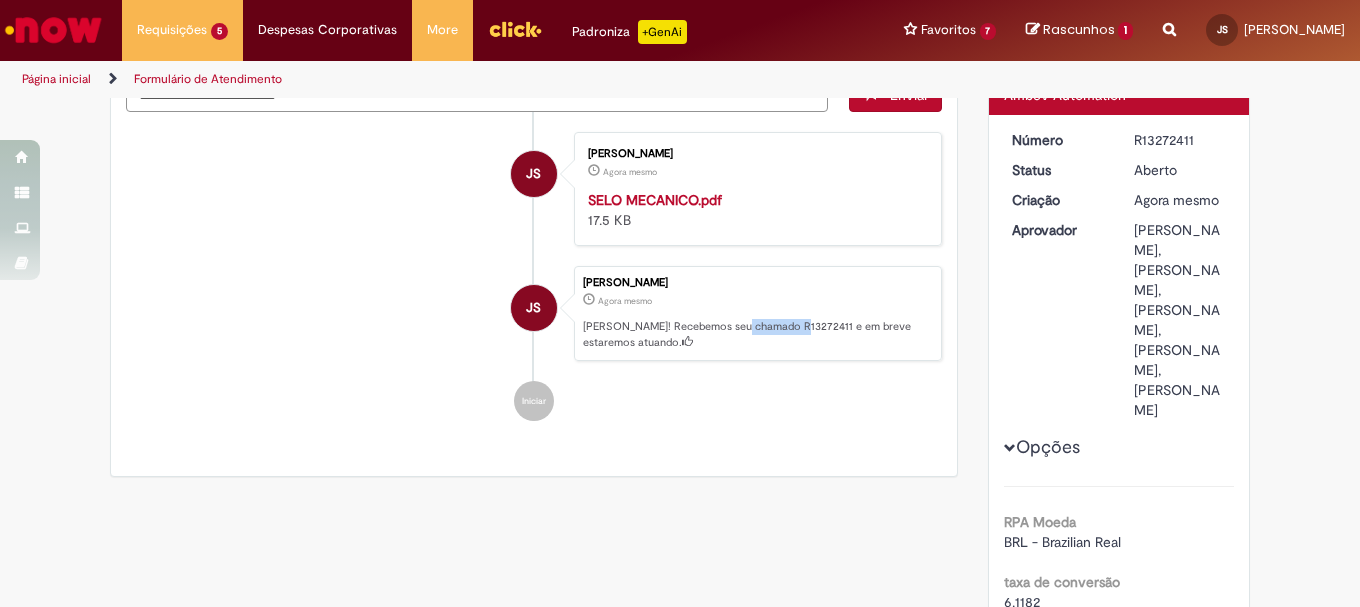 drag, startPoint x: 742, startPoint y: 330, endPoint x: 748, endPoint y: 318, distance: 13.416408 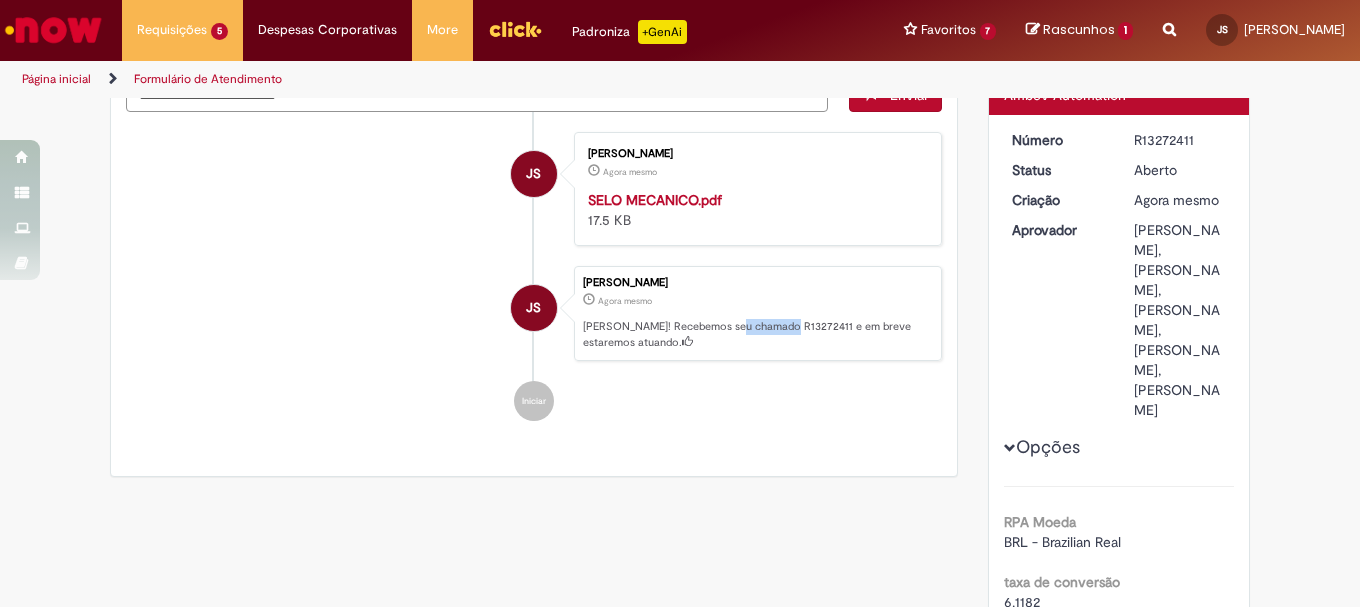 drag, startPoint x: 728, startPoint y: 322, endPoint x: 774, endPoint y: 321, distance: 46.010868 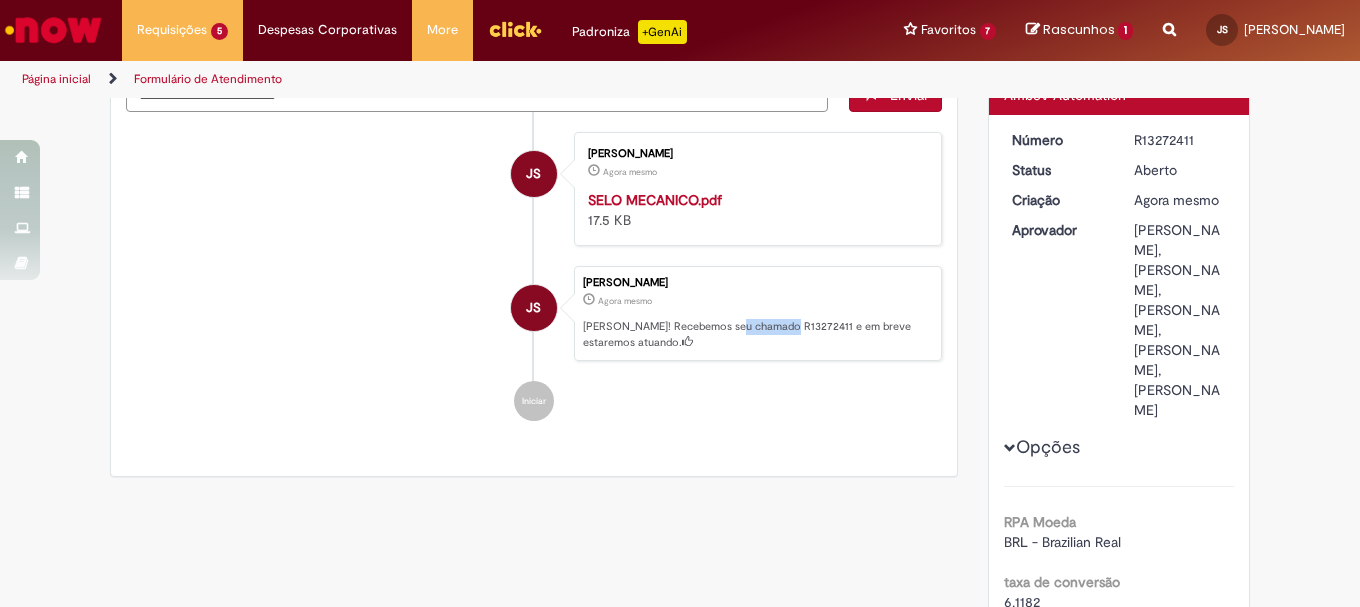 scroll, scrollTop: 0, scrollLeft: 0, axis: both 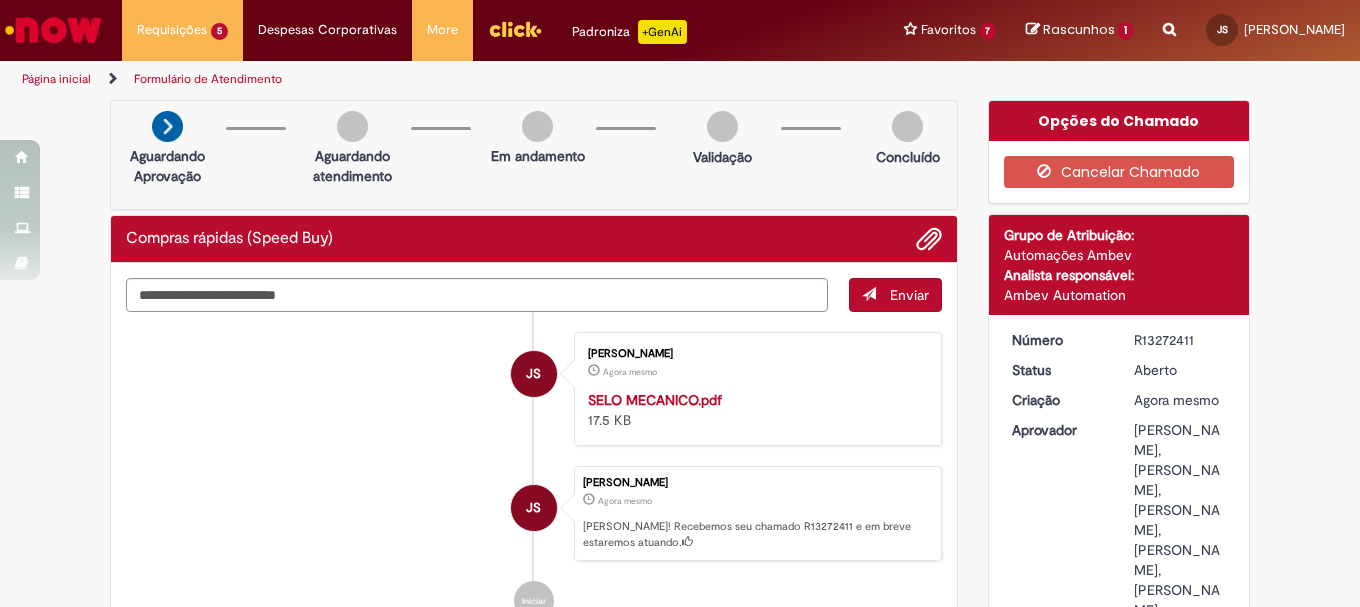 click on "Bruno Fernandes Ruiz, Clarice Rocha Sant Anna Almeida, Felipe Augusto Portela Moreira, Fernando Henrique De Jesus, Igor Goersch Andrade Aragao" at bounding box center [1180, 520] 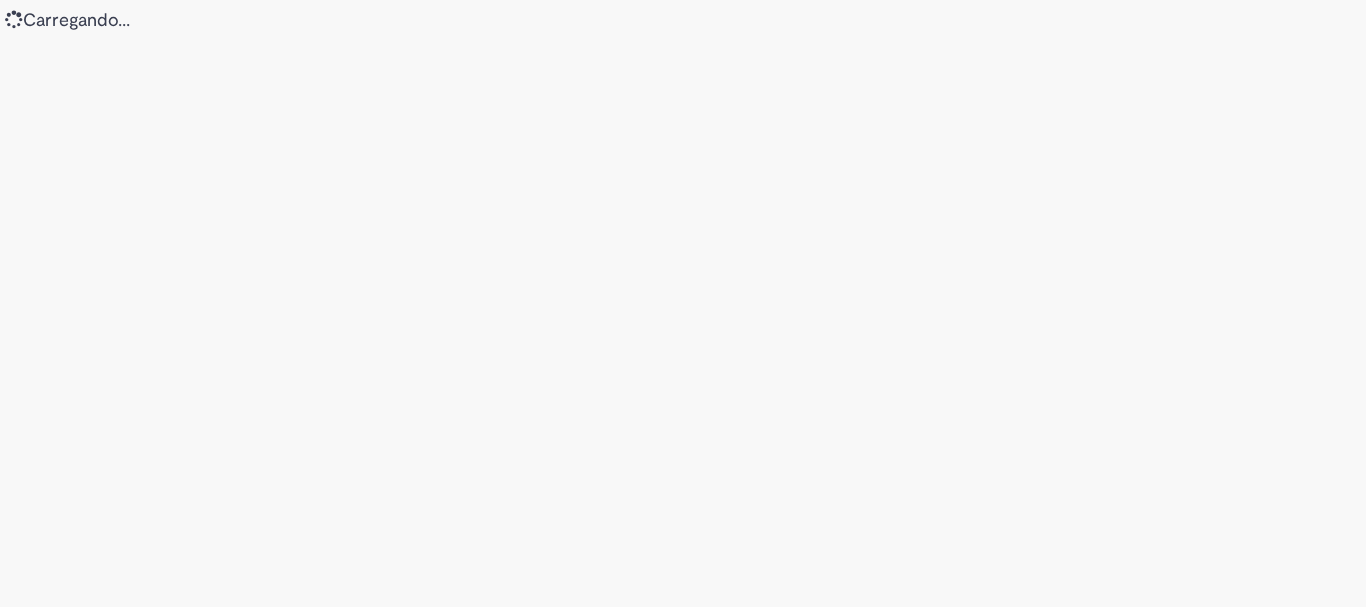 scroll, scrollTop: 0, scrollLeft: 0, axis: both 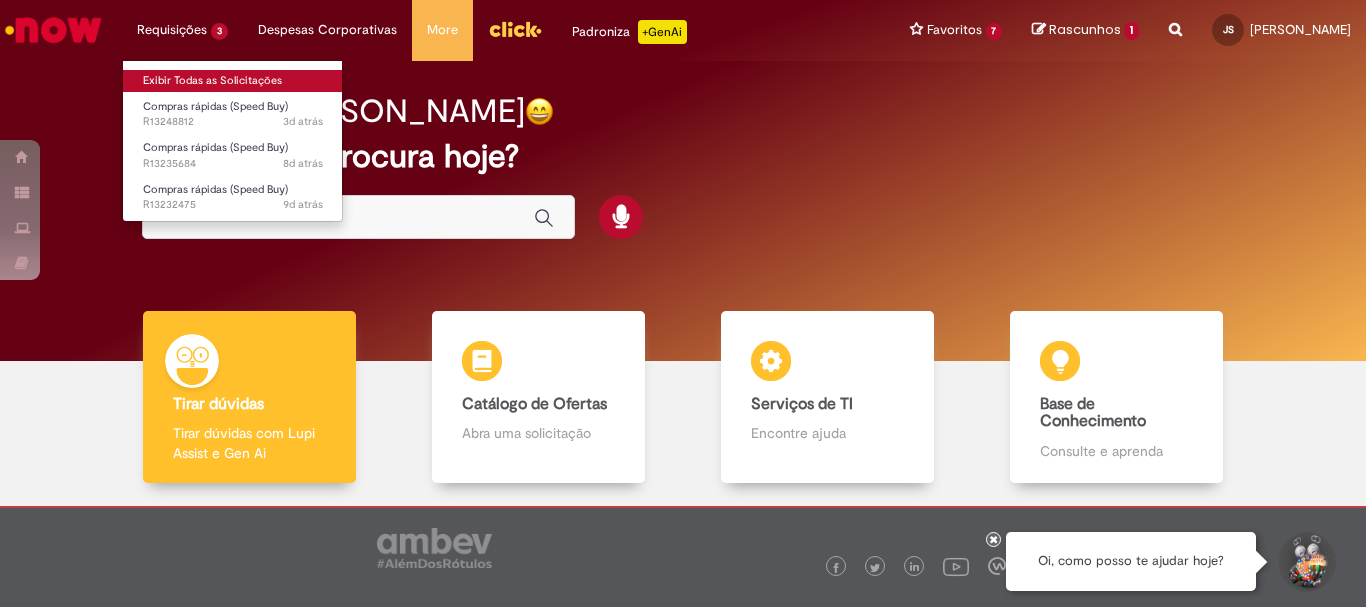 click on "Exibir Todas as Solicitações" at bounding box center (233, 81) 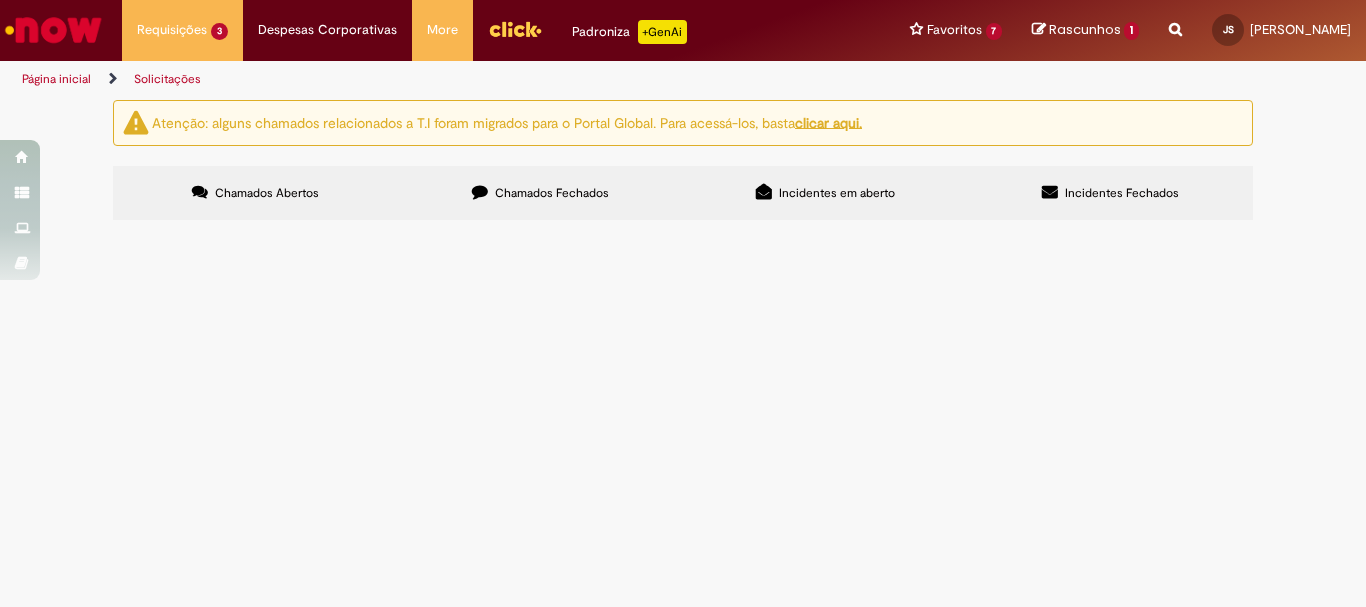 click on "Chamados Fechados" at bounding box center [552, 193] 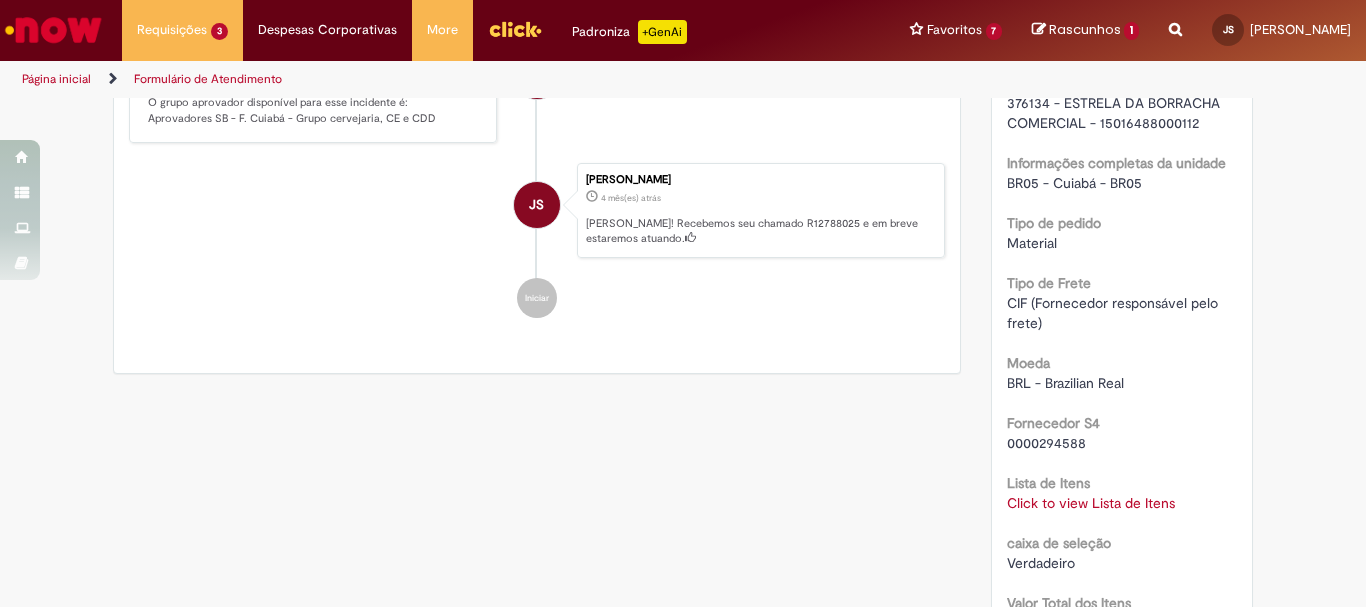 scroll, scrollTop: 1815, scrollLeft: 0, axis: vertical 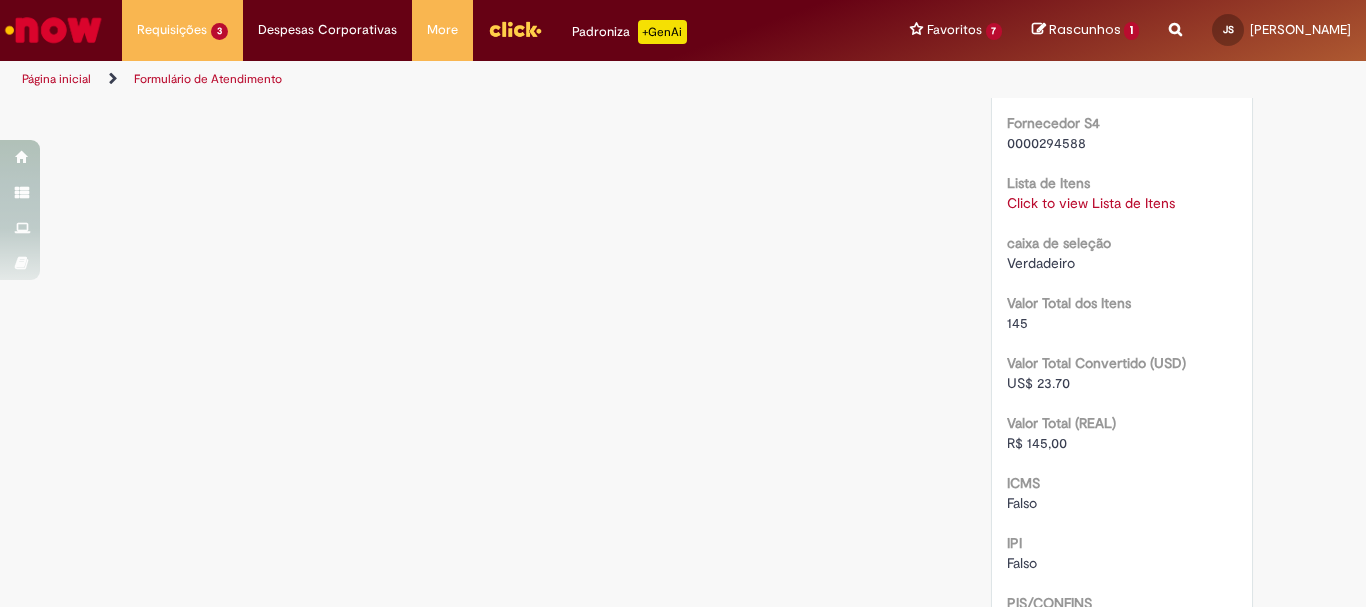 click on "Click to view Lista de Itens" at bounding box center [1091, 203] 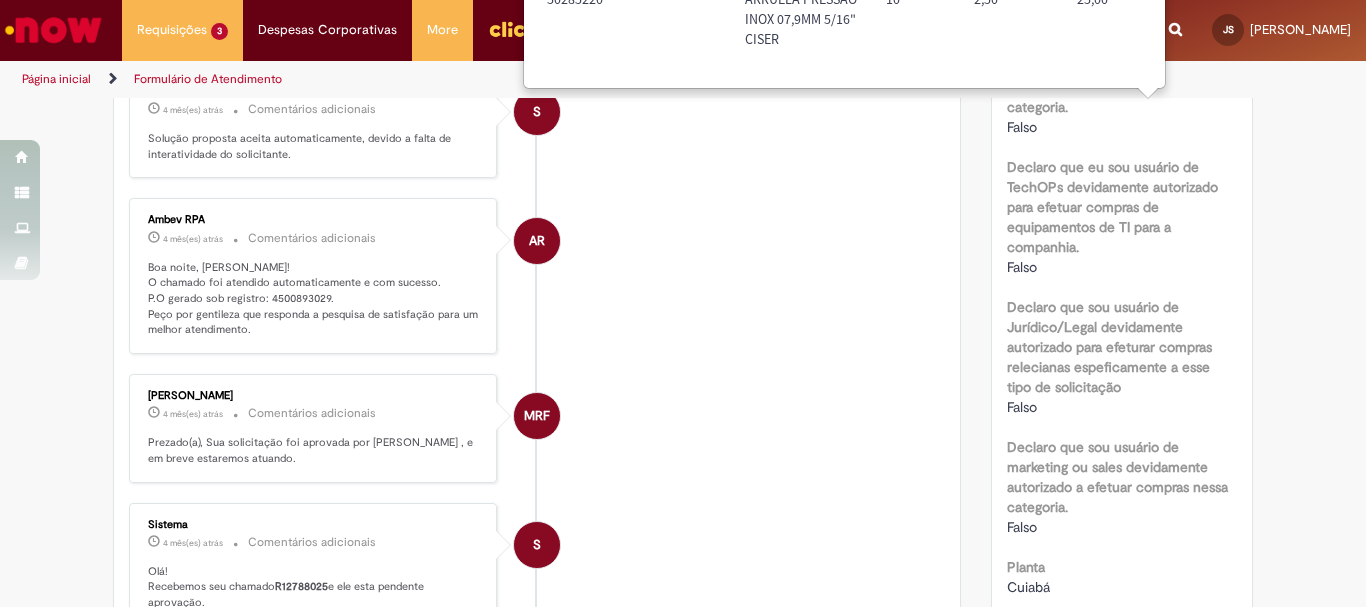 scroll, scrollTop: 859, scrollLeft: 0, axis: vertical 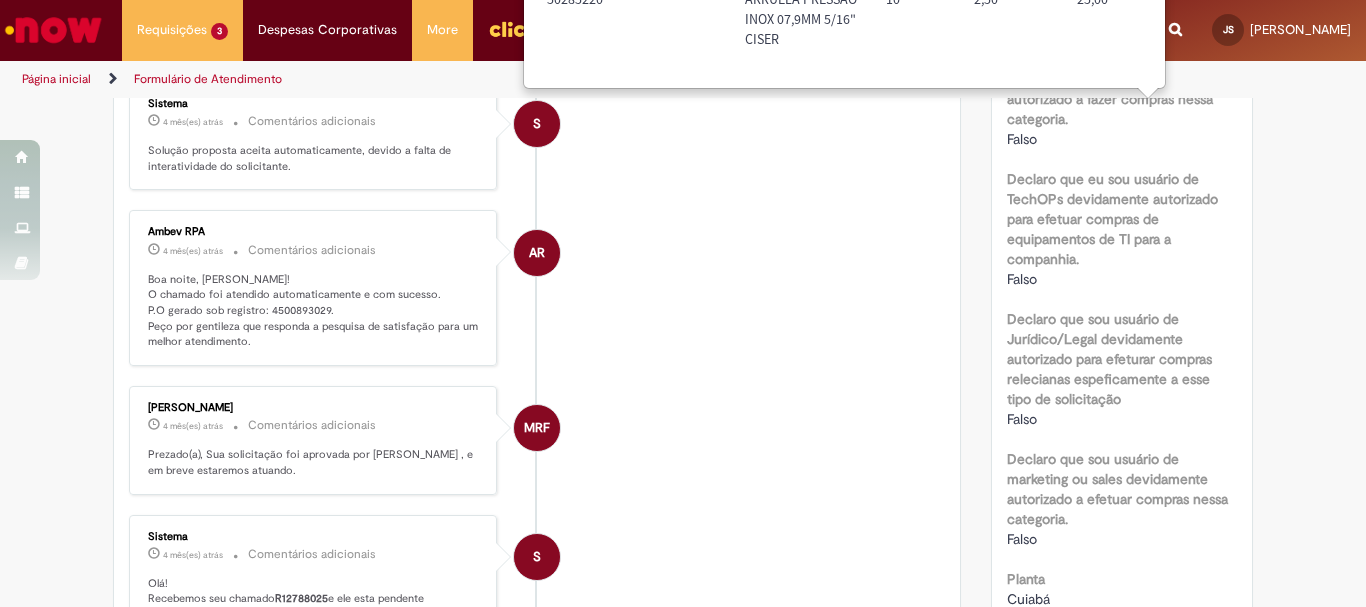 click on "ARRUELA PRESSÃO INOX 07,9MM 5/16" CISER" at bounding box center (807, 20) 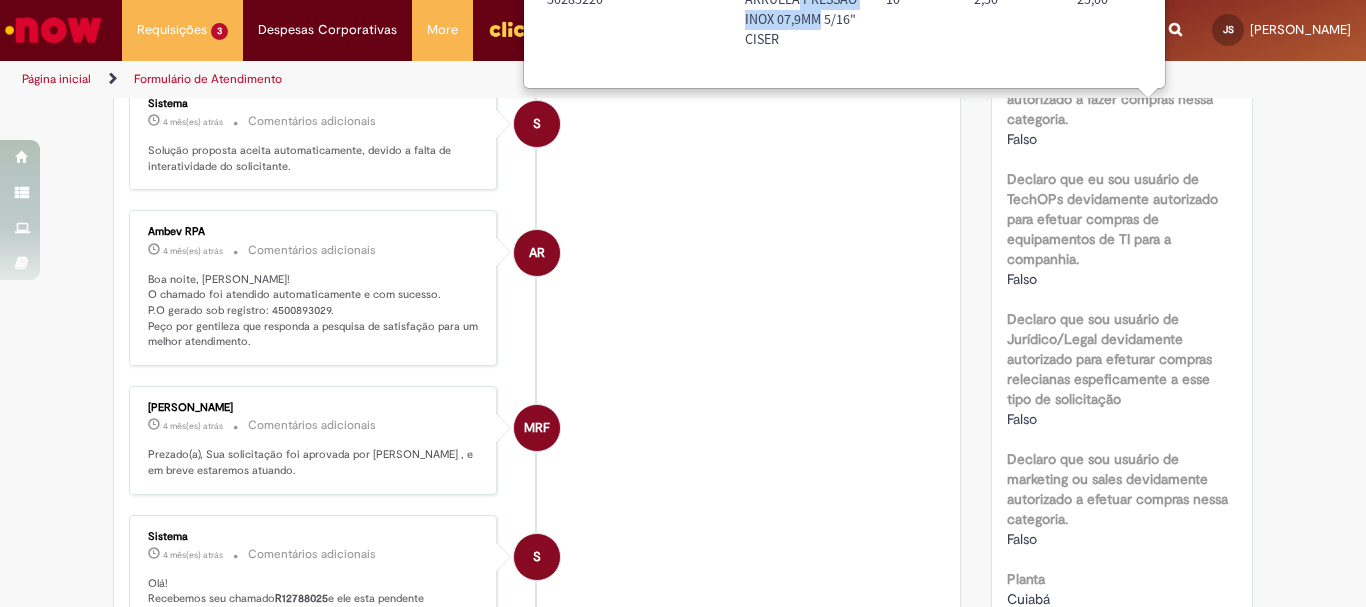 drag, startPoint x: 794, startPoint y: 30, endPoint x: 808, endPoint y: 141, distance: 111.8794 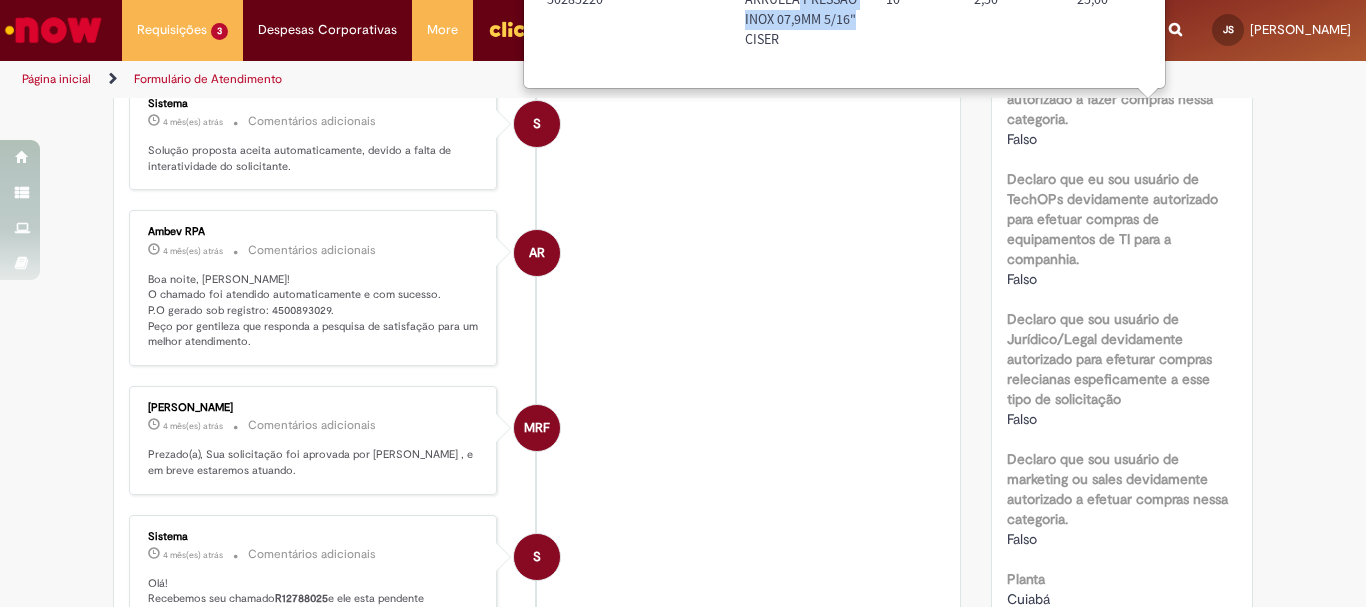 scroll, scrollTop: 0, scrollLeft: 380, axis: horizontal 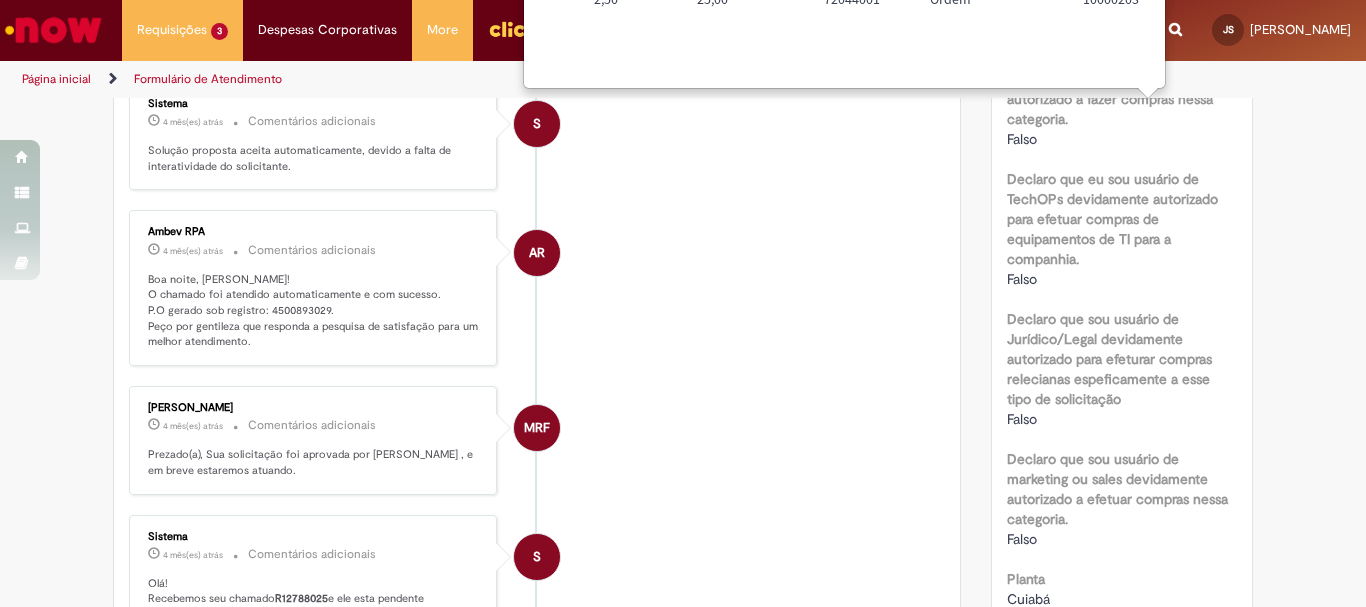 click on "Declaro que sou usuário de Jurídico/Legal devidamente autorizado para efeturar compras relecianas espeficamente a esse tipo de solicitação" at bounding box center (1122, 359) 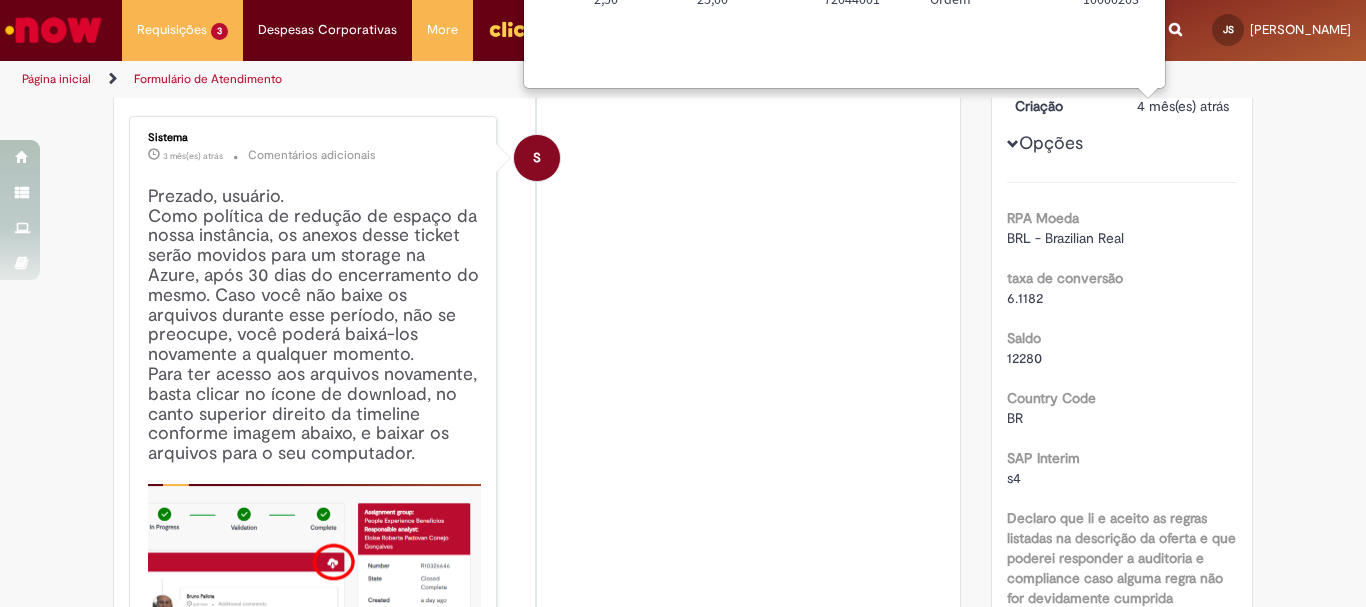 scroll, scrollTop: 0, scrollLeft: 0, axis: both 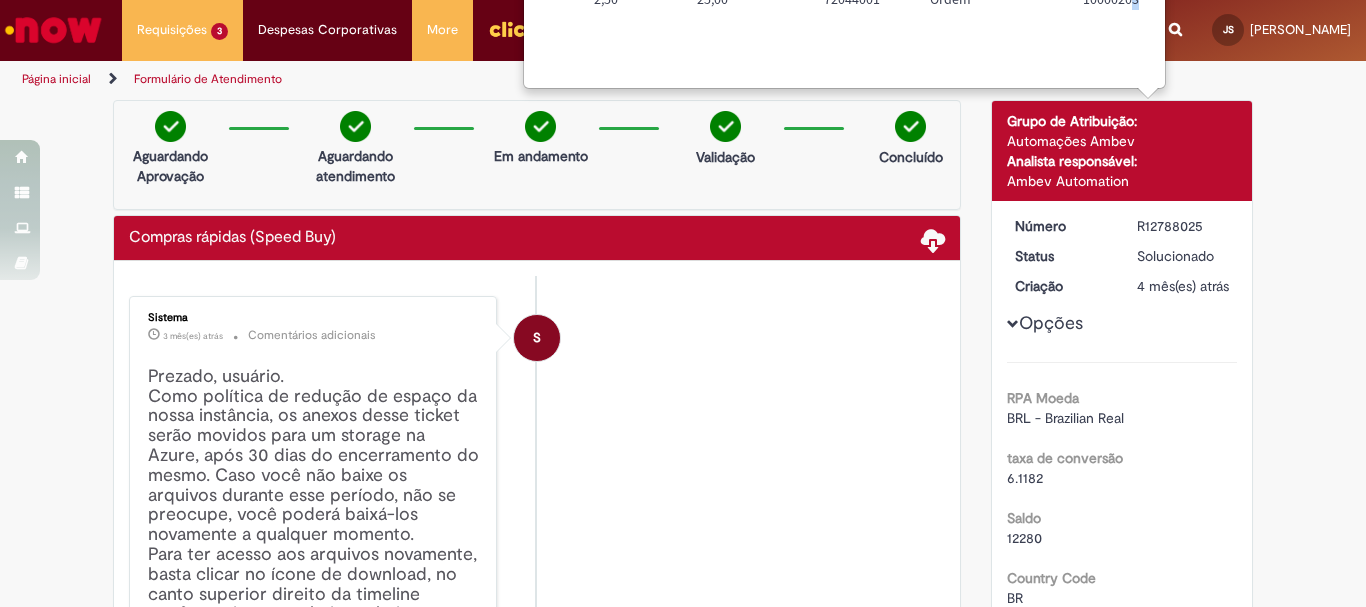 click on "100002030133" at bounding box center (1138, 20) 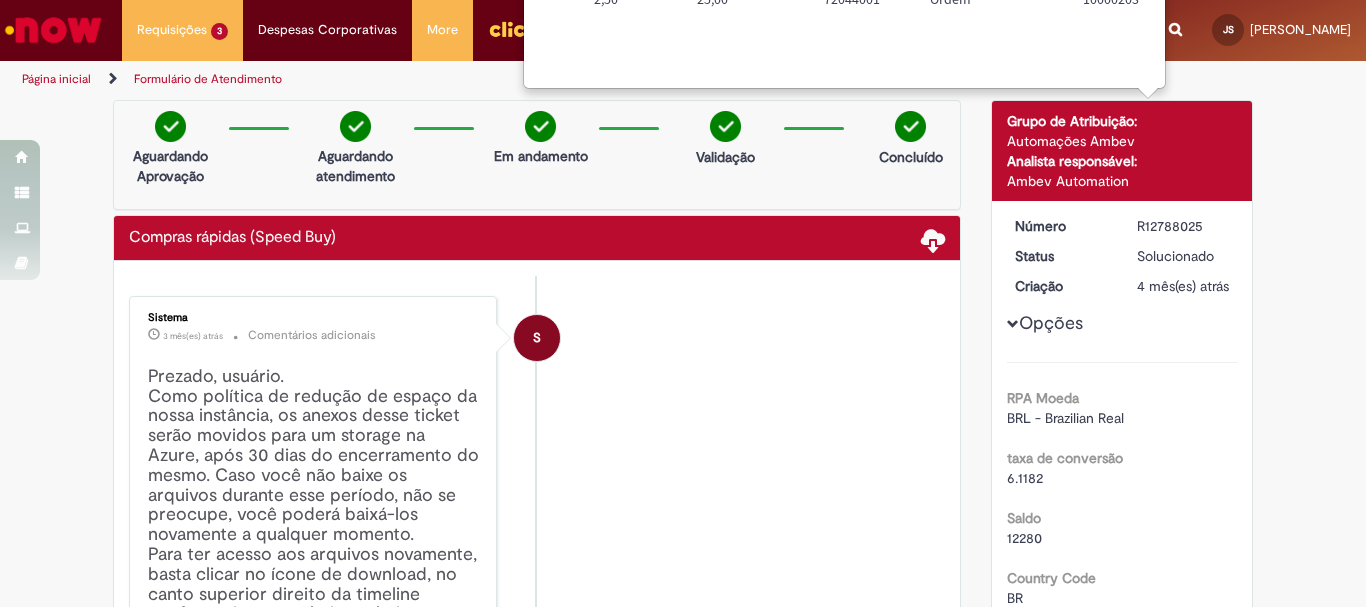 drag, startPoint x: 1110, startPoint y: 149, endPoint x: 1127, endPoint y: 191, distance: 45.310043 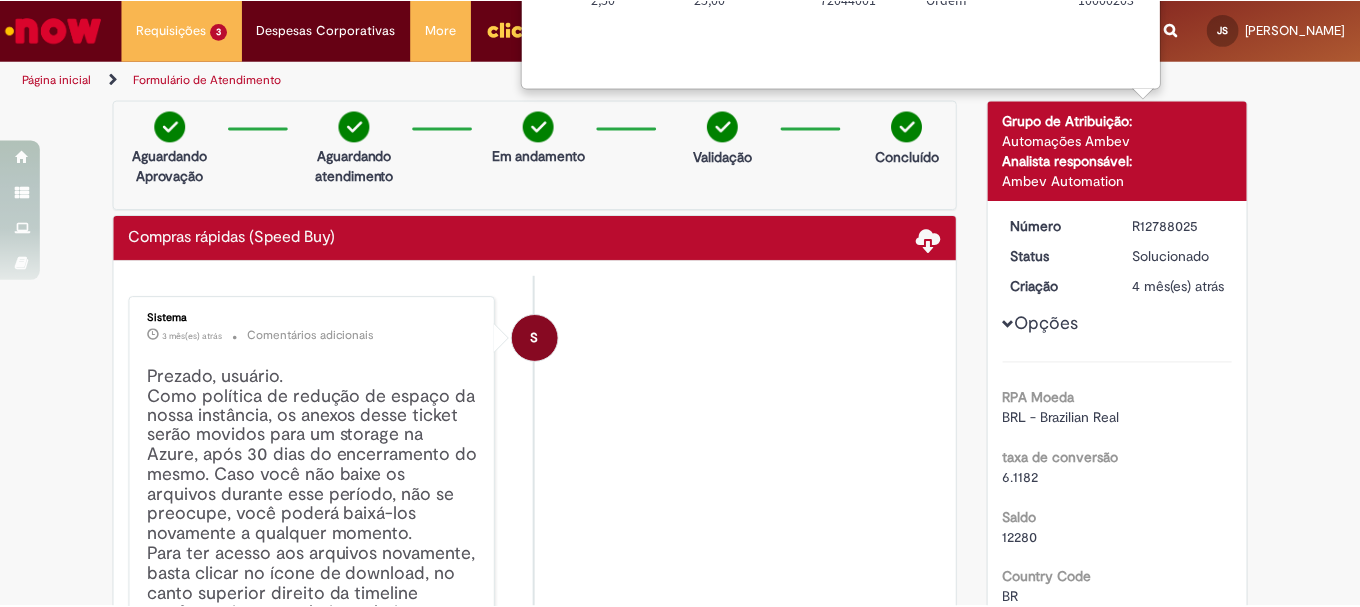 scroll, scrollTop: 1685, scrollLeft: 0, axis: vertical 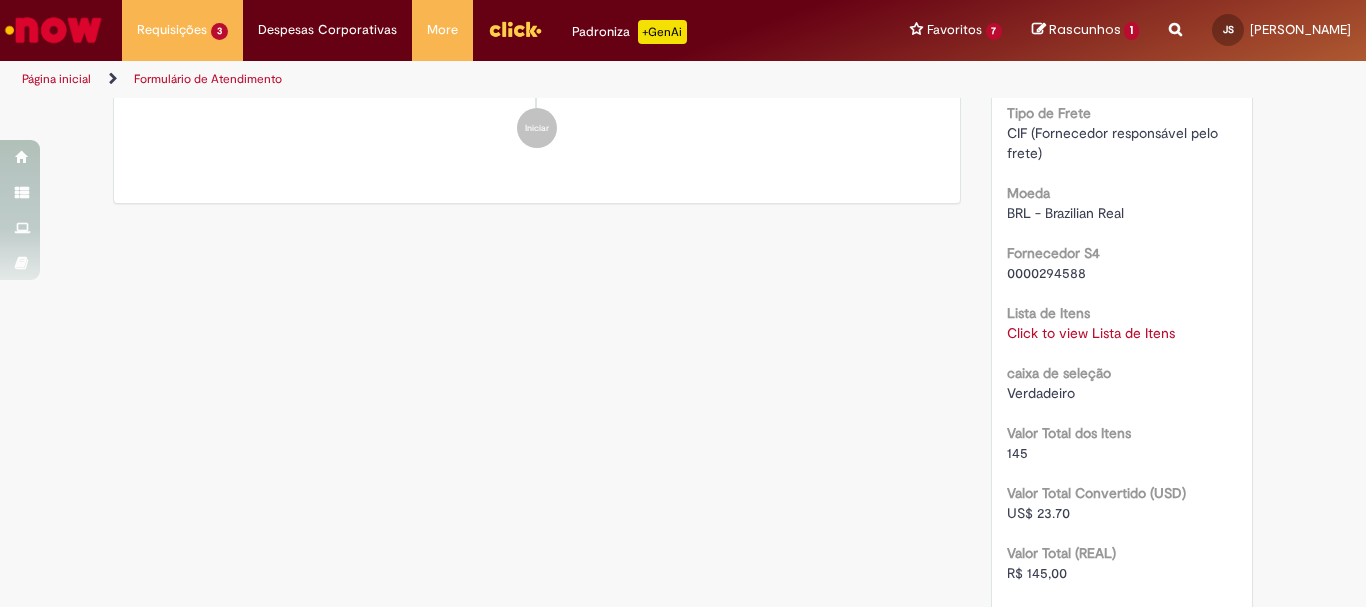 click on "Click to view Lista de Itens" at bounding box center (1091, 333) 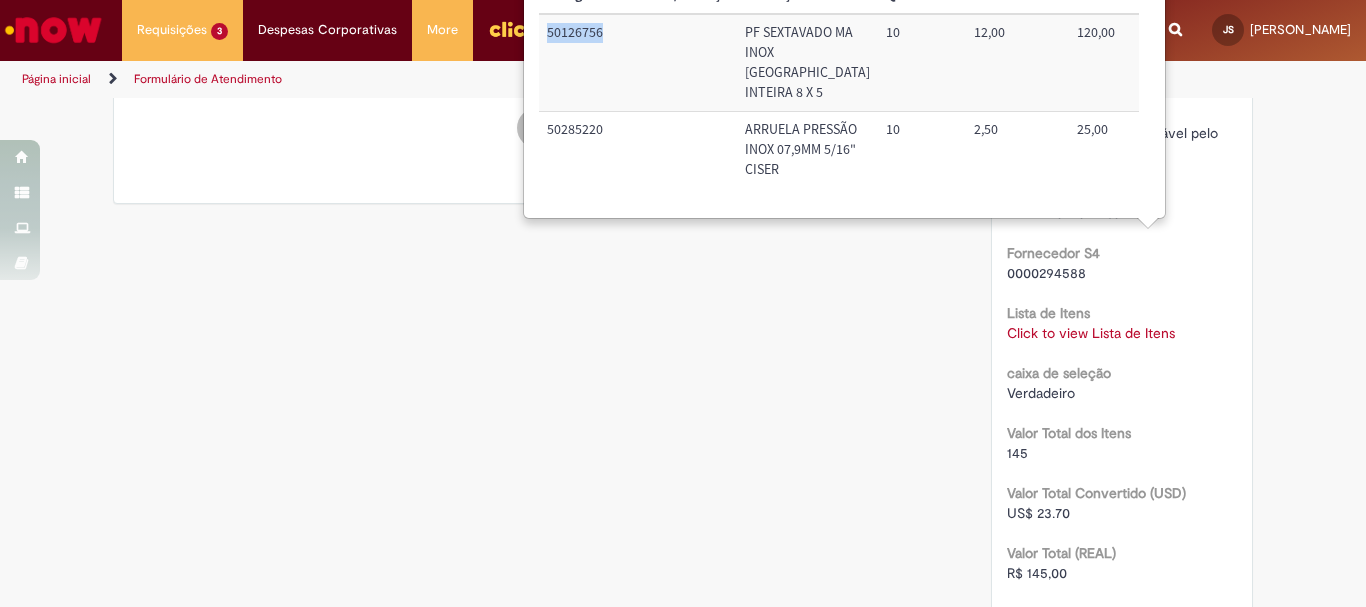 drag, startPoint x: 620, startPoint y: 36, endPoint x: 542, endPoint y: 38, distance: 78.025635 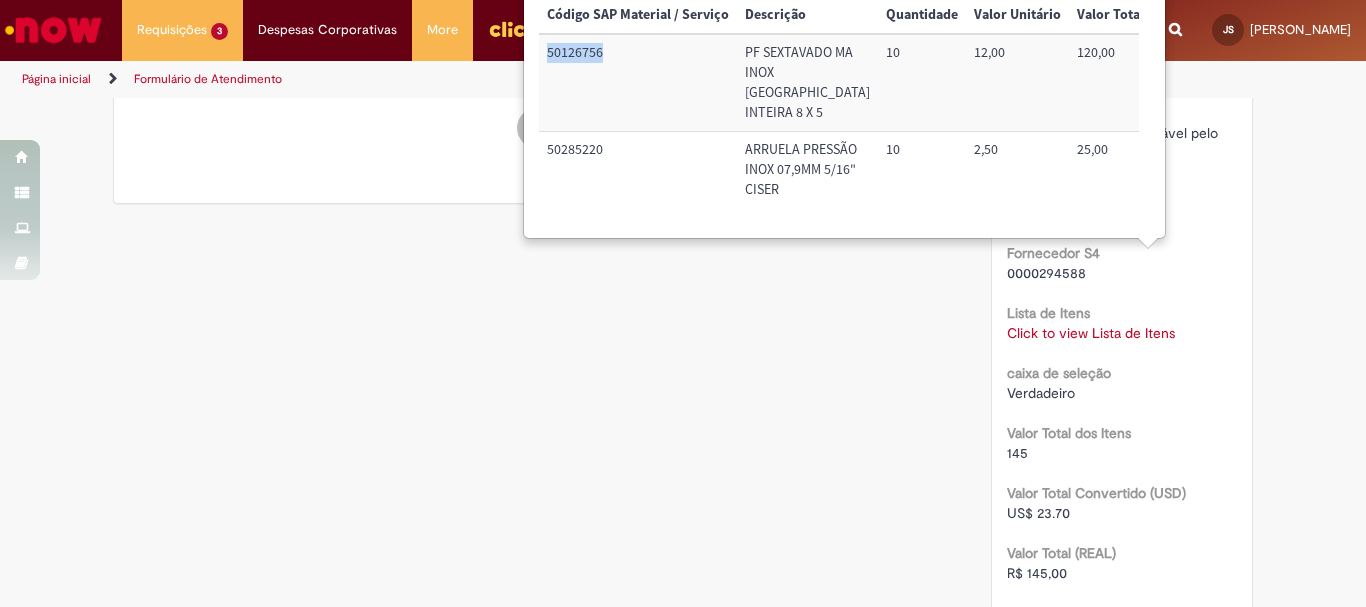 copy on "50126756" 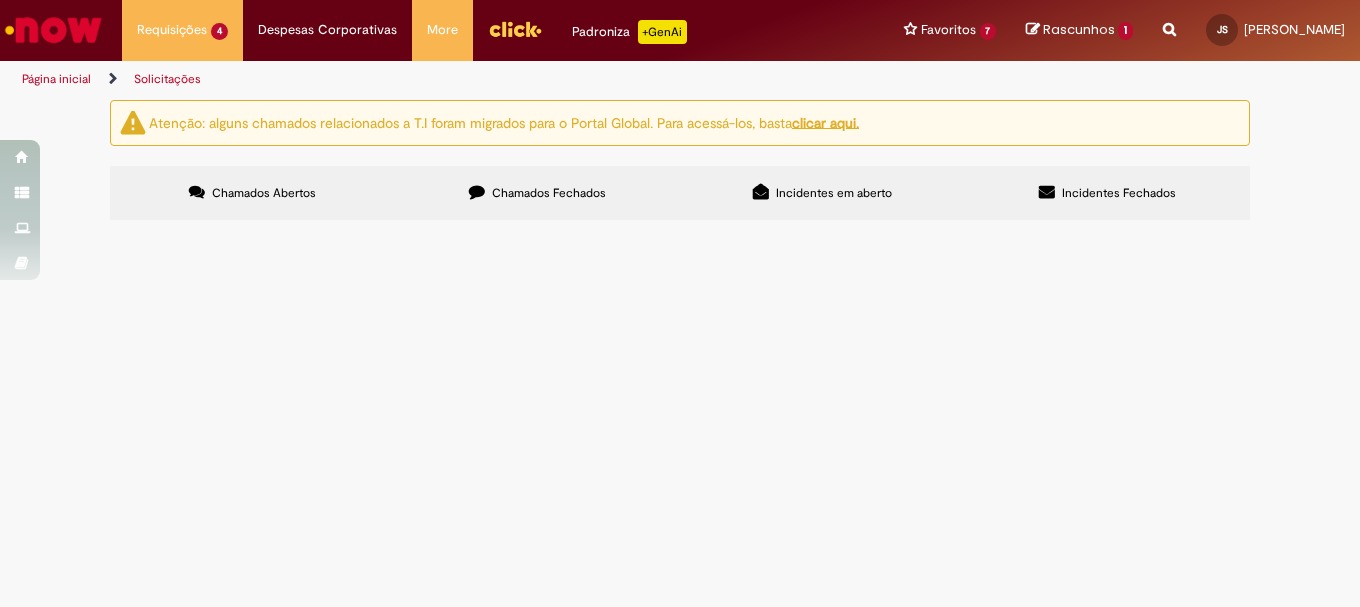 scroll, scrollTop: 0, scrollLeft: 0, axis: both 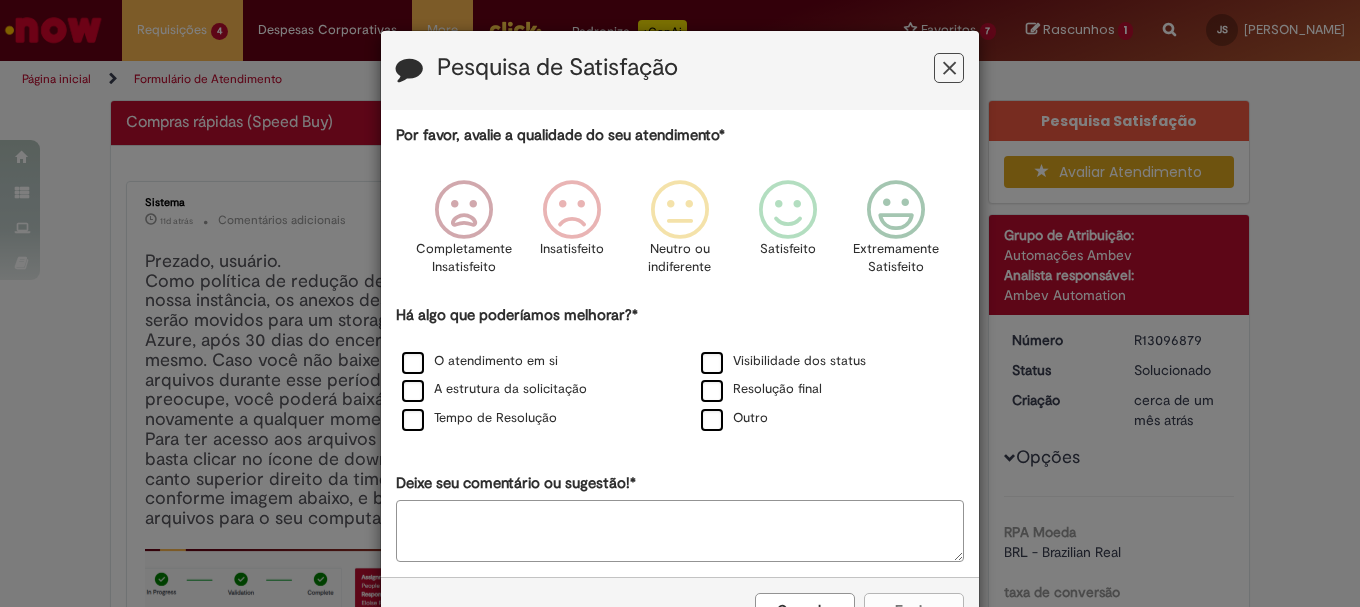 click at bounding box center (949, 68) 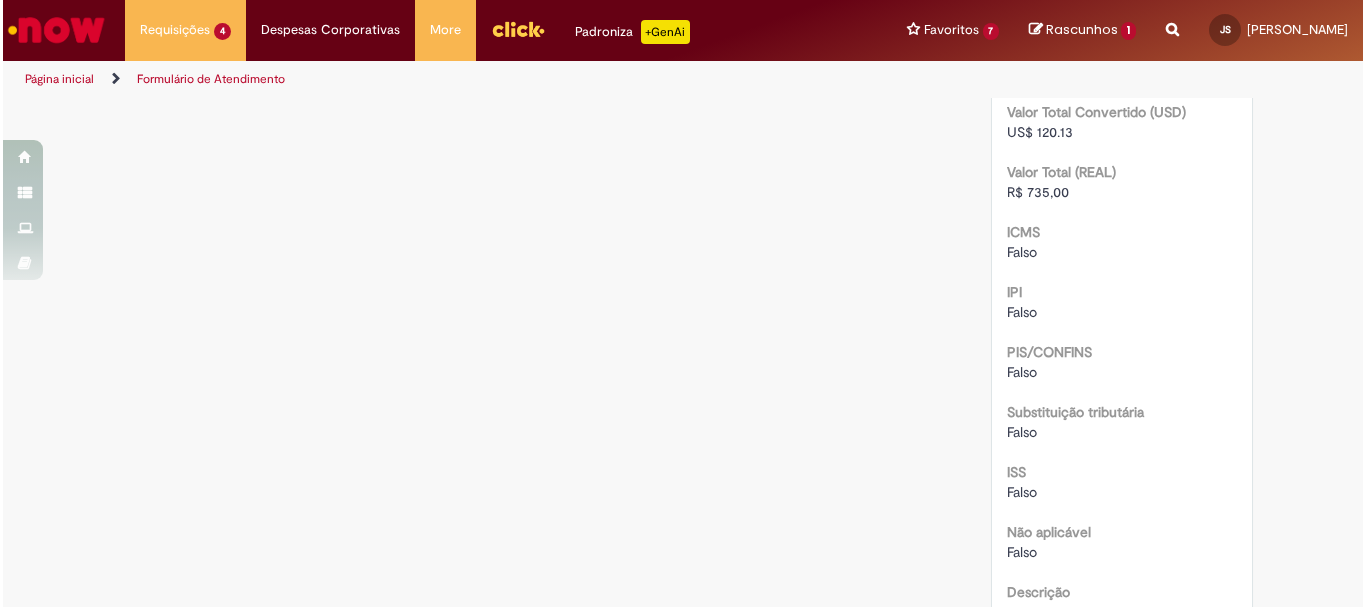 scroll, scrollTop: 1900, scrollLeft: 0, axis: vertical 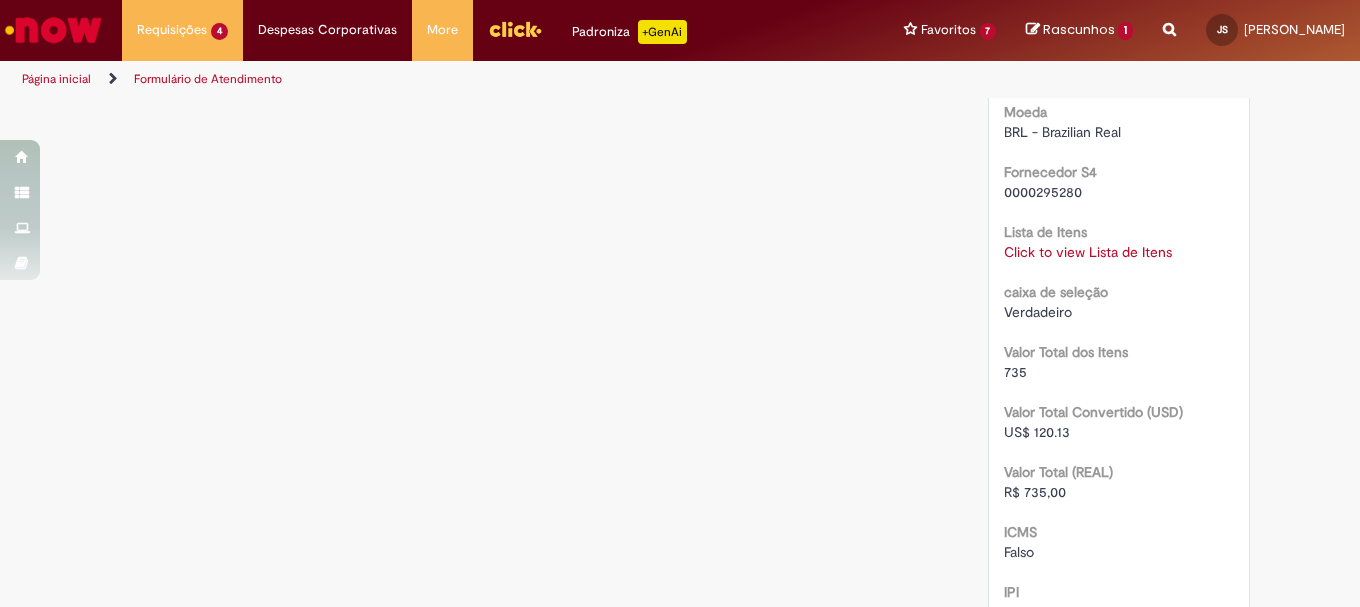 click on "Click to view Lista de Itens" at bounding box center [1088, 252] 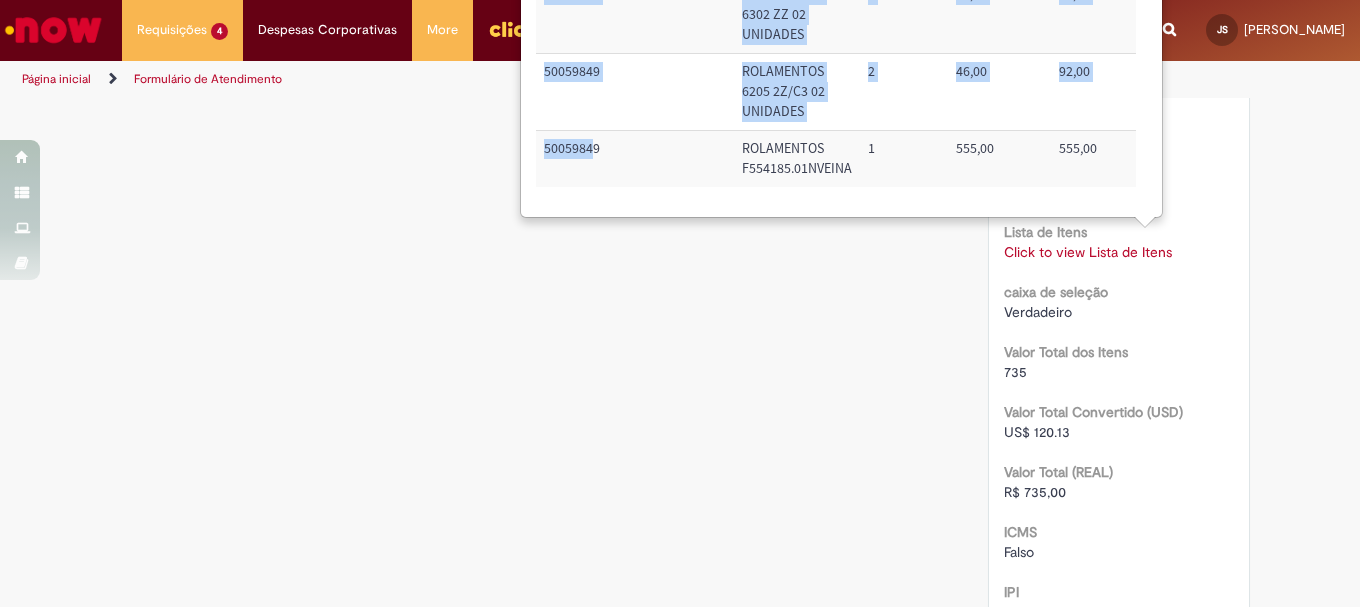 drag, startPoint x: 597, startPoint y: 140, endPoint x: 661, endPoint y: 134, distance: 64.28063 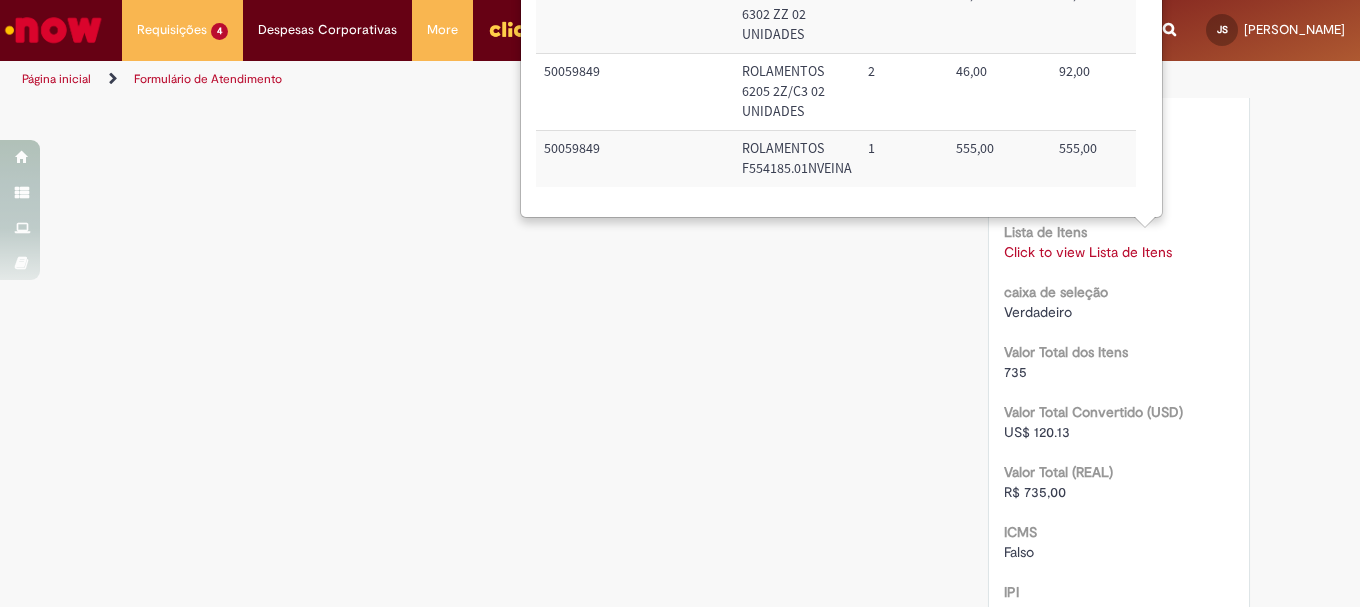 click on "50059849" at bounding box center (635, 159) 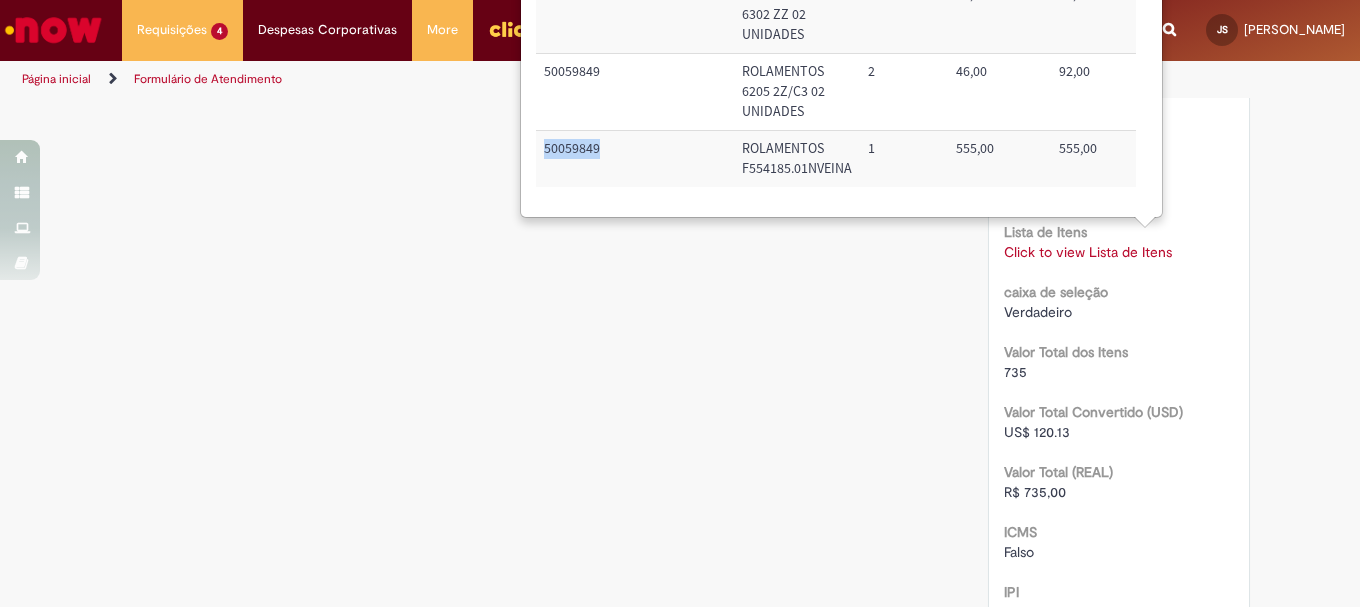 drag, startPoint x: 609, startPoint y: 149, endPoint x: 538, endPoint y: 150, distance: 71.00704 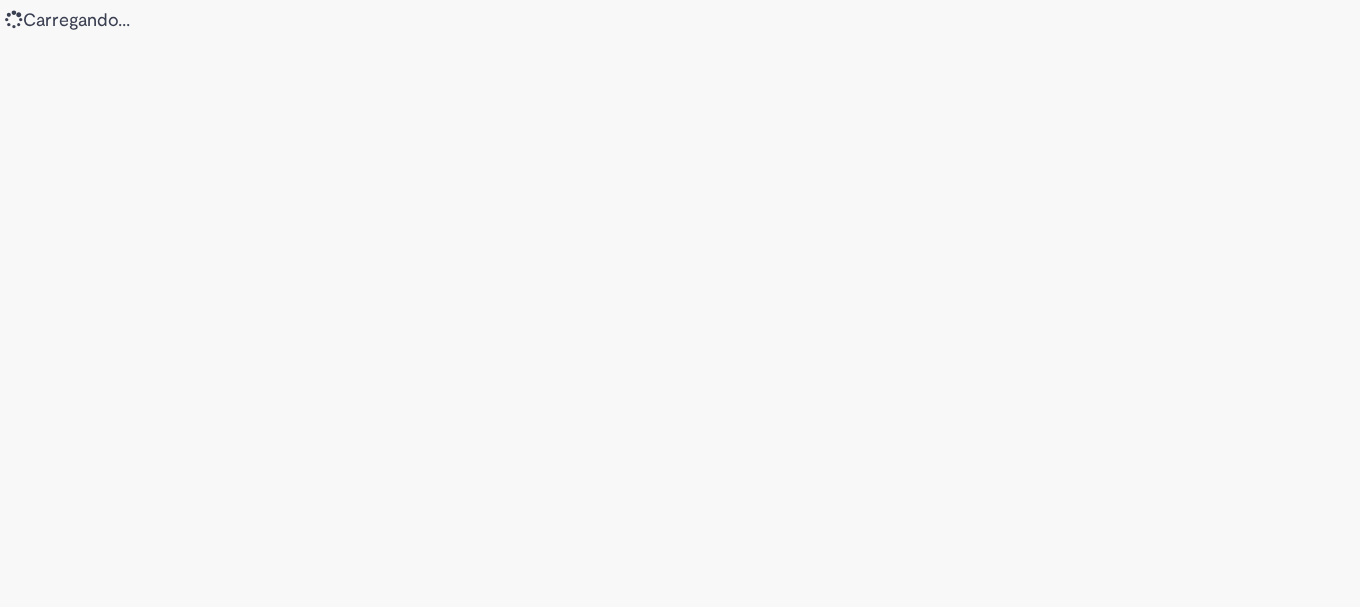 scroll, scrollTop: 0, scrollLeft: 0, axis: both 